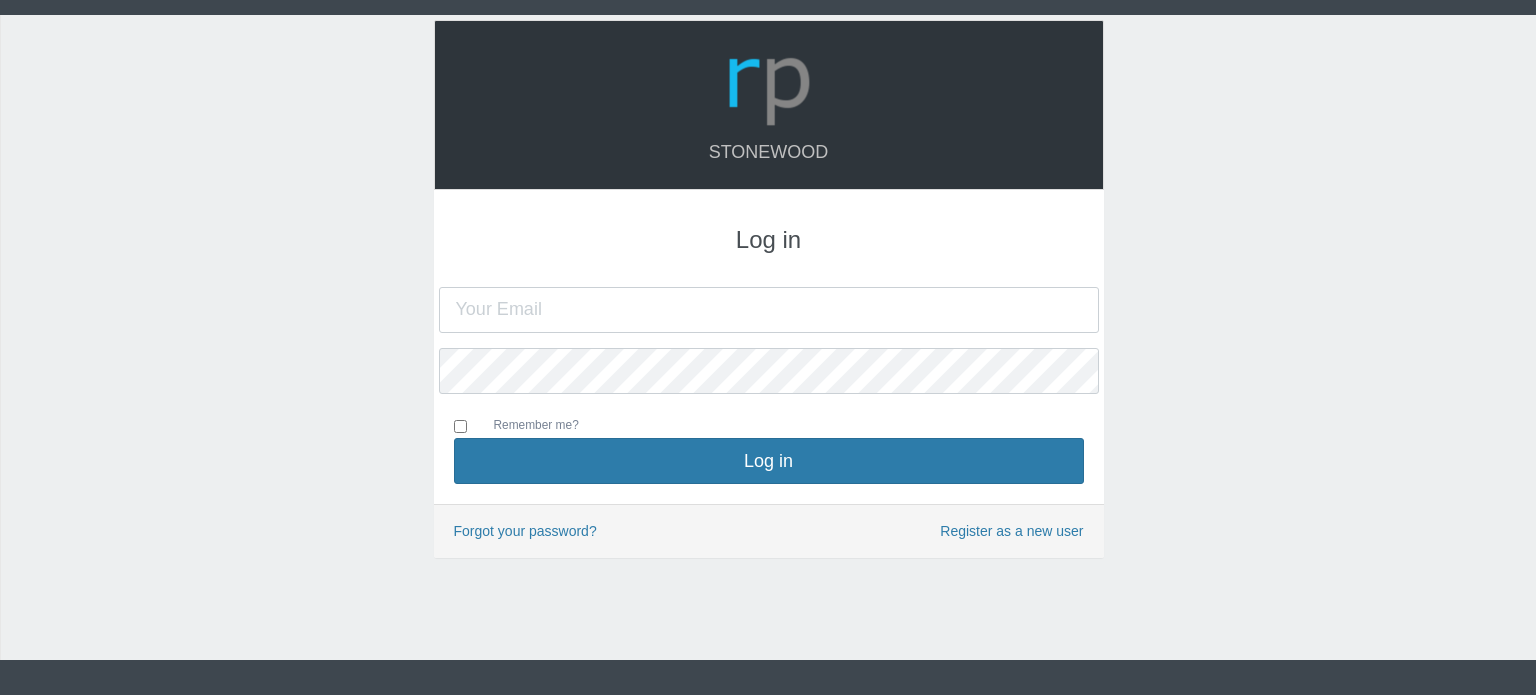 scroll, scrollTop: 0, scrollLeft: 0, axis: both 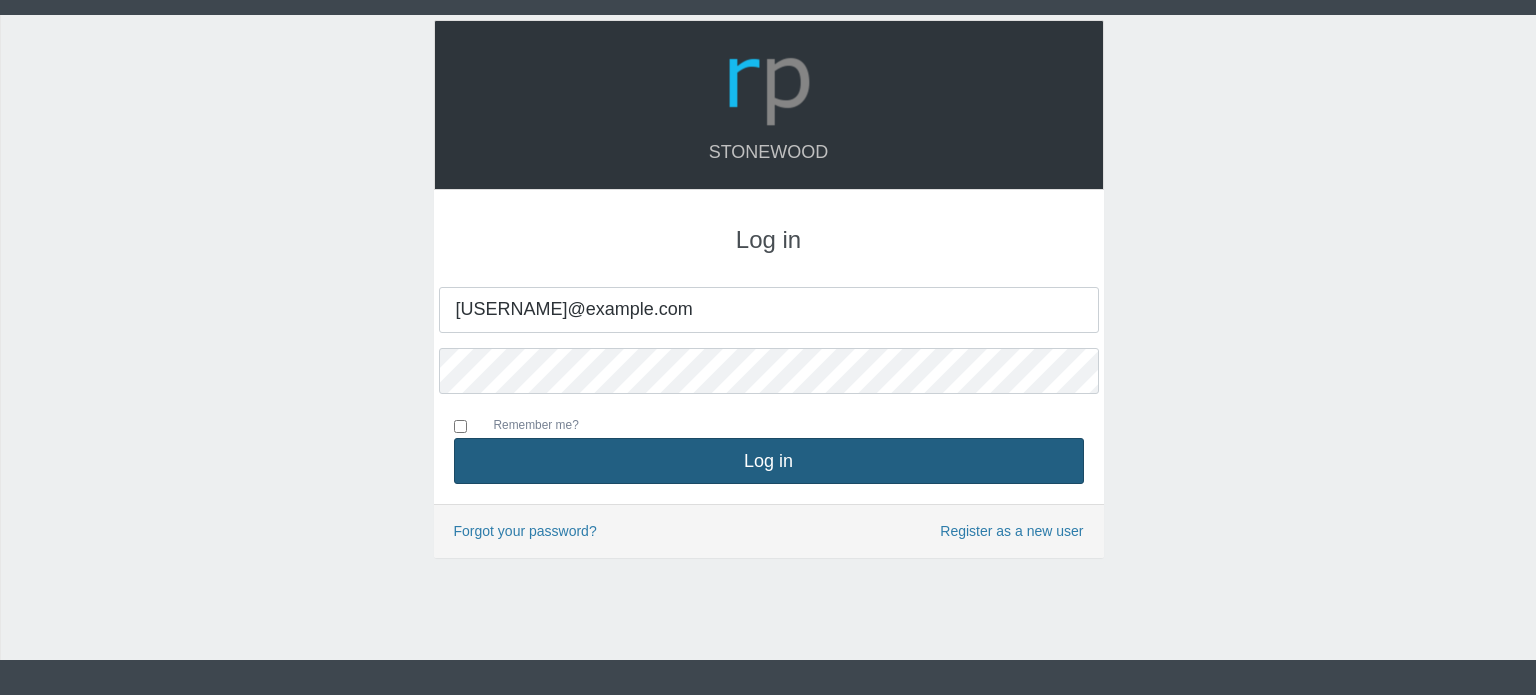 click on "Log in" at bounding box center [769, 461] 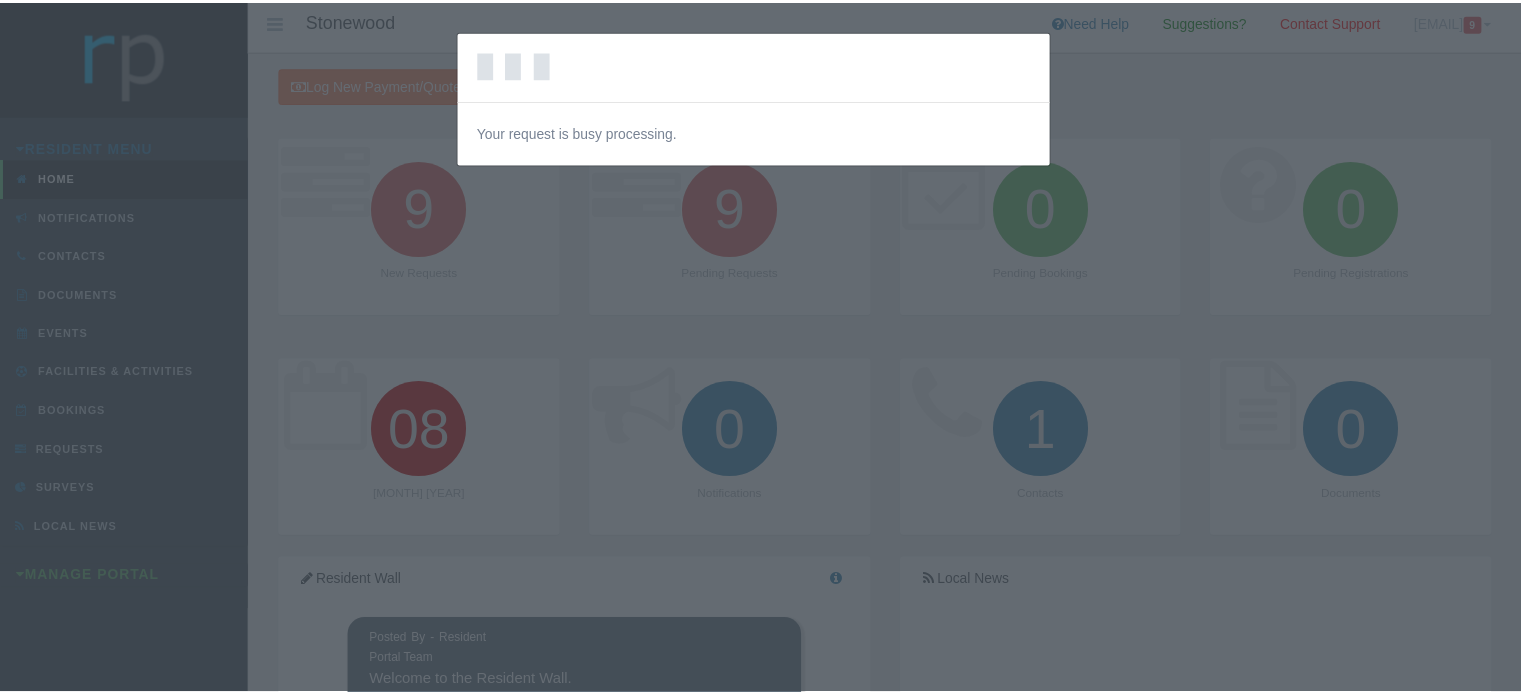 scroll, scrollTop: 0, scrollLeft: 0, axis: both 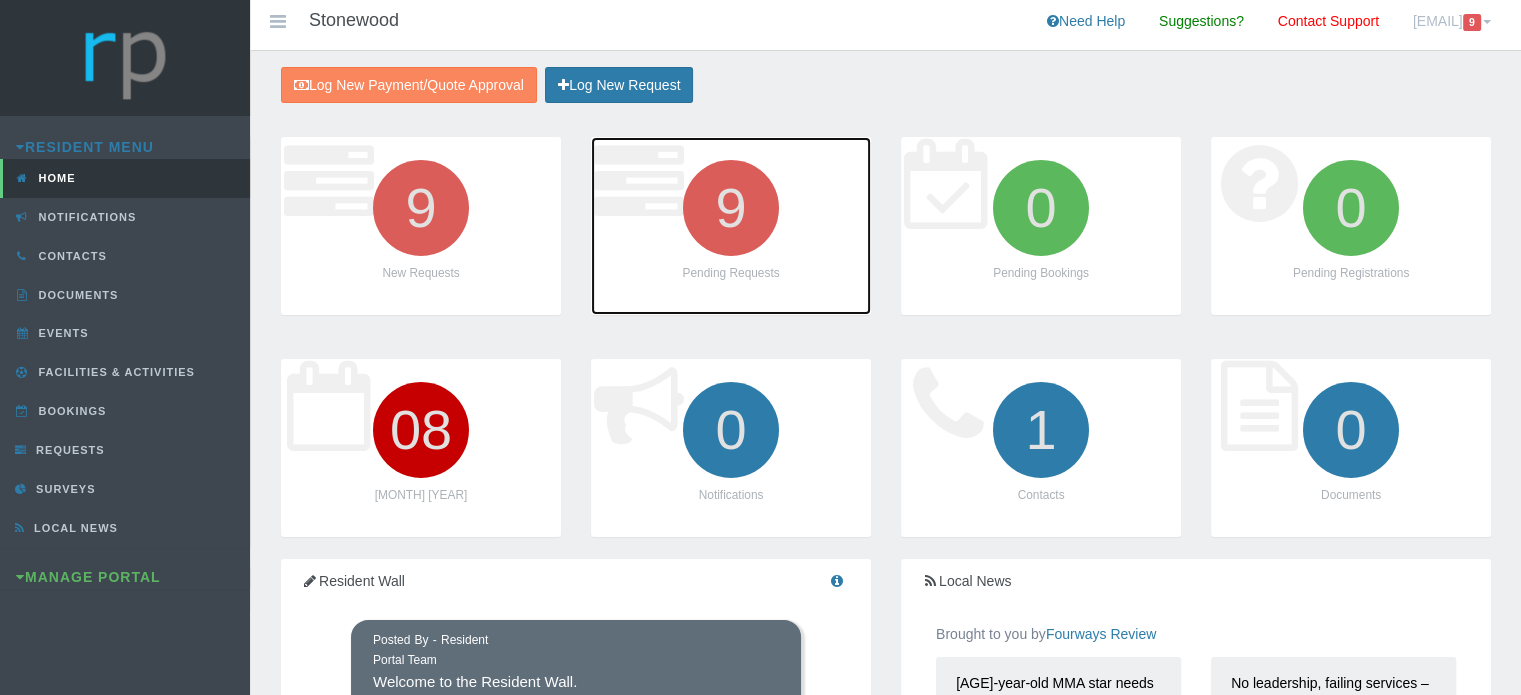 click on "9" at bounding box center (731, 208) 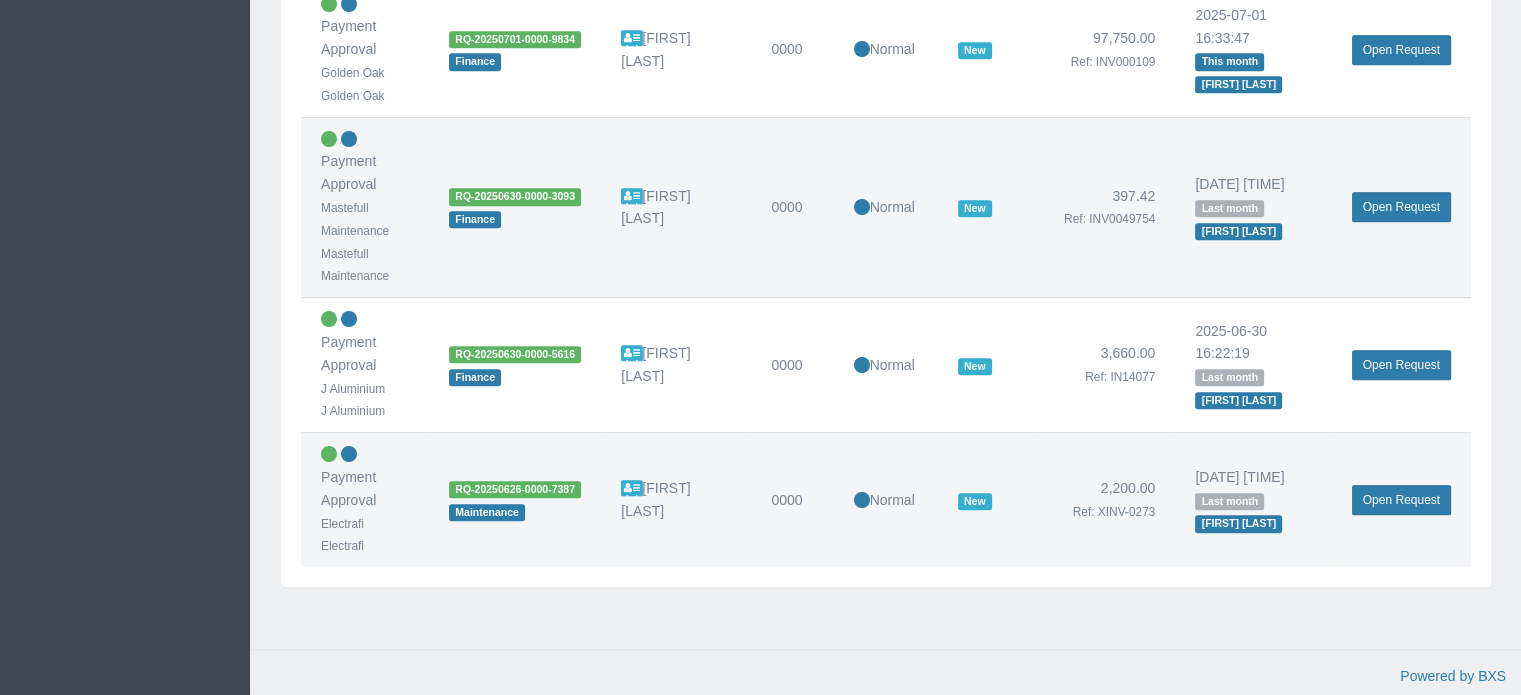 scroll, scrollTop: 1133, scrollLeft: 0, axis: vertical 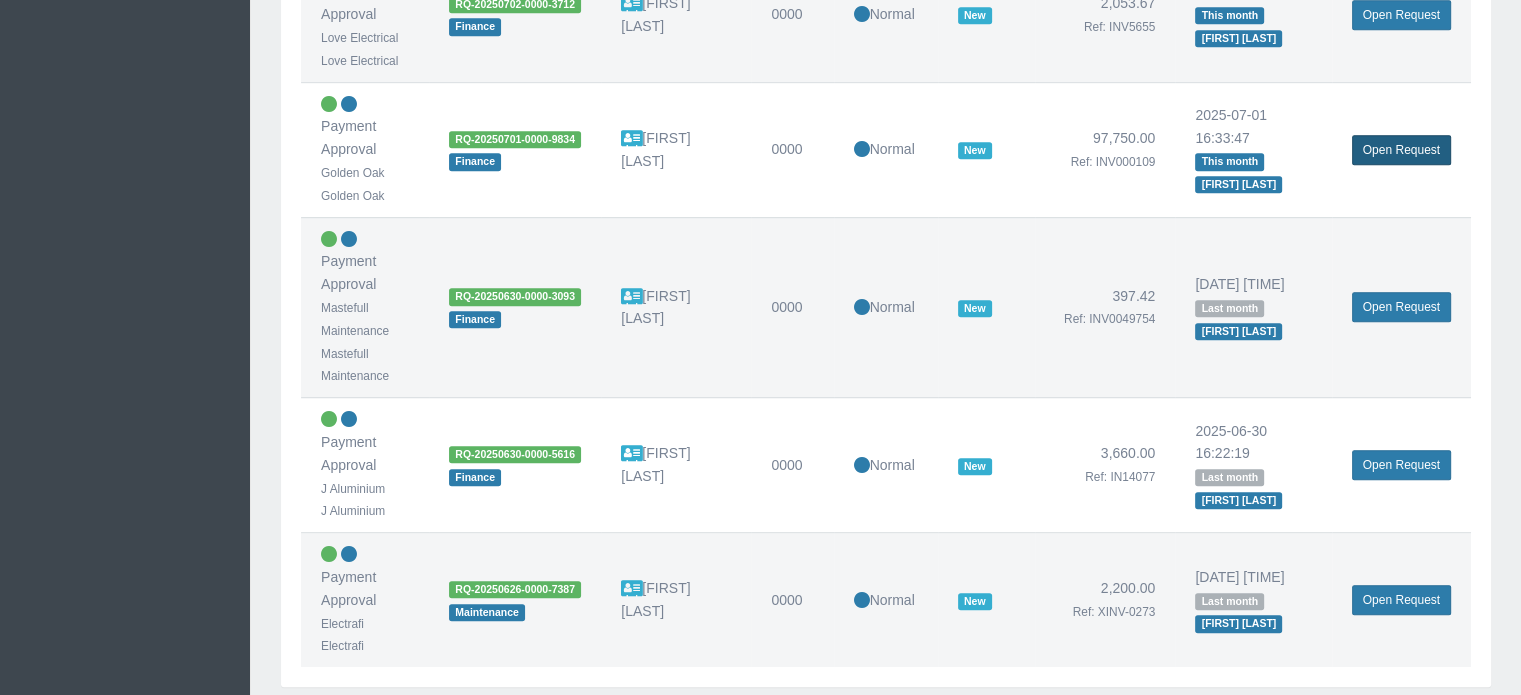 click on "Open Request" at bounding box center [1401, 150] 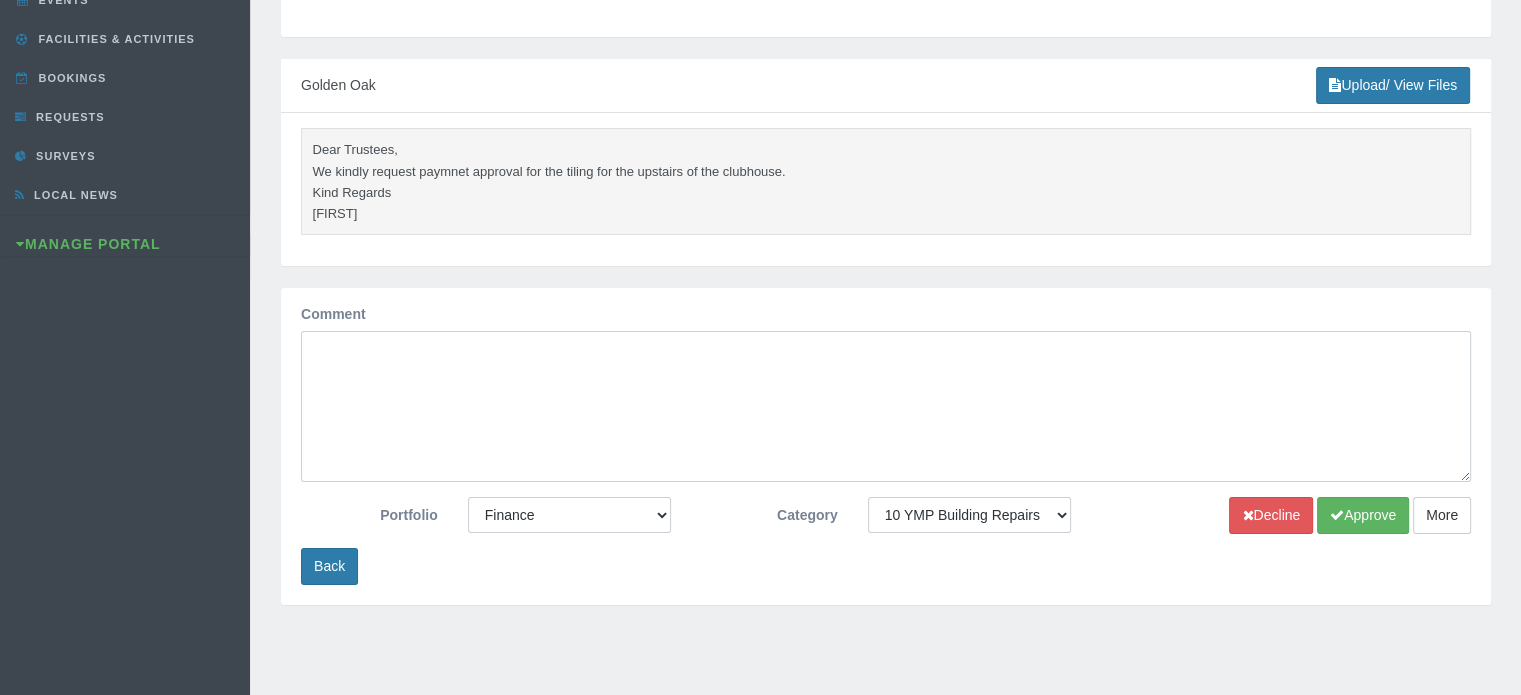 scroll, scrollTop: 300, scrollLeft: 0, axis: vertical 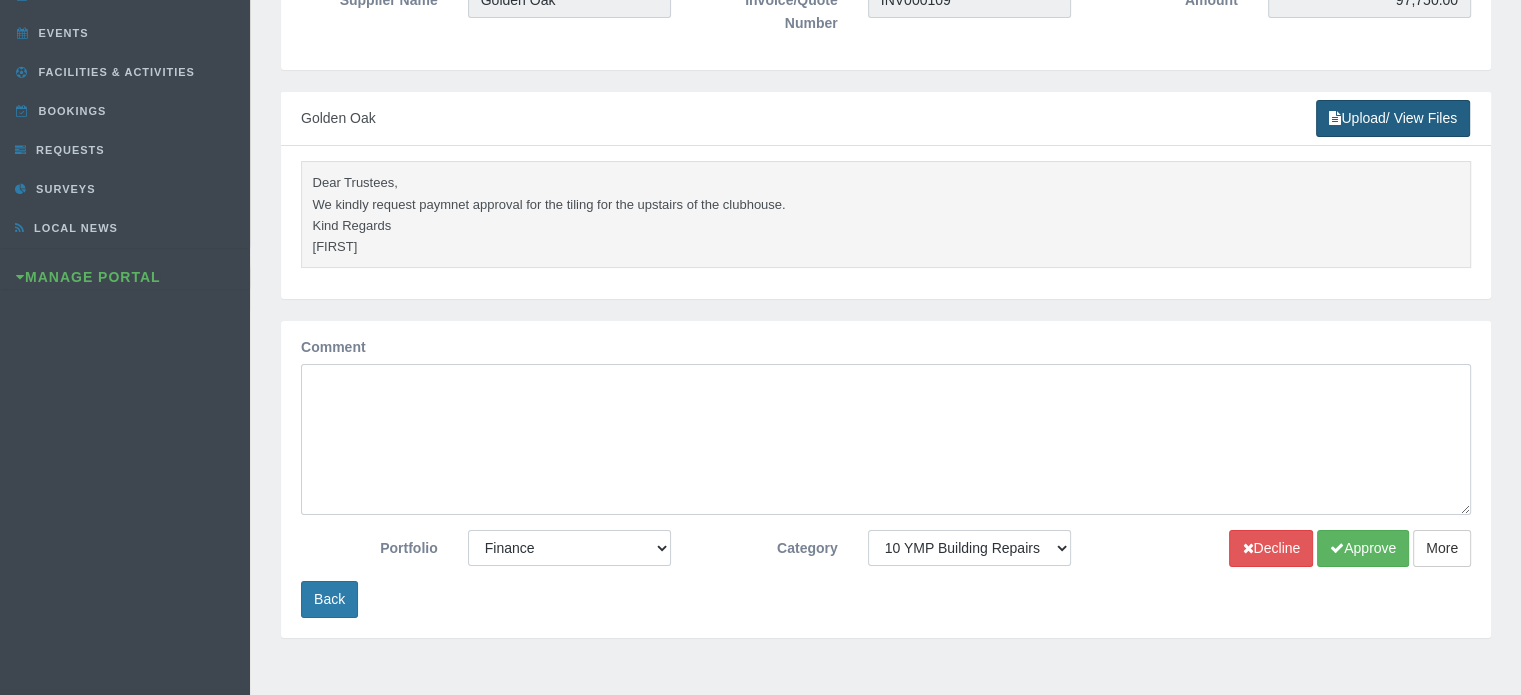 click on "Upload/ View Files" at bounding box center [1393, 118] 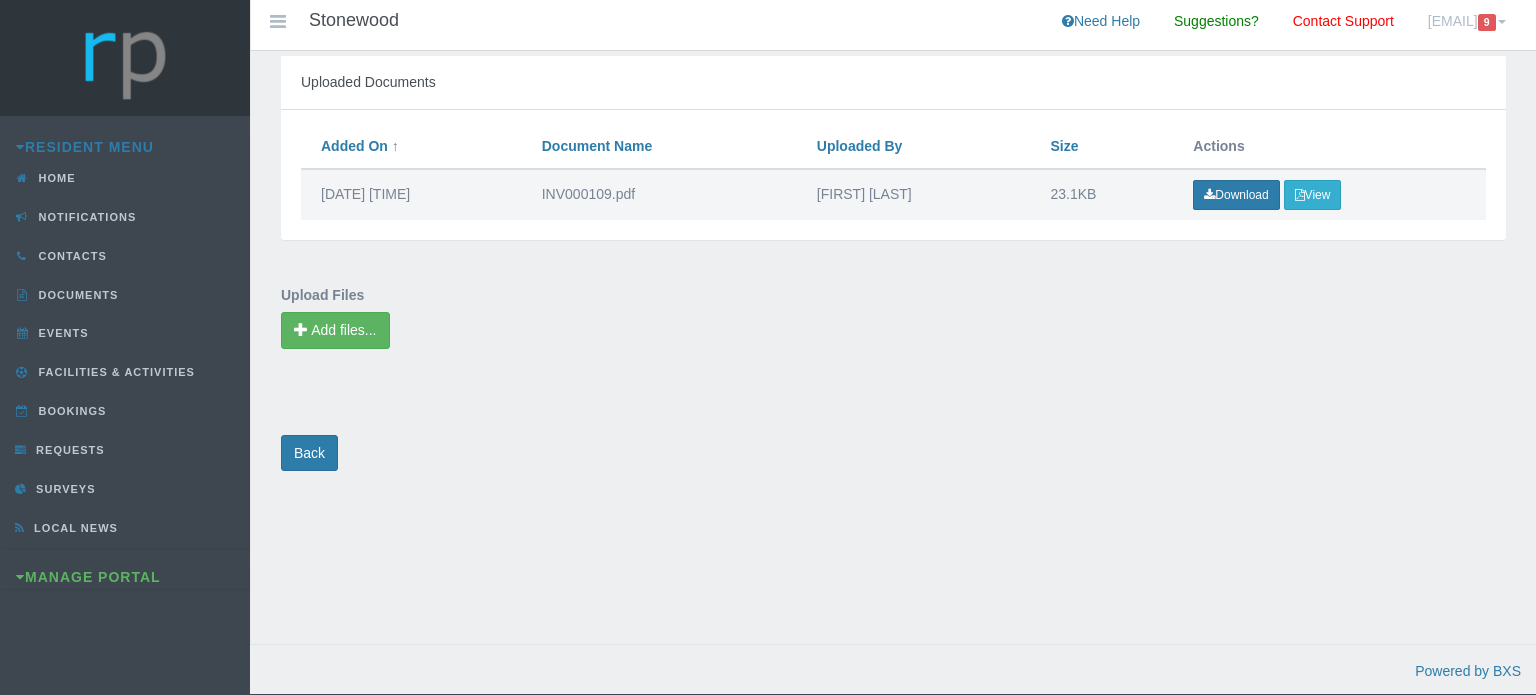 scroll, scrollTop: 0, scrollLeft: 0, axis: both 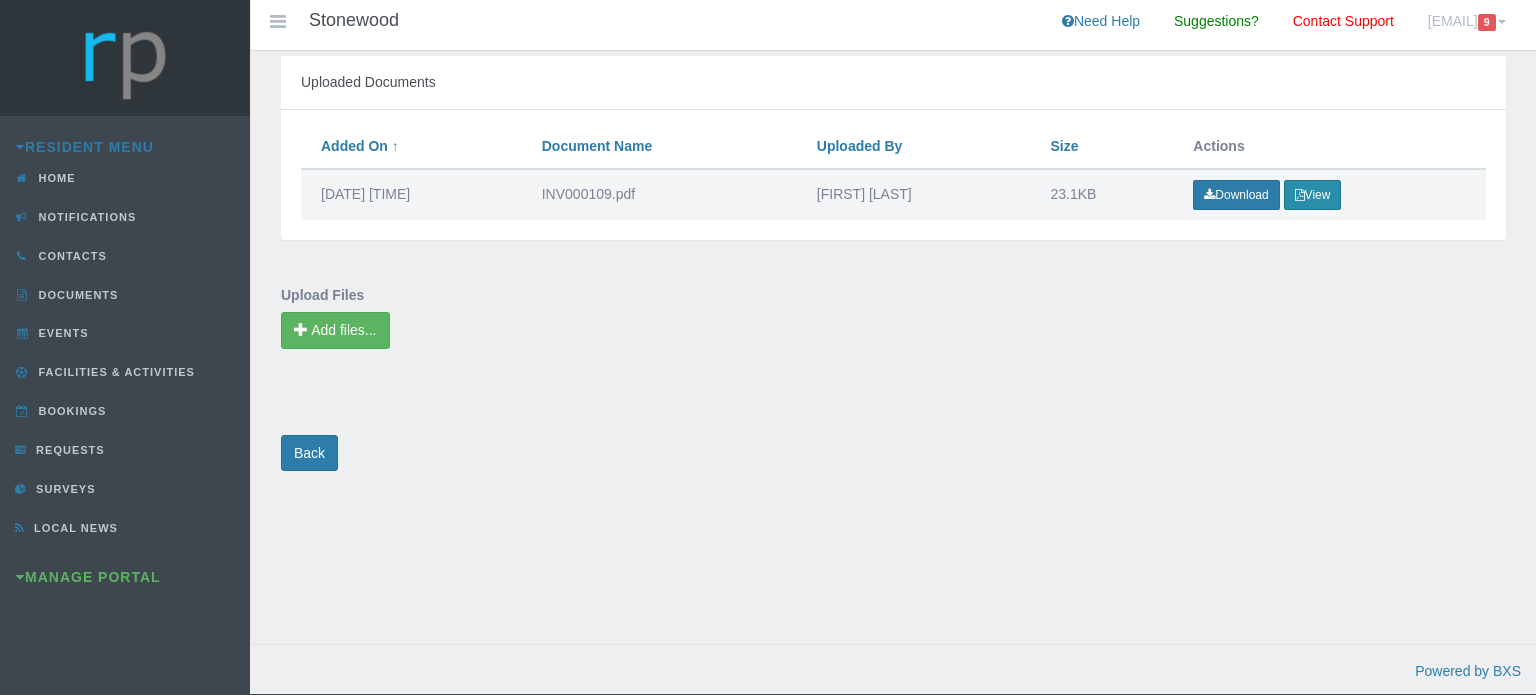 click on "View" at bounding box center [1313, 195] 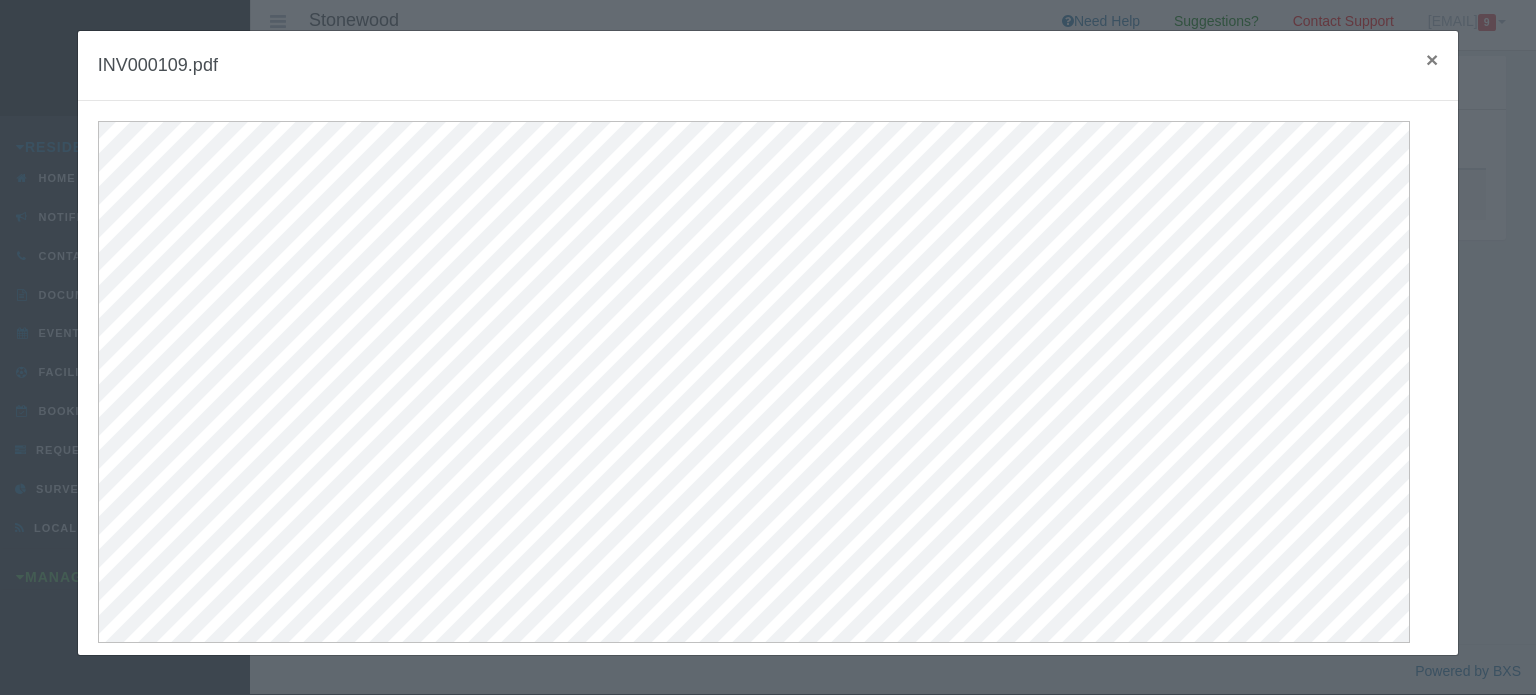 click on "×" at bounding box center (1432, 59) 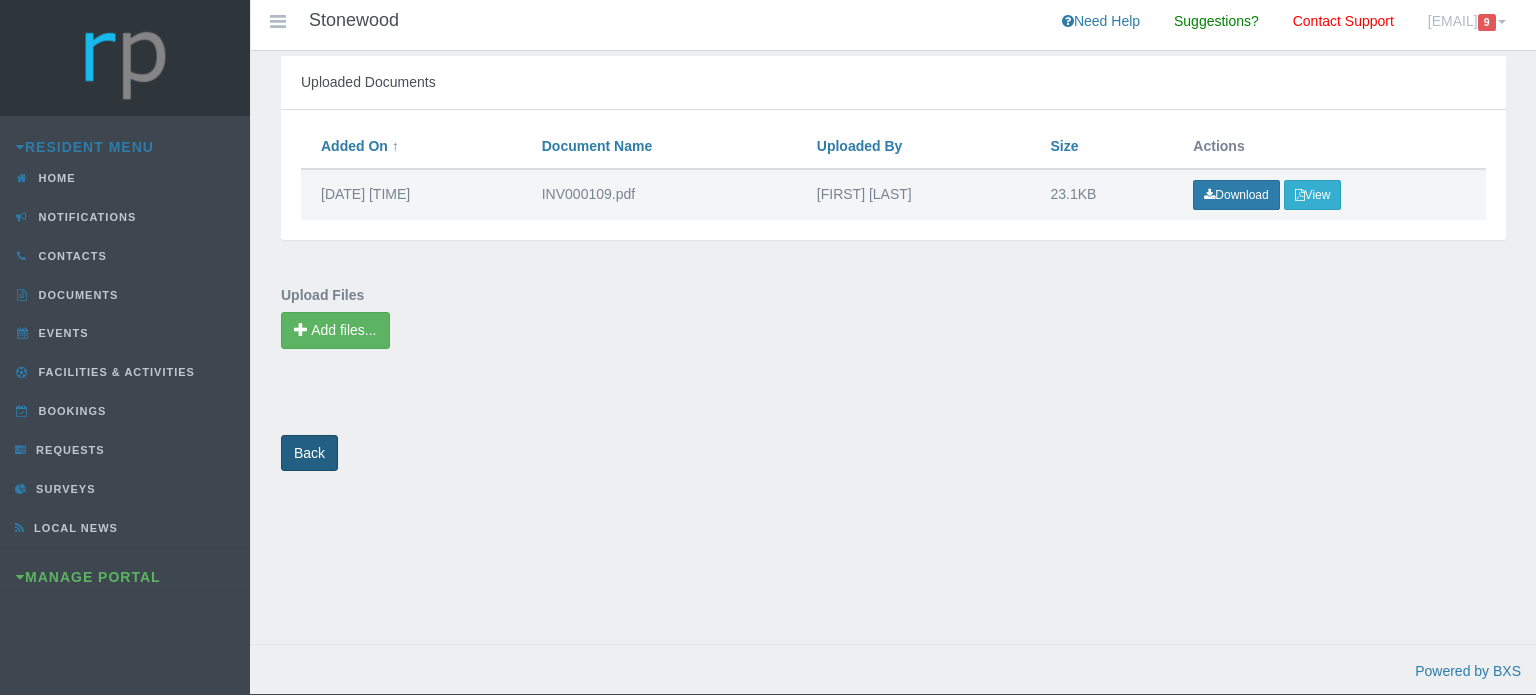 click on "Back" at bounding box center (309, 453) 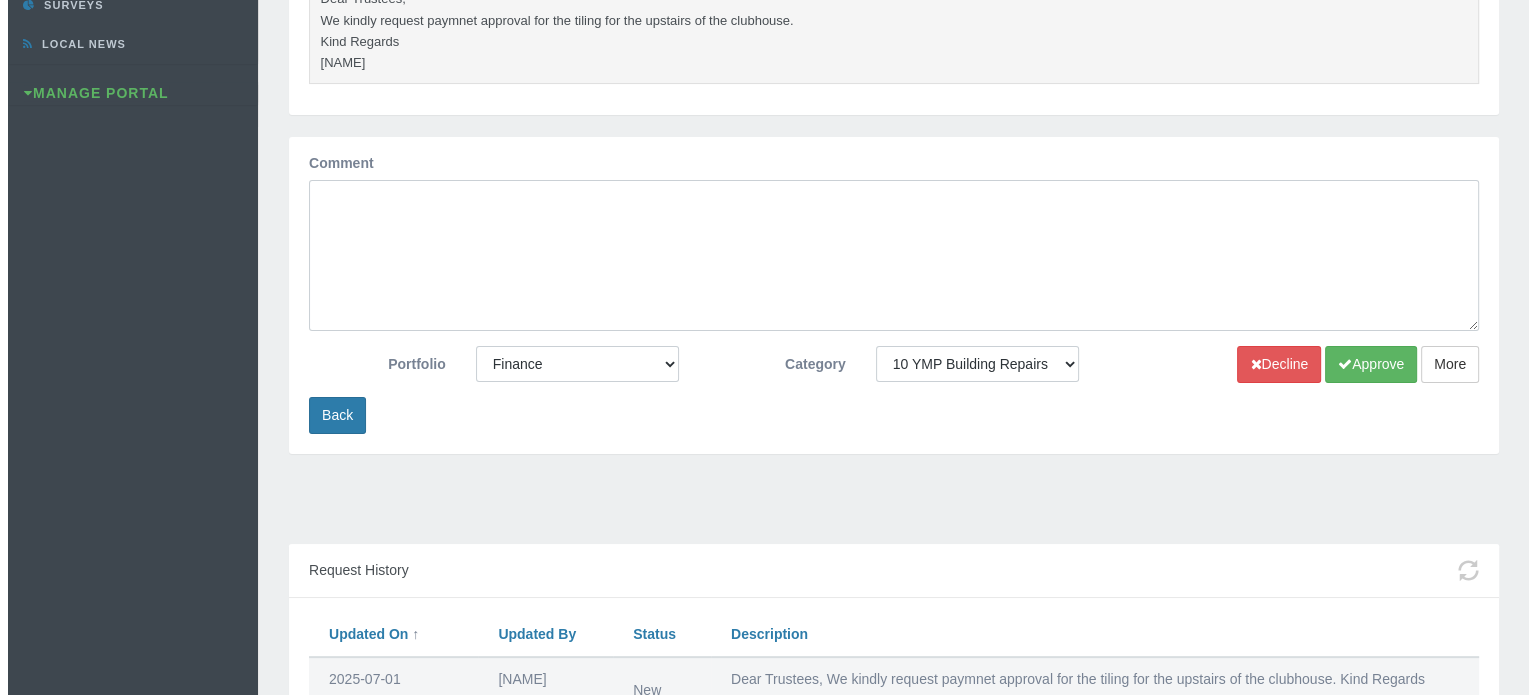 scroll, scrollTop: 500, scrollLeft: 0, axis: vertical 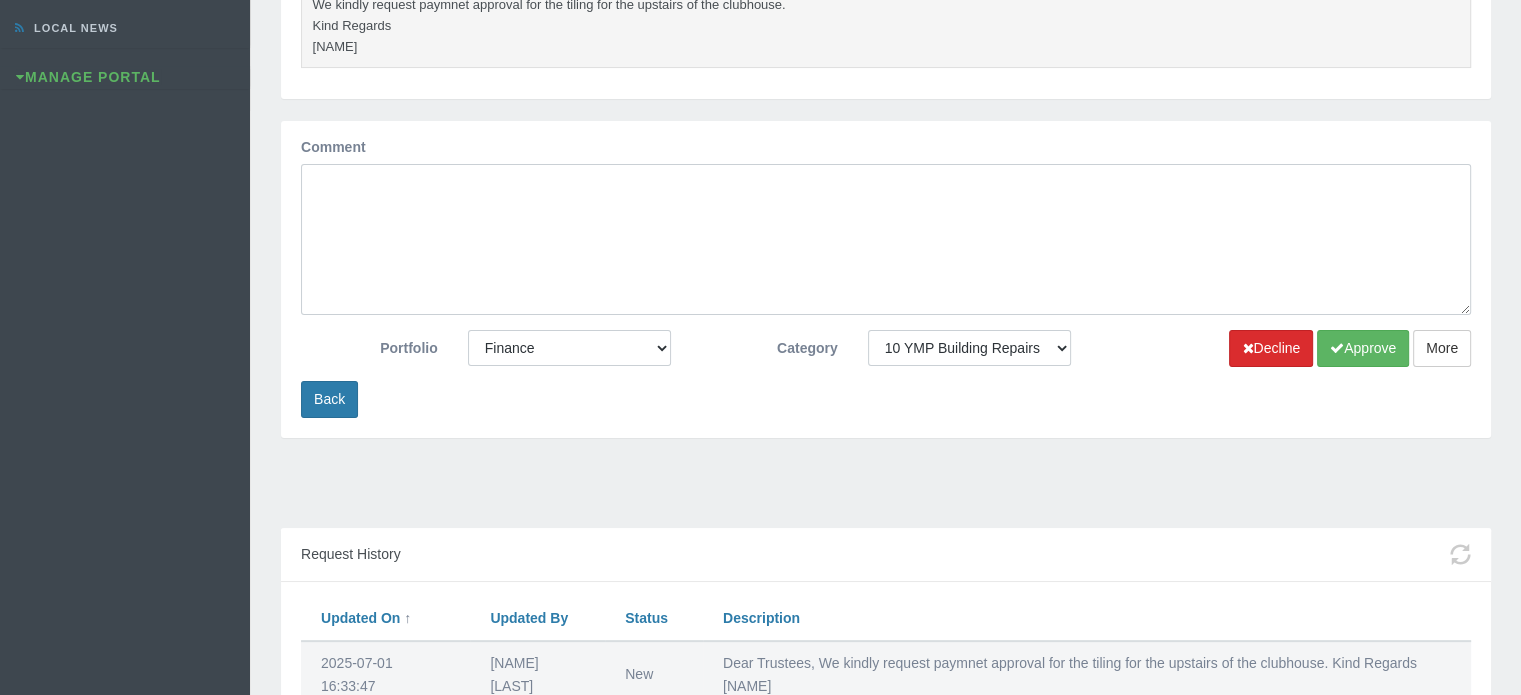 click on "Decline" at bounding box center (1271, 348) 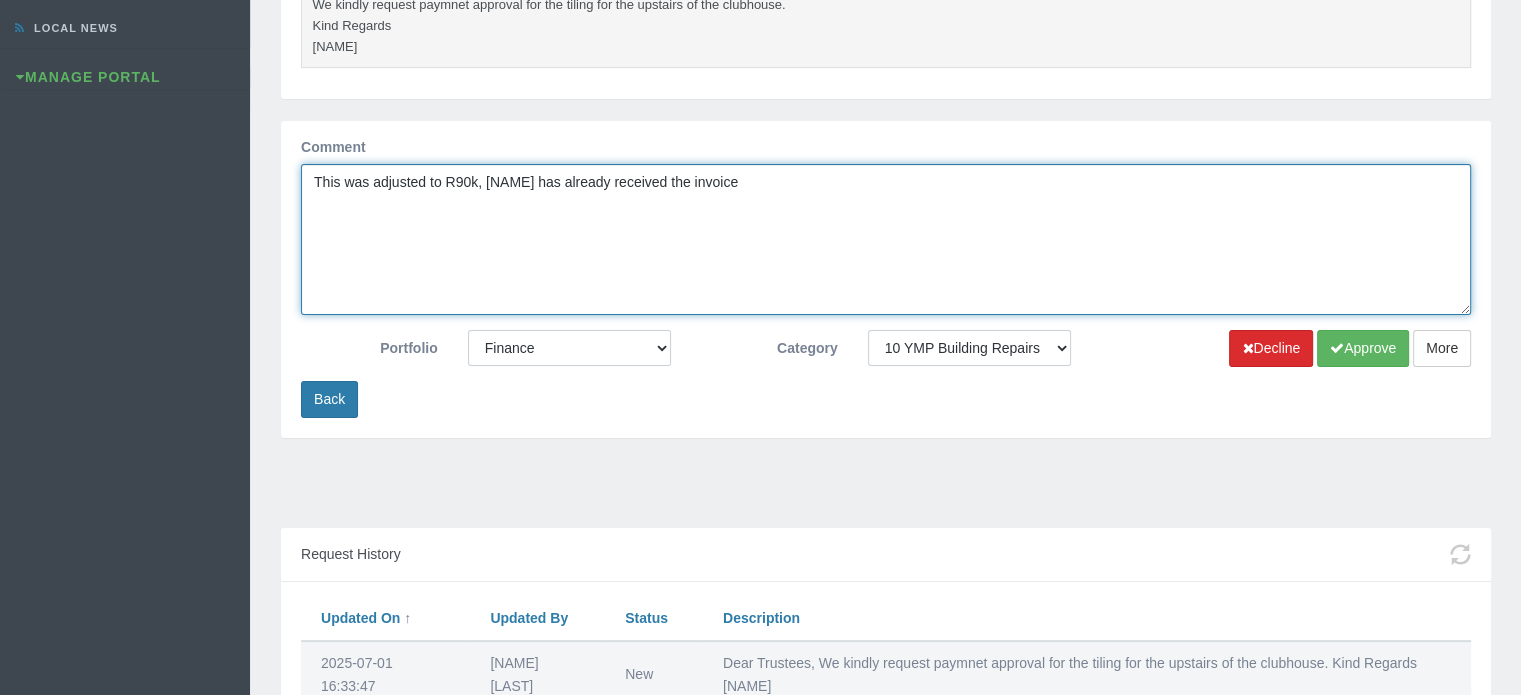 type on "This was adjusted to R90k, [NAME] has already received the invoice" 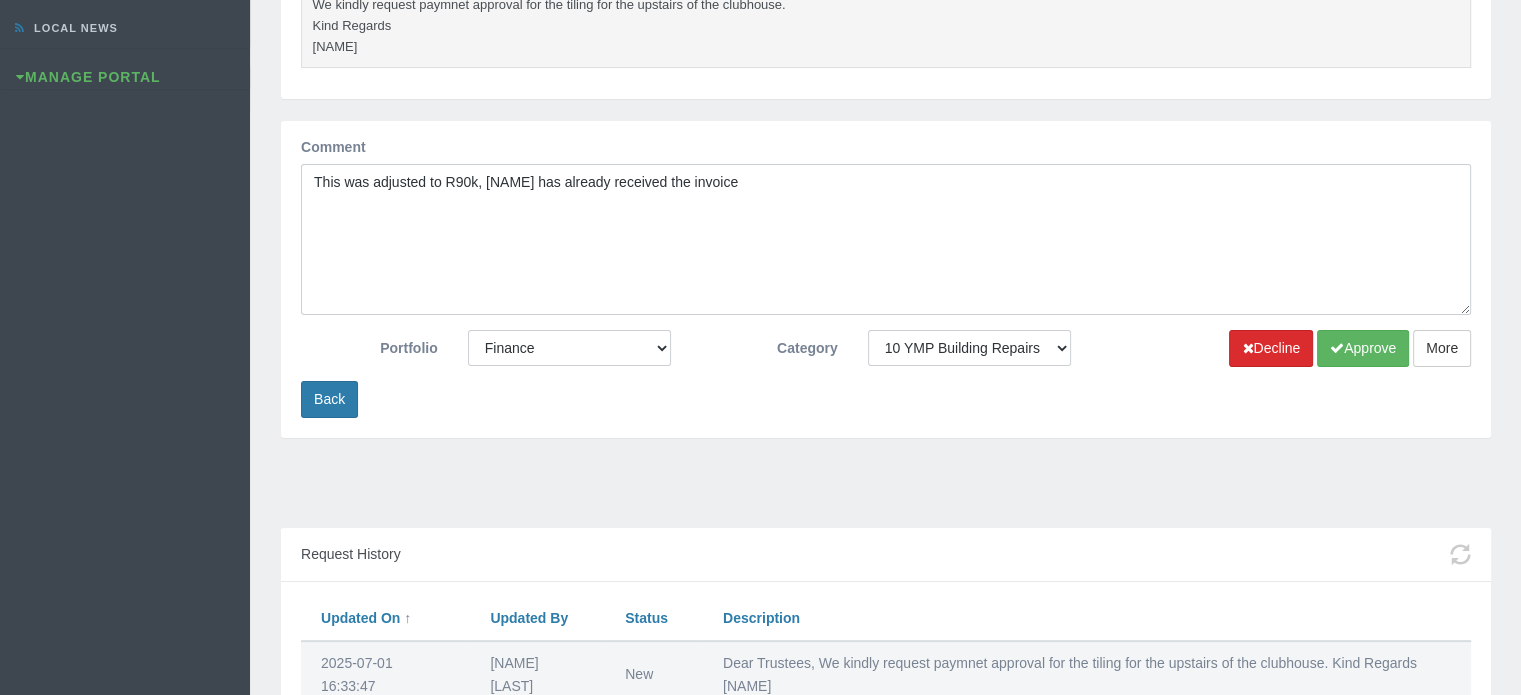 click on "Decline" at bounding box center [1271, 348] 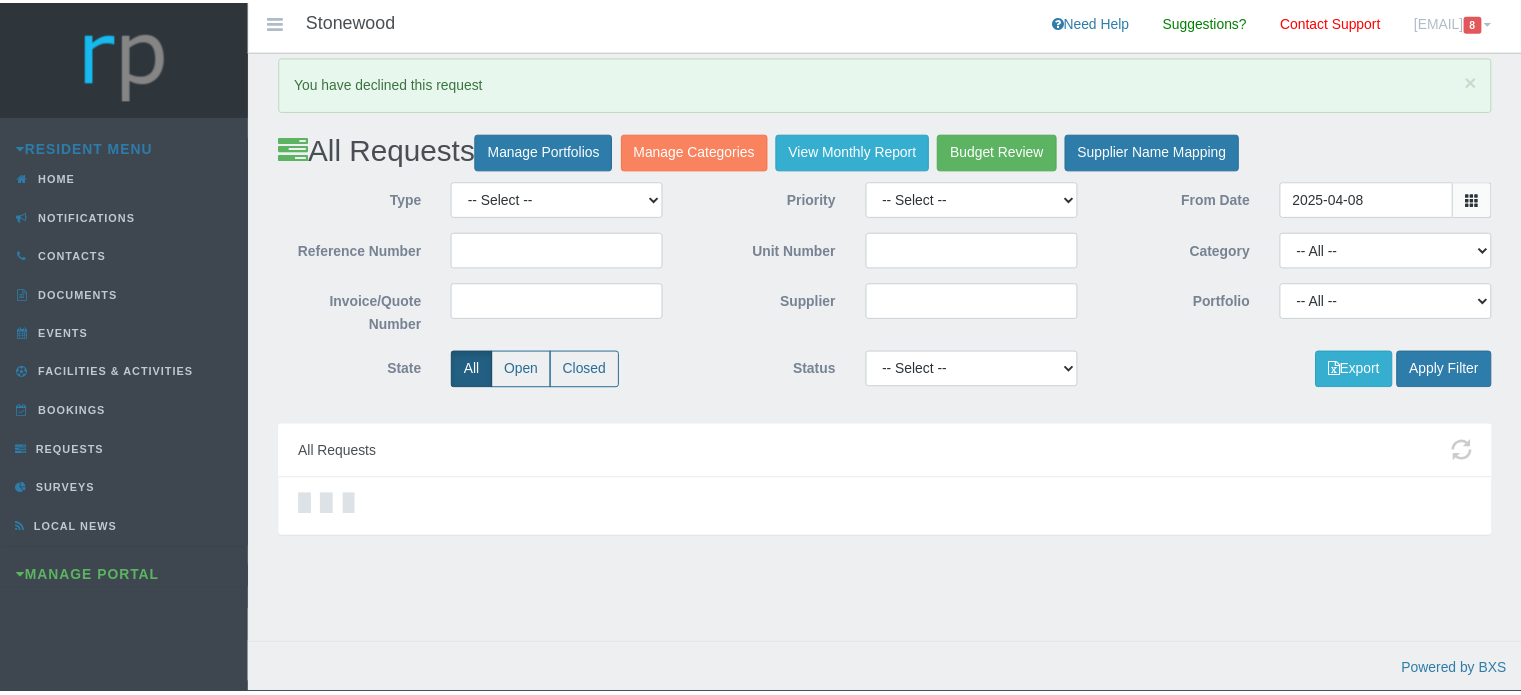 scroll, scrollTop: 0, scrollLeft: 0, axis: both 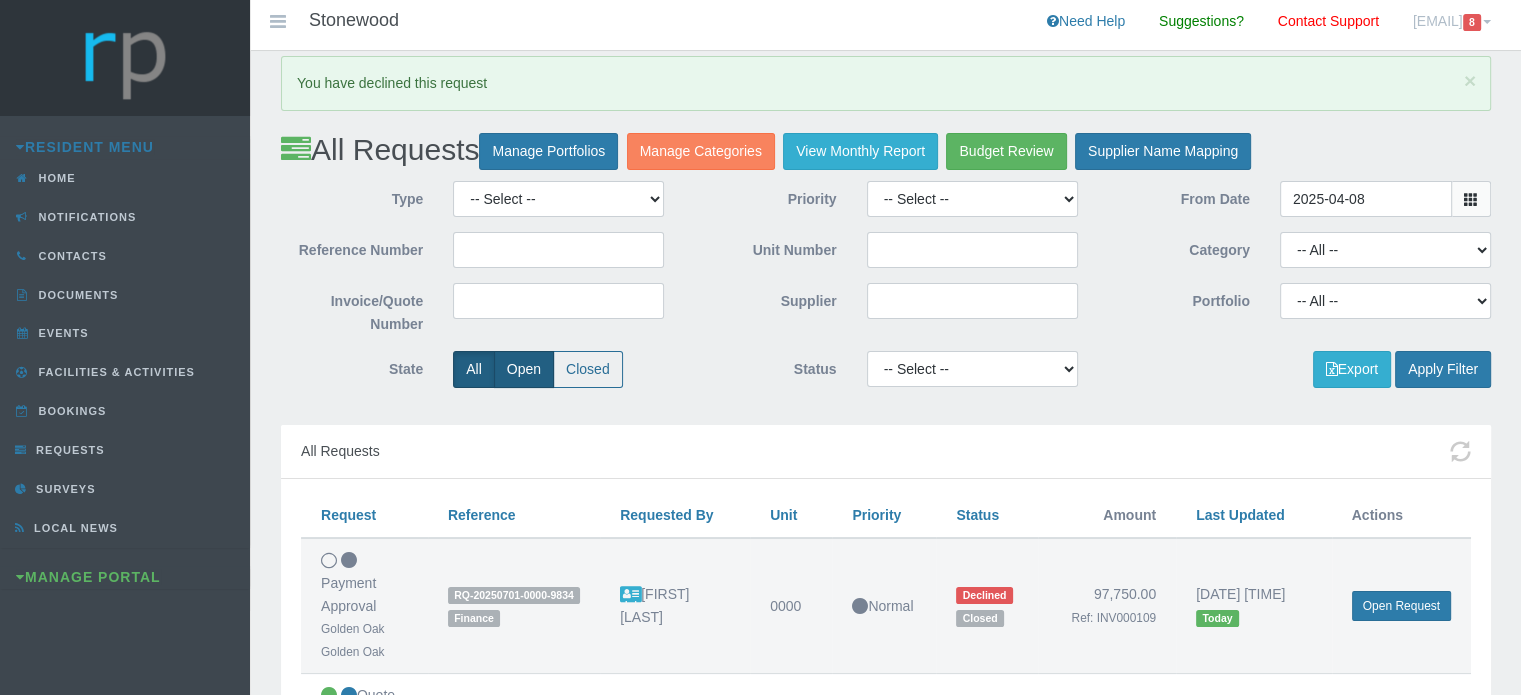 click on "Open" at bounding box center (524, 369) 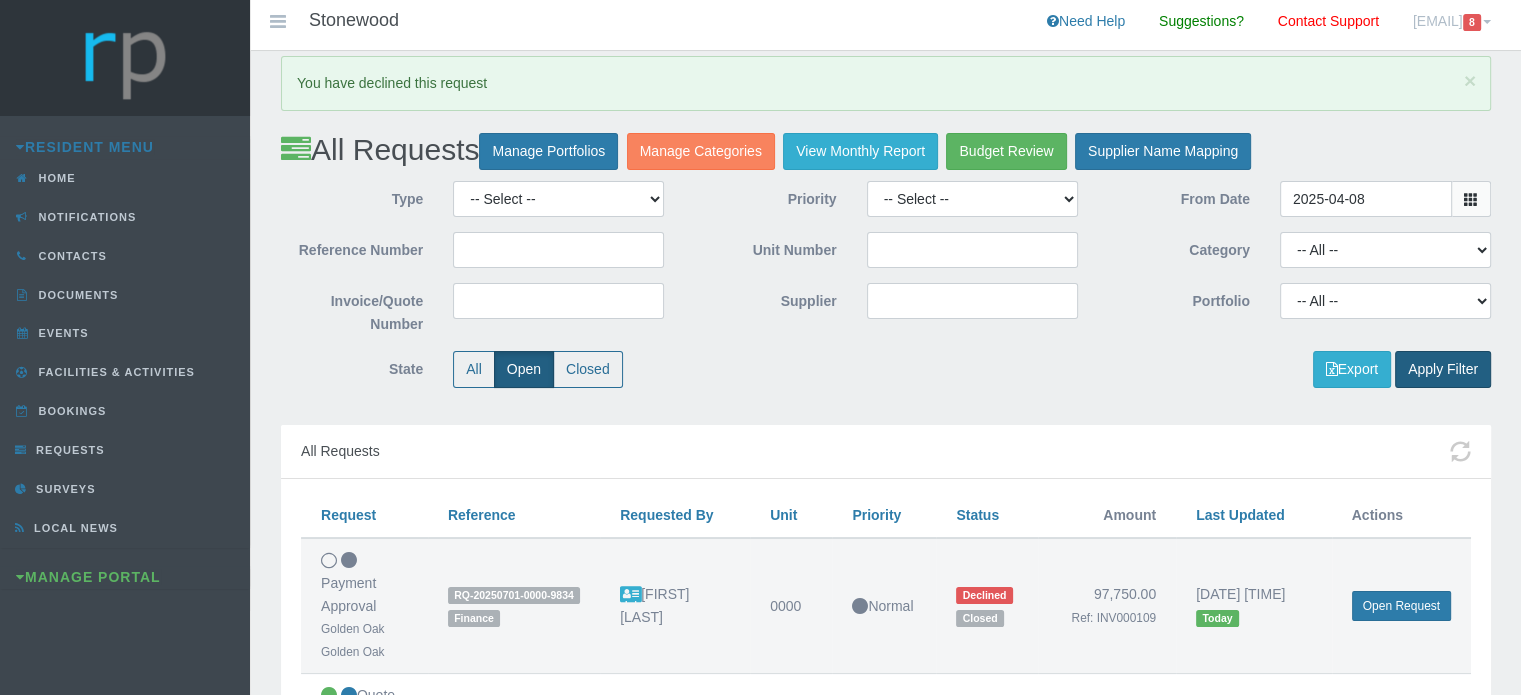click on "Apply Filter" at bounding box center [1443, 369] 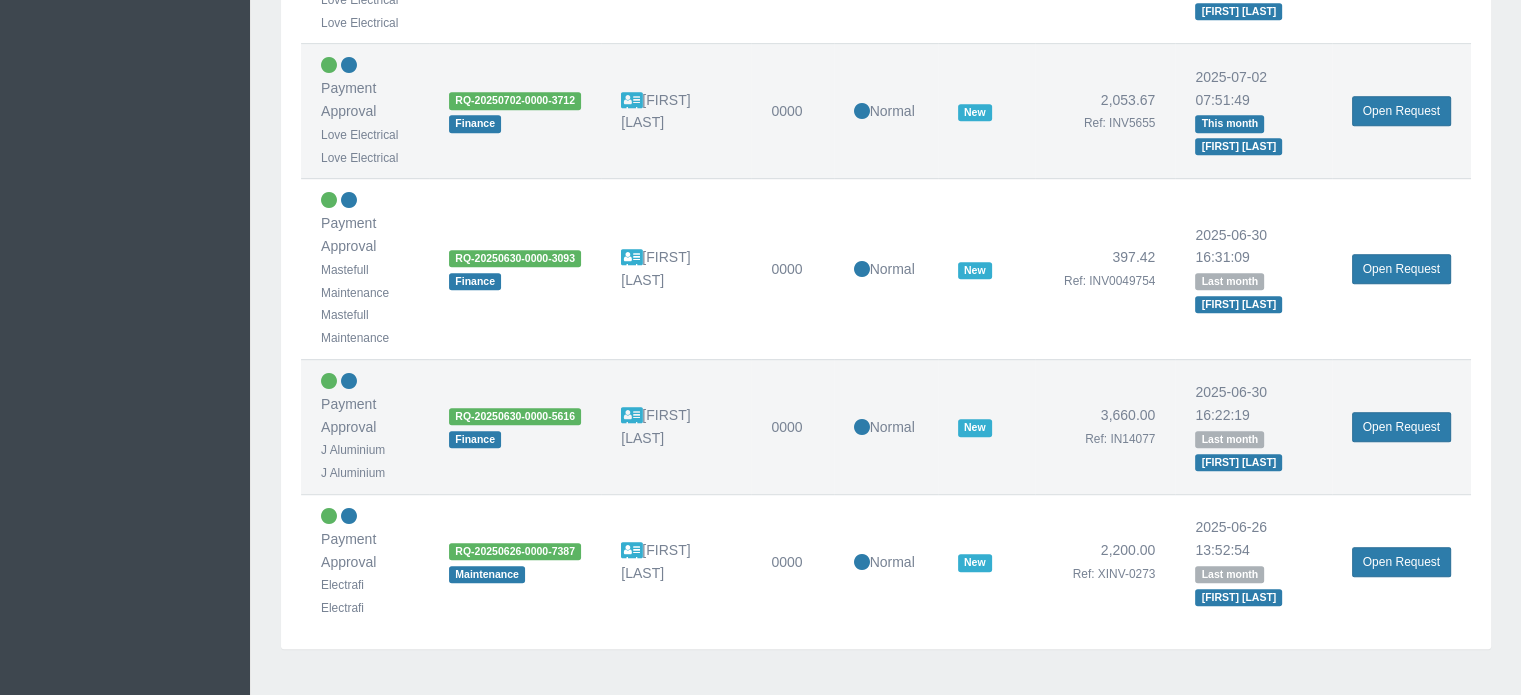 scroll, scrollTop: 1165, scrollLeft: 0, axis: vertical 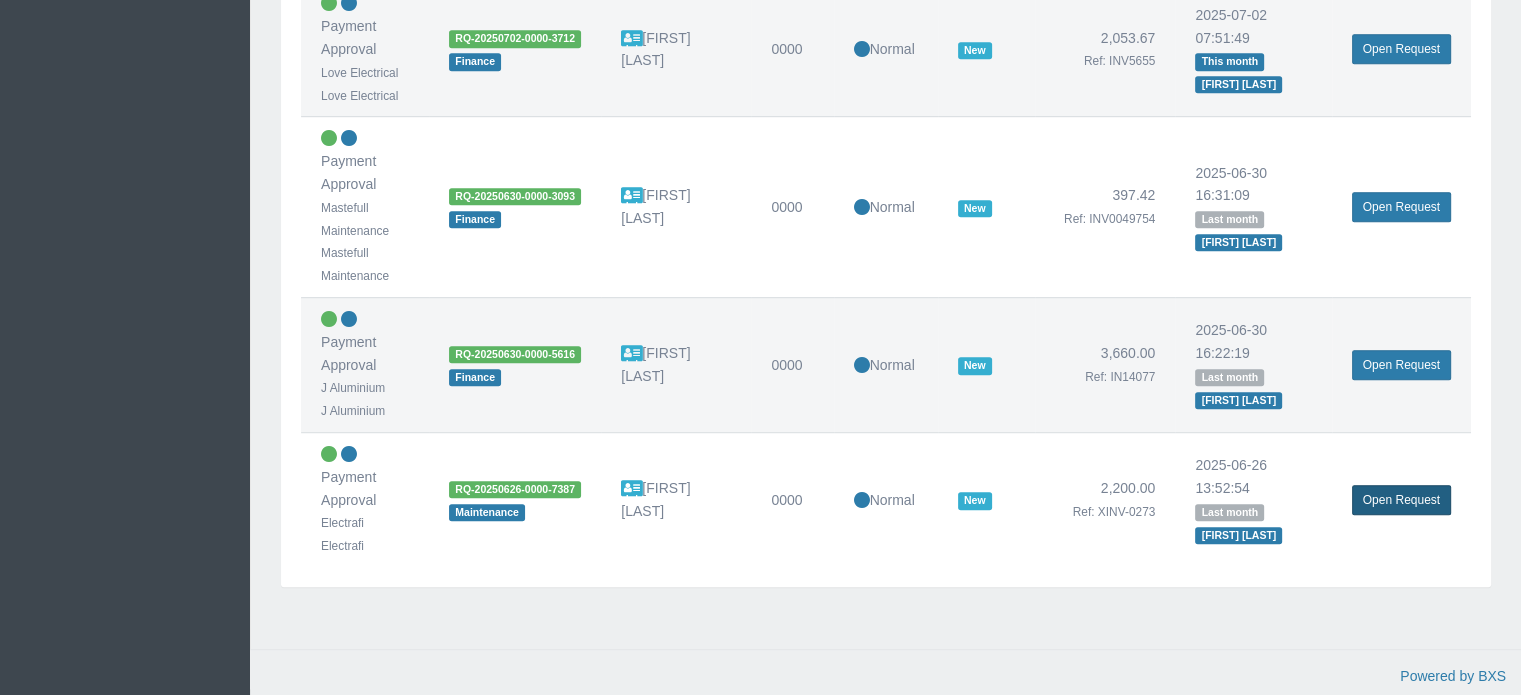 click on "Open Request" at bounding box center [1401, 500] 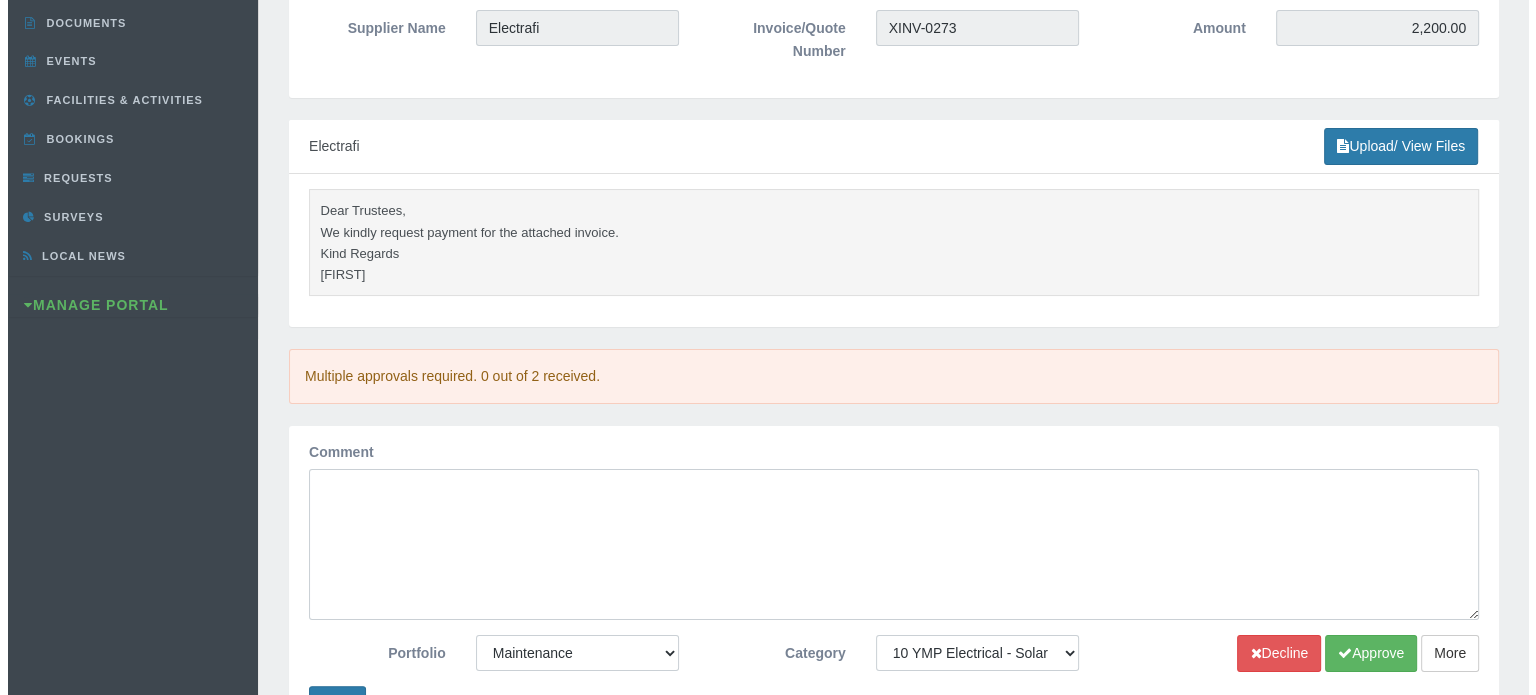 scroll, scrollTop: 300, scrollLeft: 0, axis: vertical 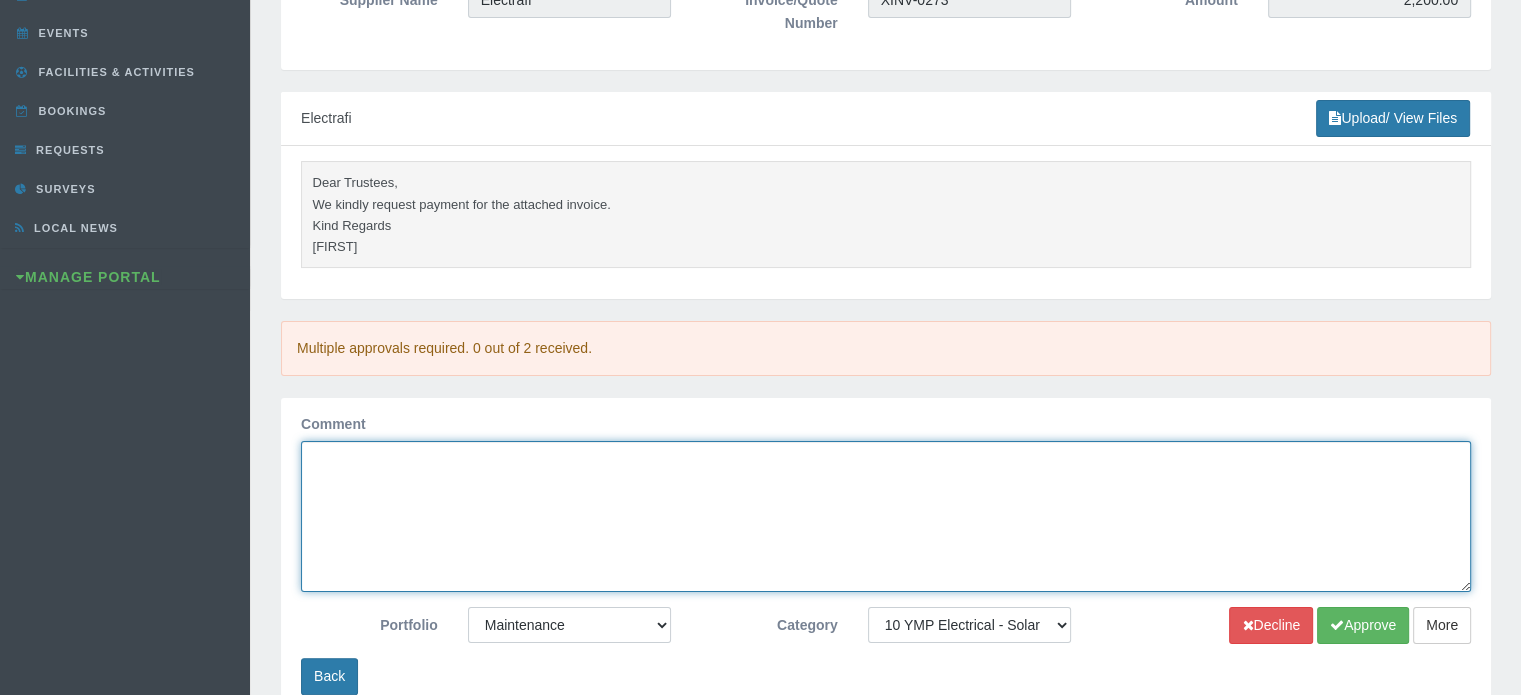 click on "Comment" at bounding box center [886, 516] 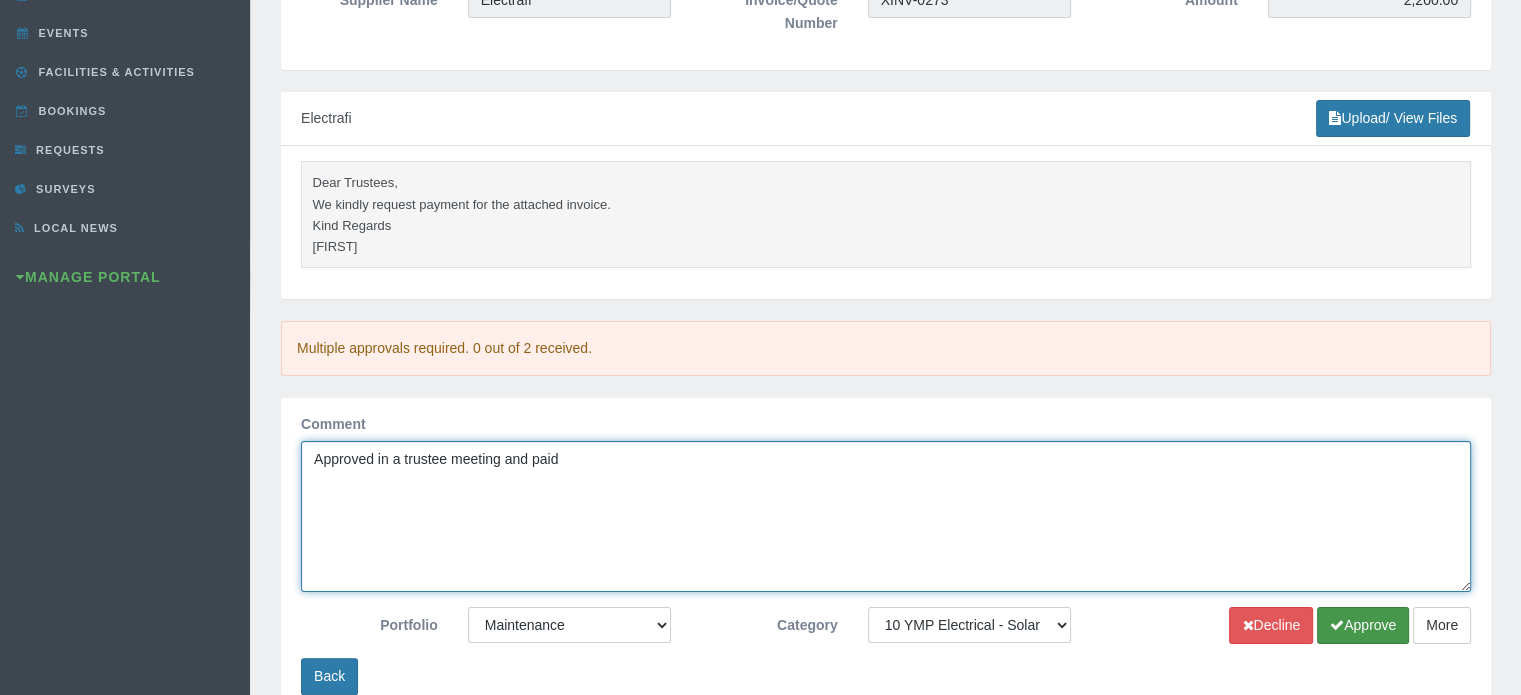 type on "Approved in a trustee meeting and paid" 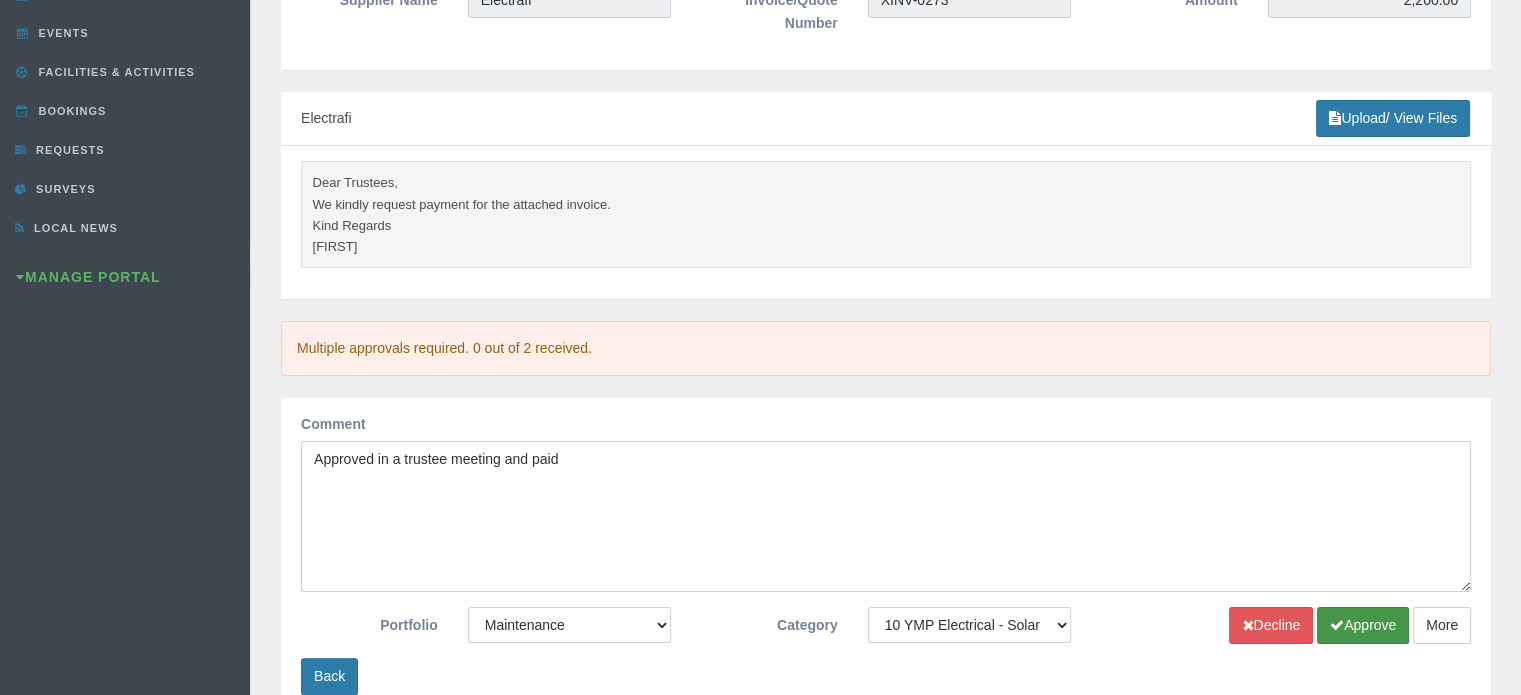 click on "Approve" at bounding box center [1363, 625] 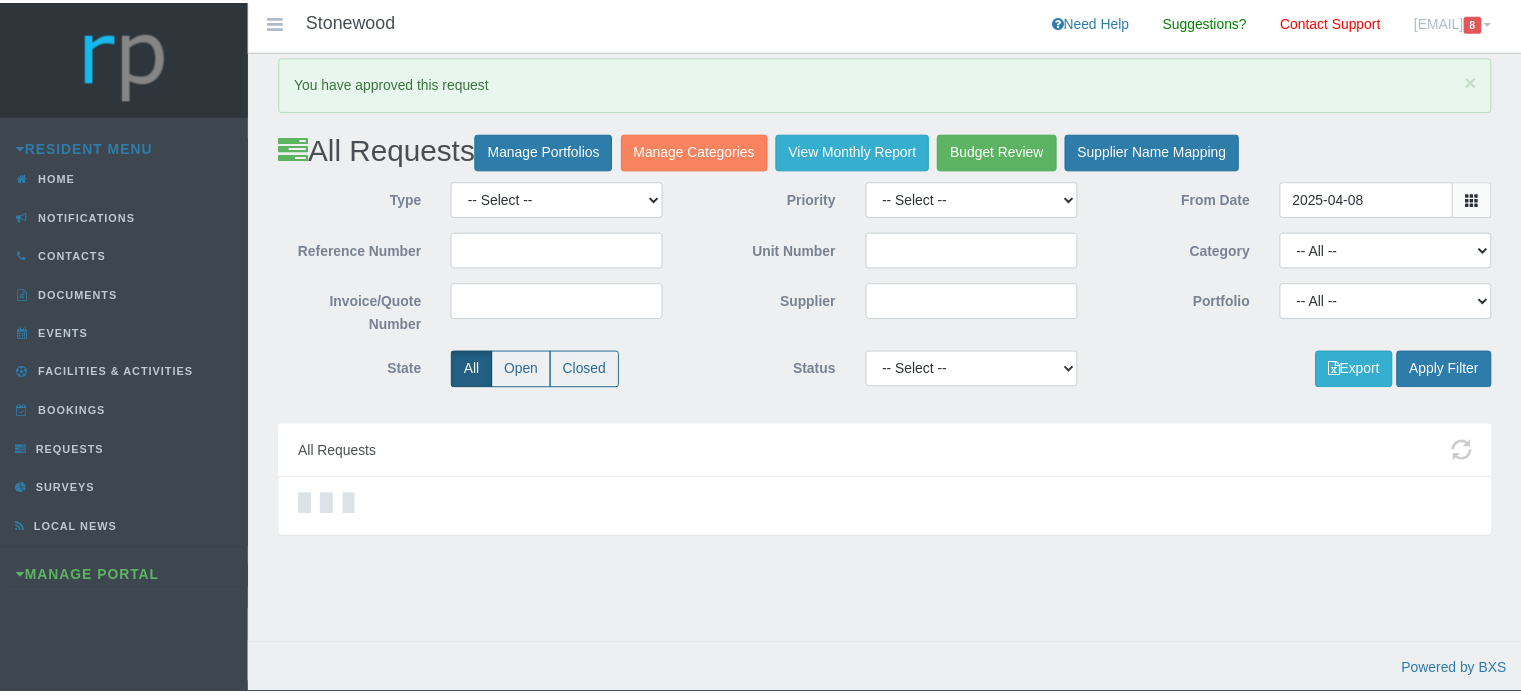 scroll, scrollTop: 0, scrollLeft: 0, axis: both 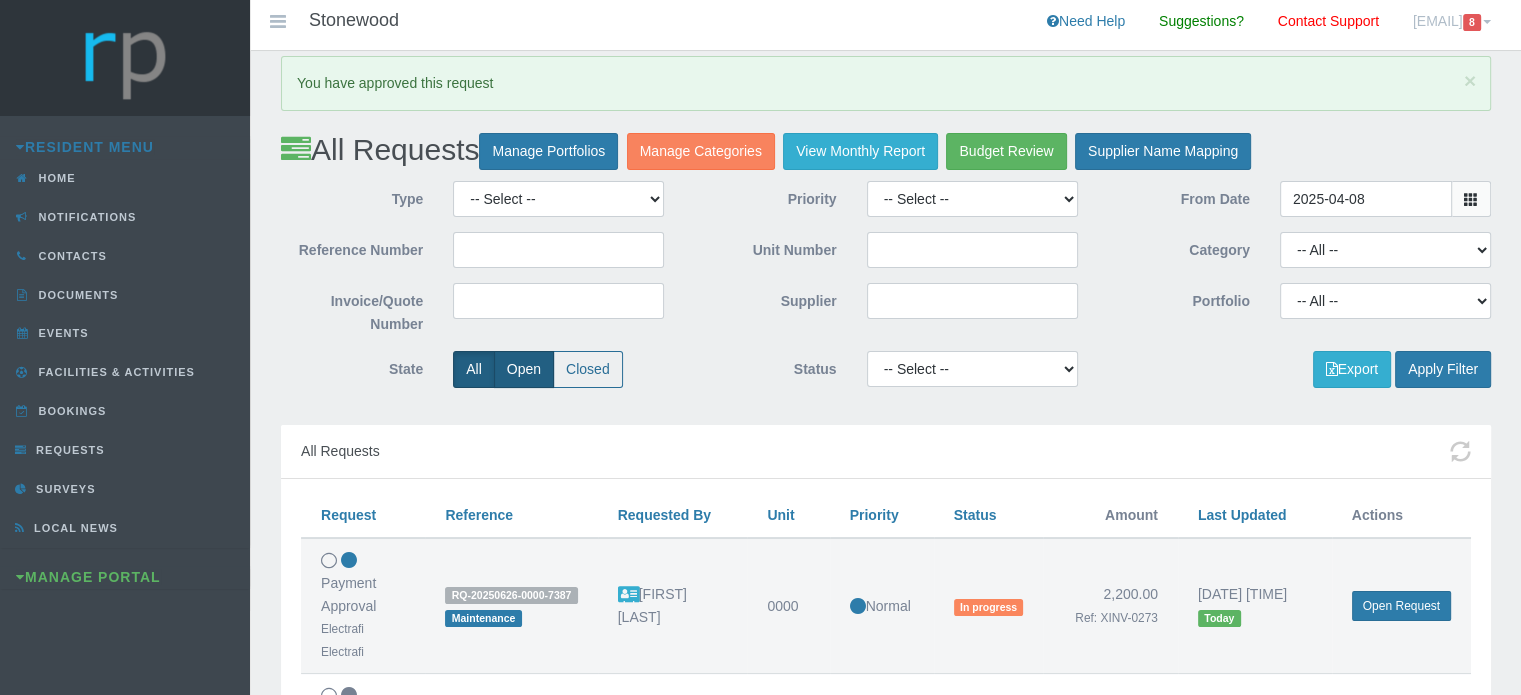 click on "Open" at bounding box center (524, 369) 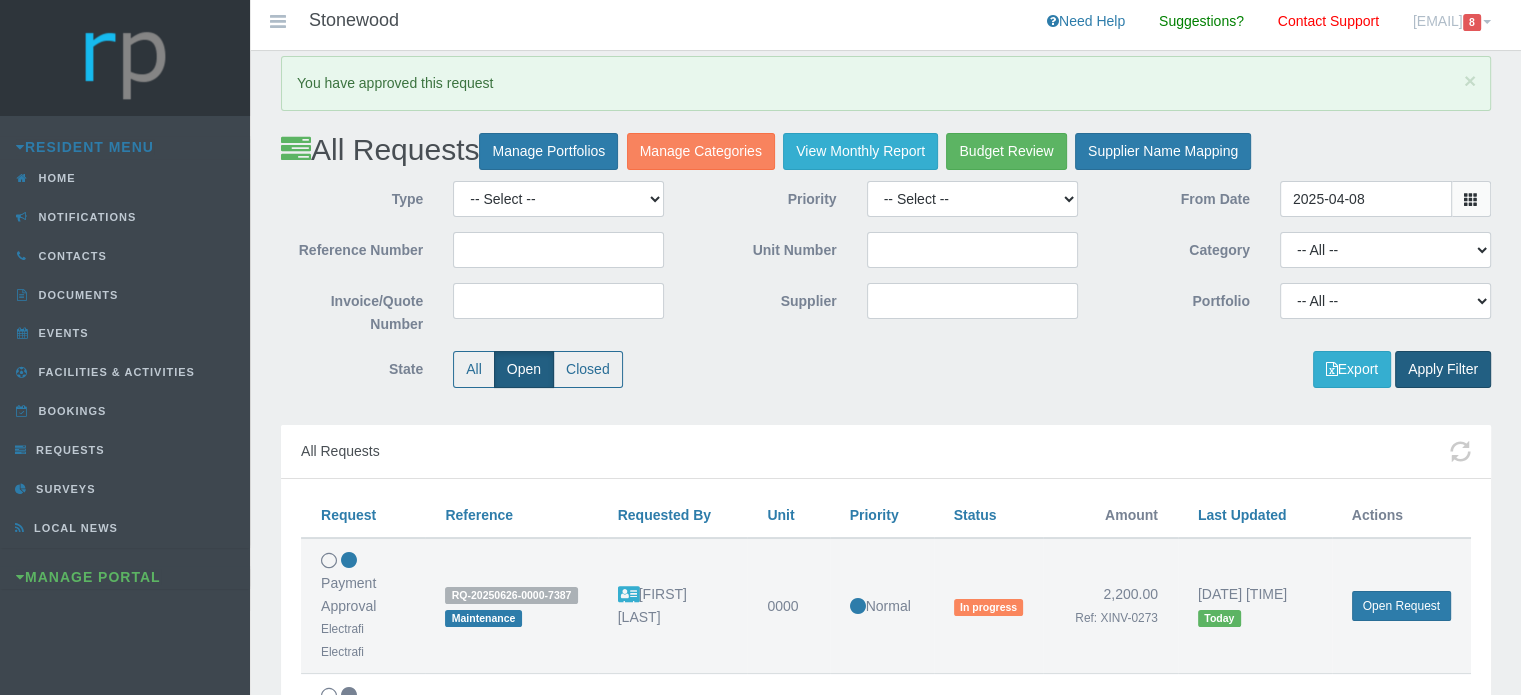 click on "Apply Filter" at bounding box center [1443, 369] 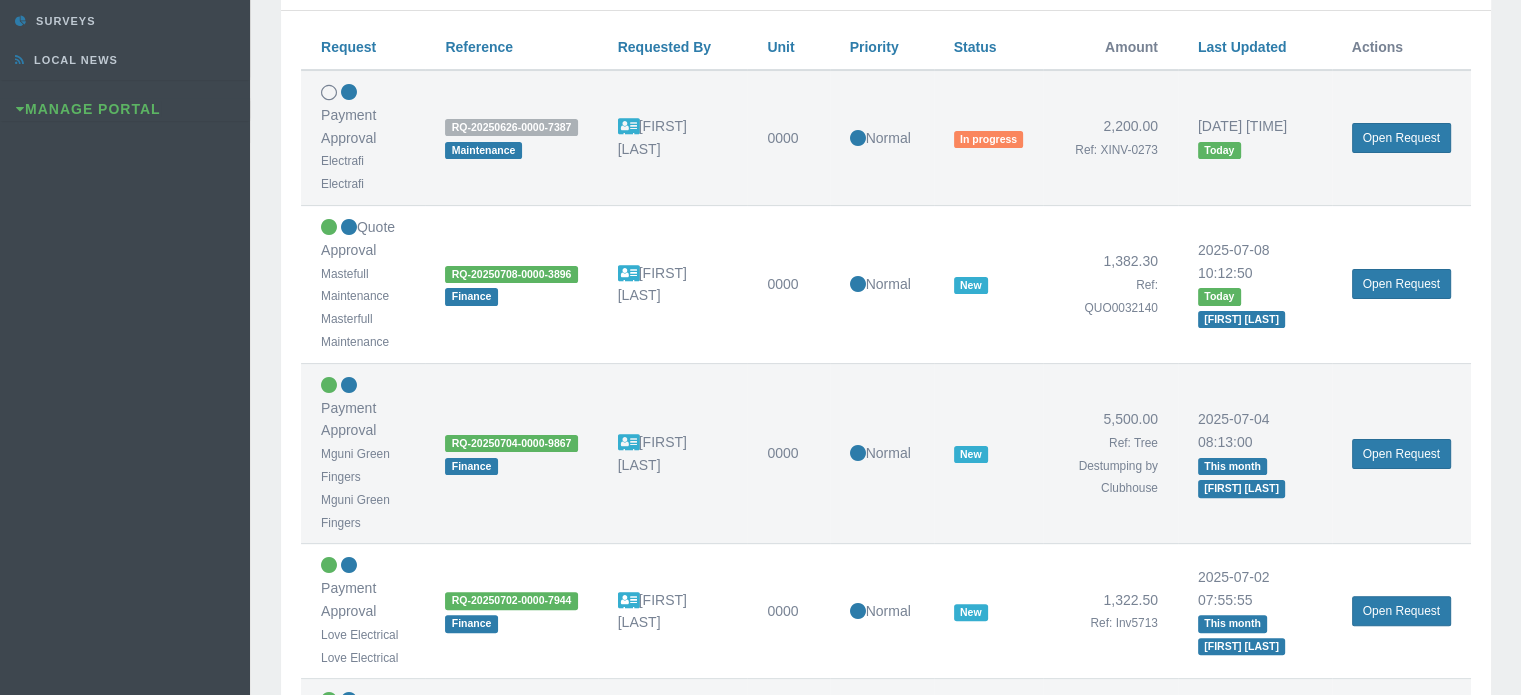 scroll, scrollTop: 500, scrollLeft: 0, axis: vertical 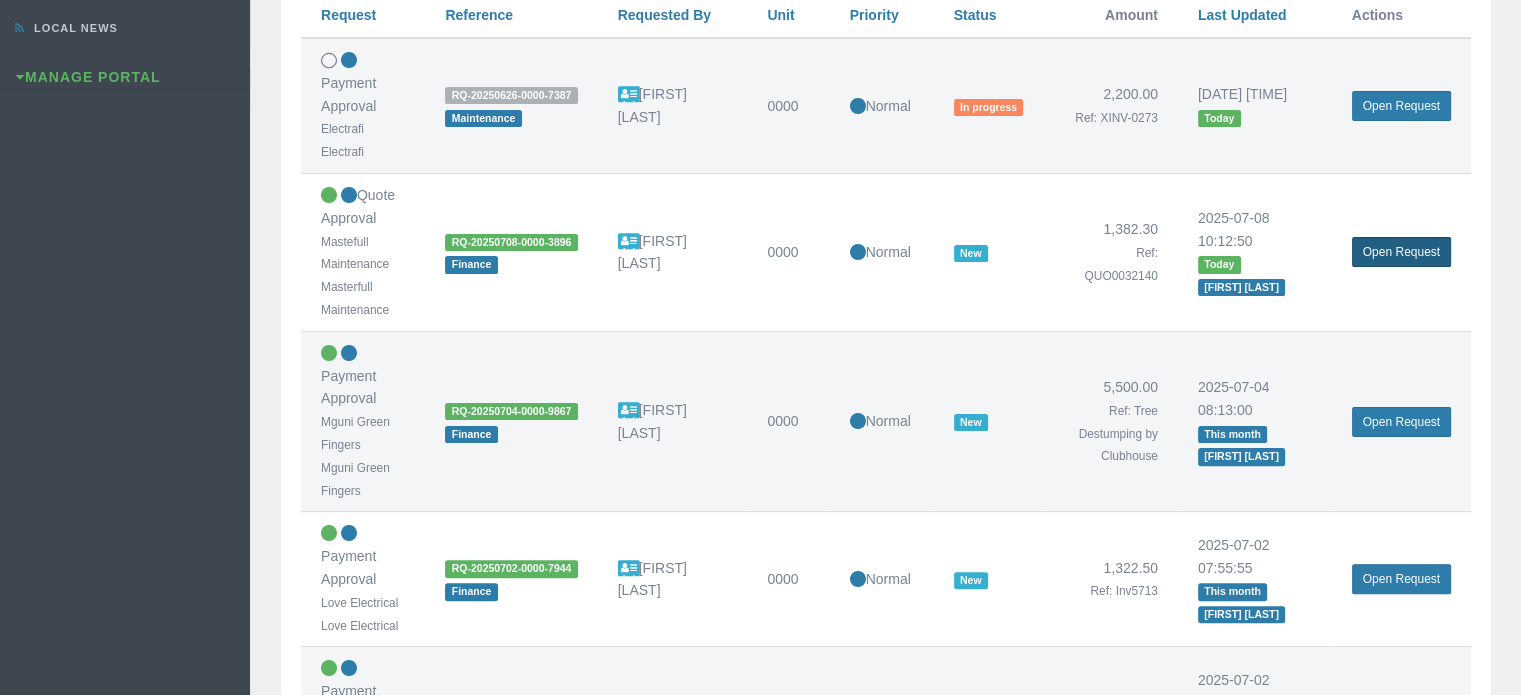 click on "Open Request" at bounding box center (1401, 252) 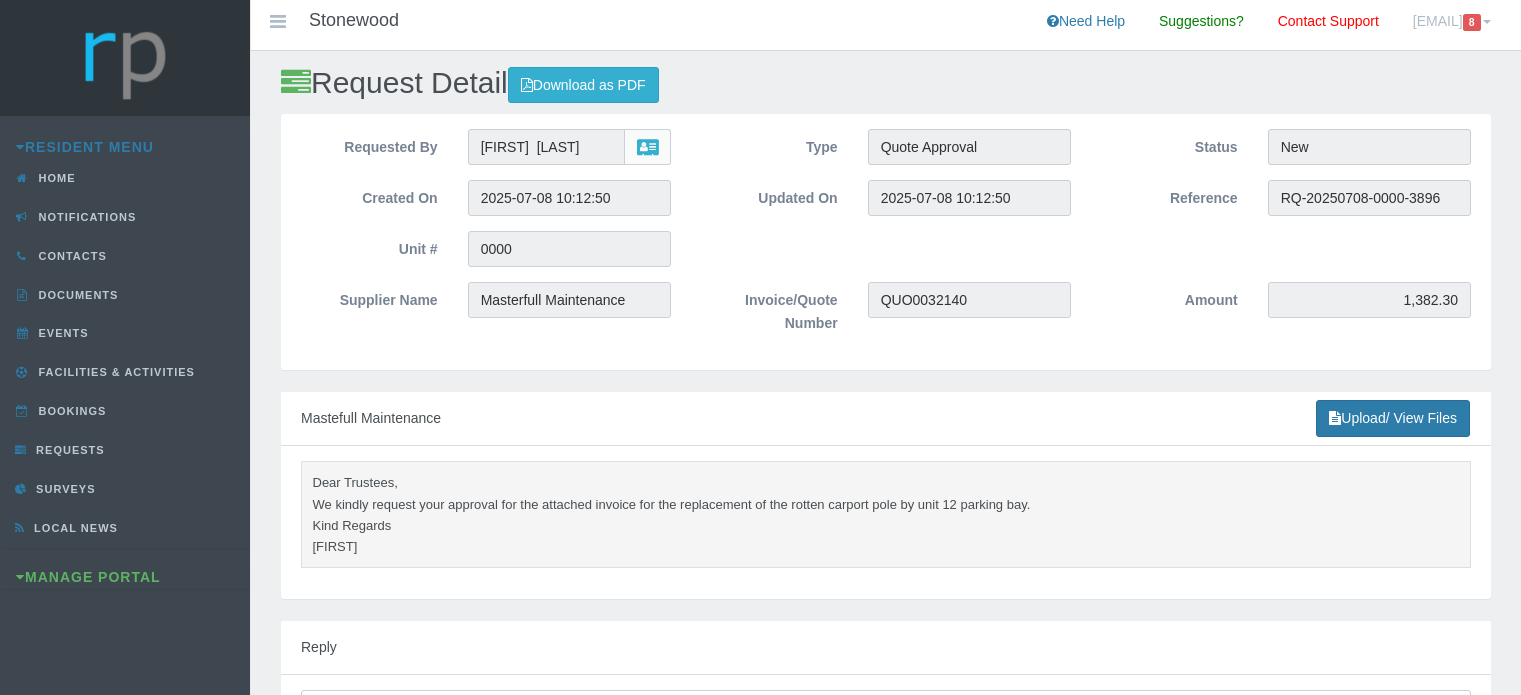scroll, scrollTop: 0, scrollLeft: 0, axis: both 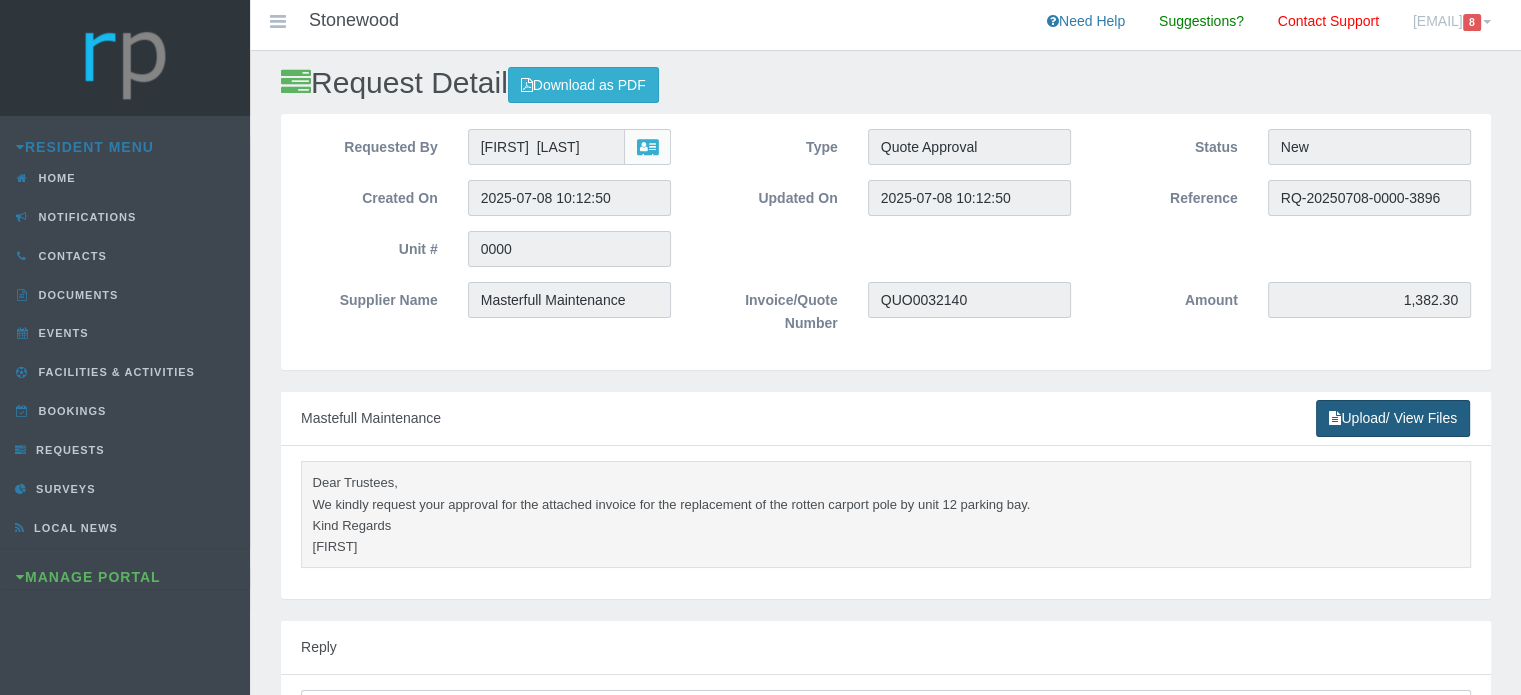 click on "Upload/ View Files" at bounding box center [1393, 418] 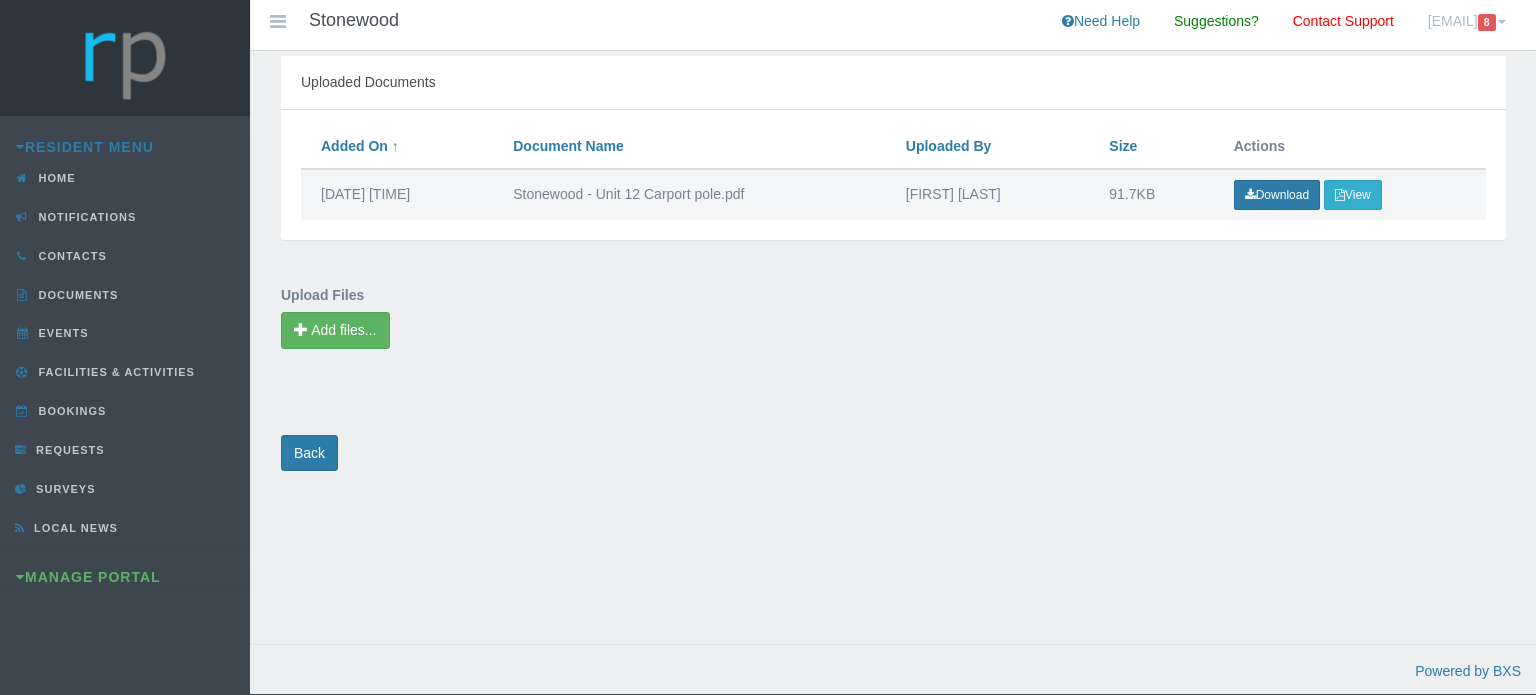 scroll, scrollTop: 0, scrollLeft: 0, axis: both 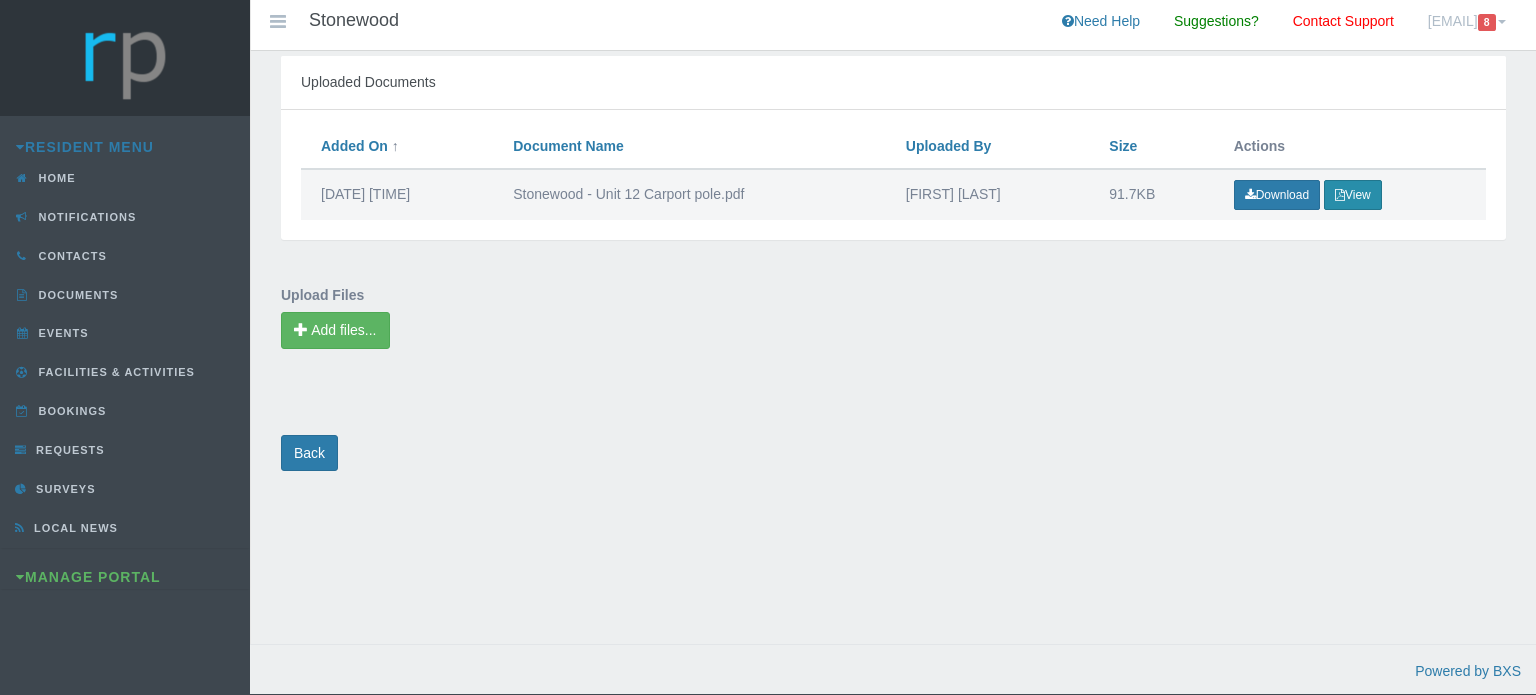 click on "View" at bounding box center (1353, 195) 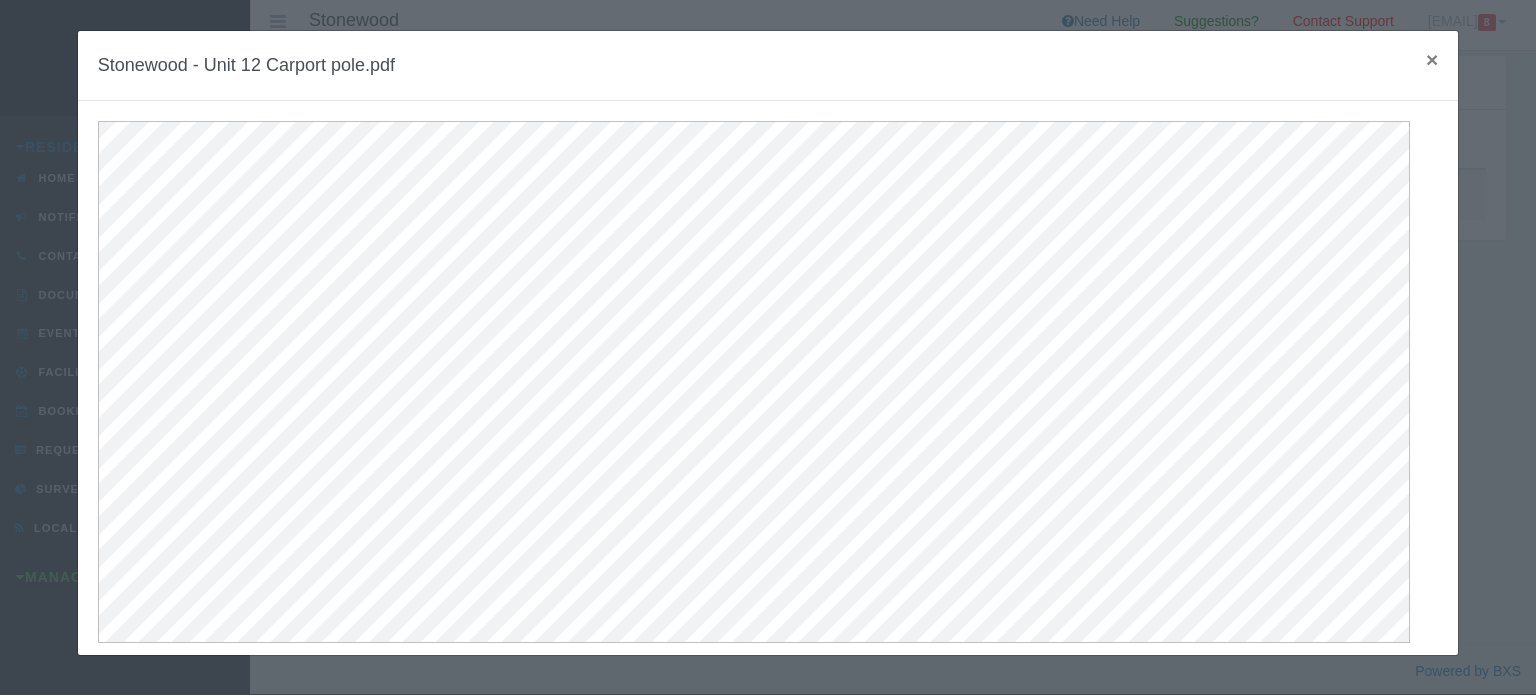 click on "×" at bounding box center [1432, 59] 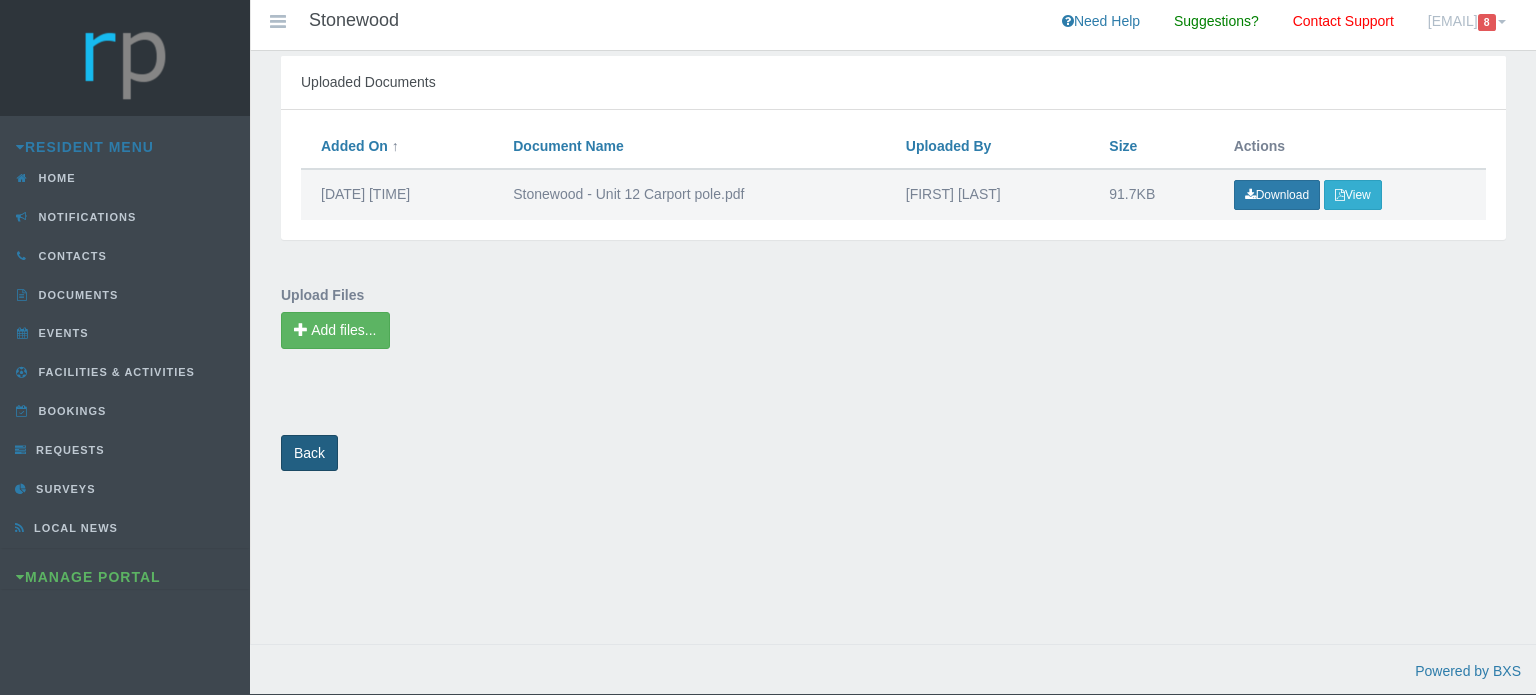 click on "Back" at bounding box center (309, 453) 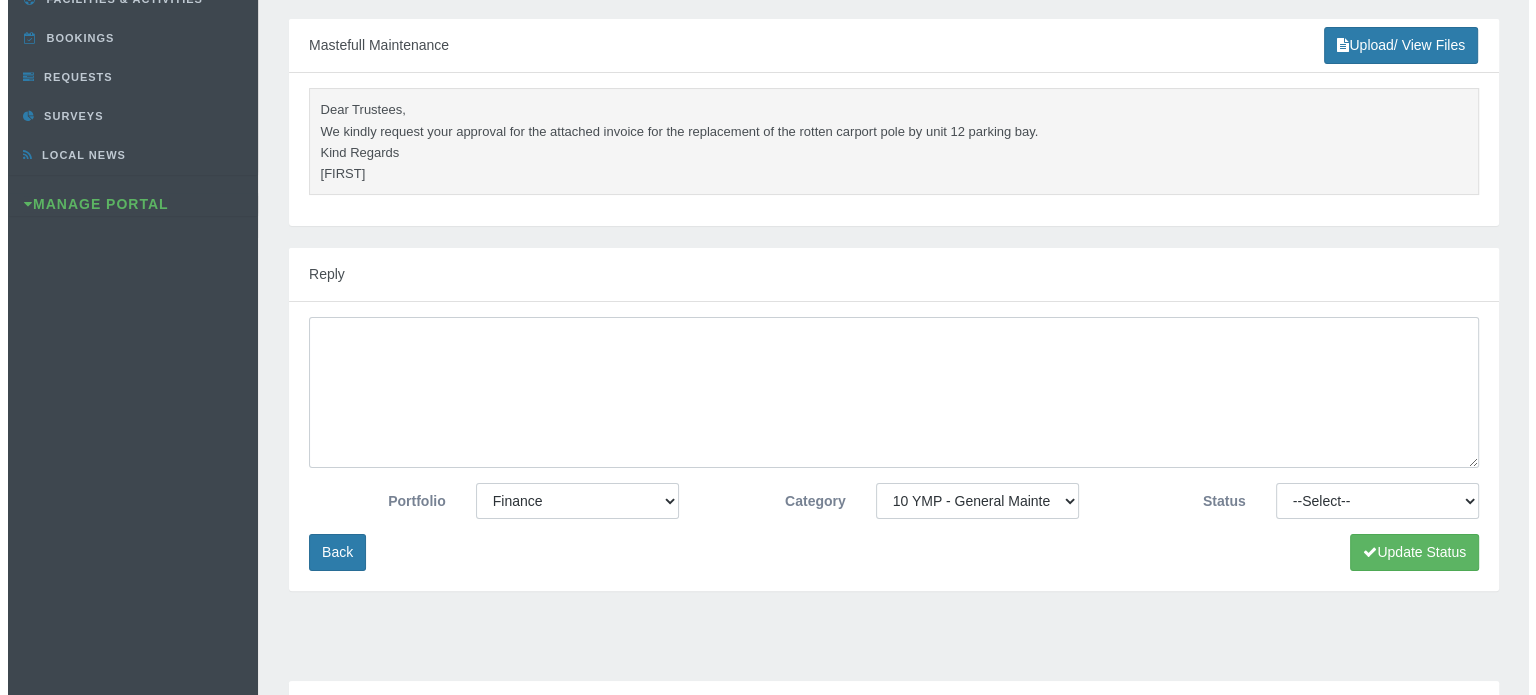 scroll, scrollTop: 400, scrollLeft: 0, axis: vertical 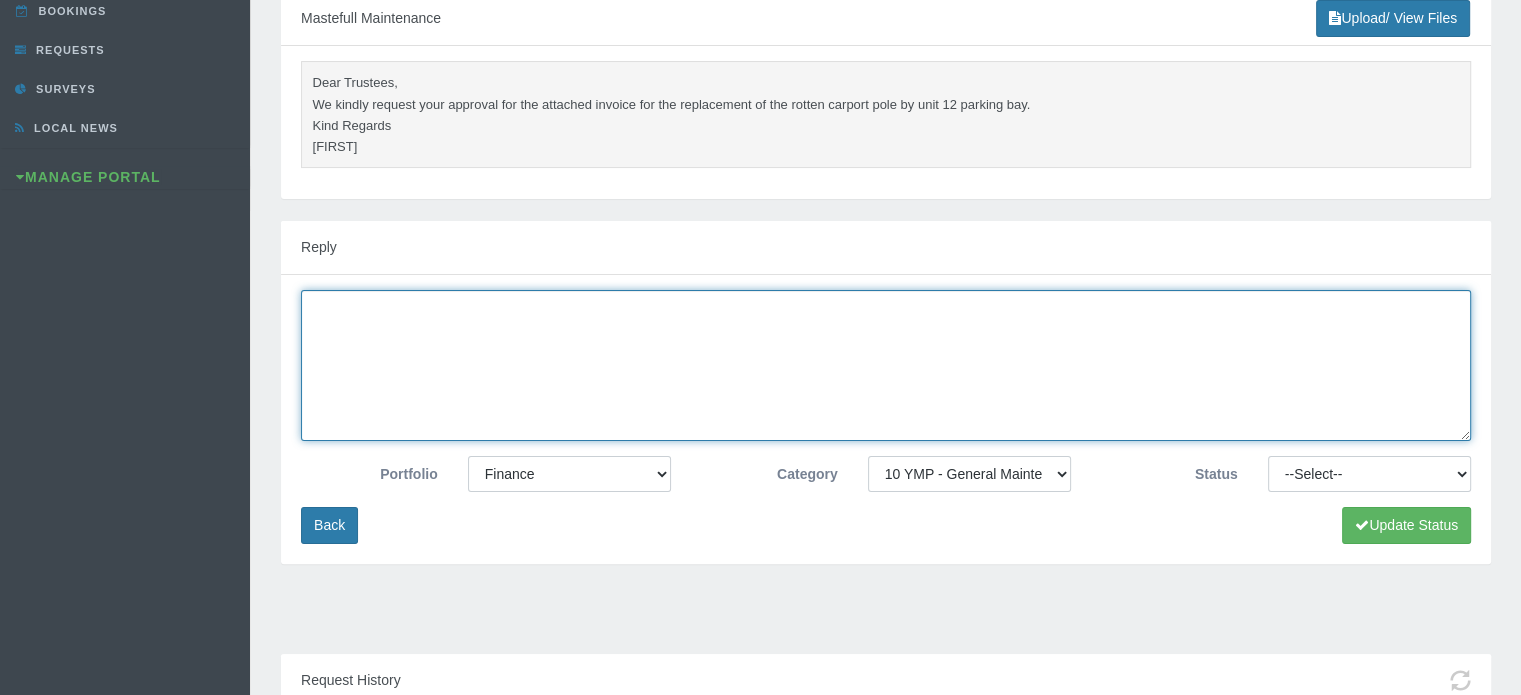 click at bounding box center [886, 365] 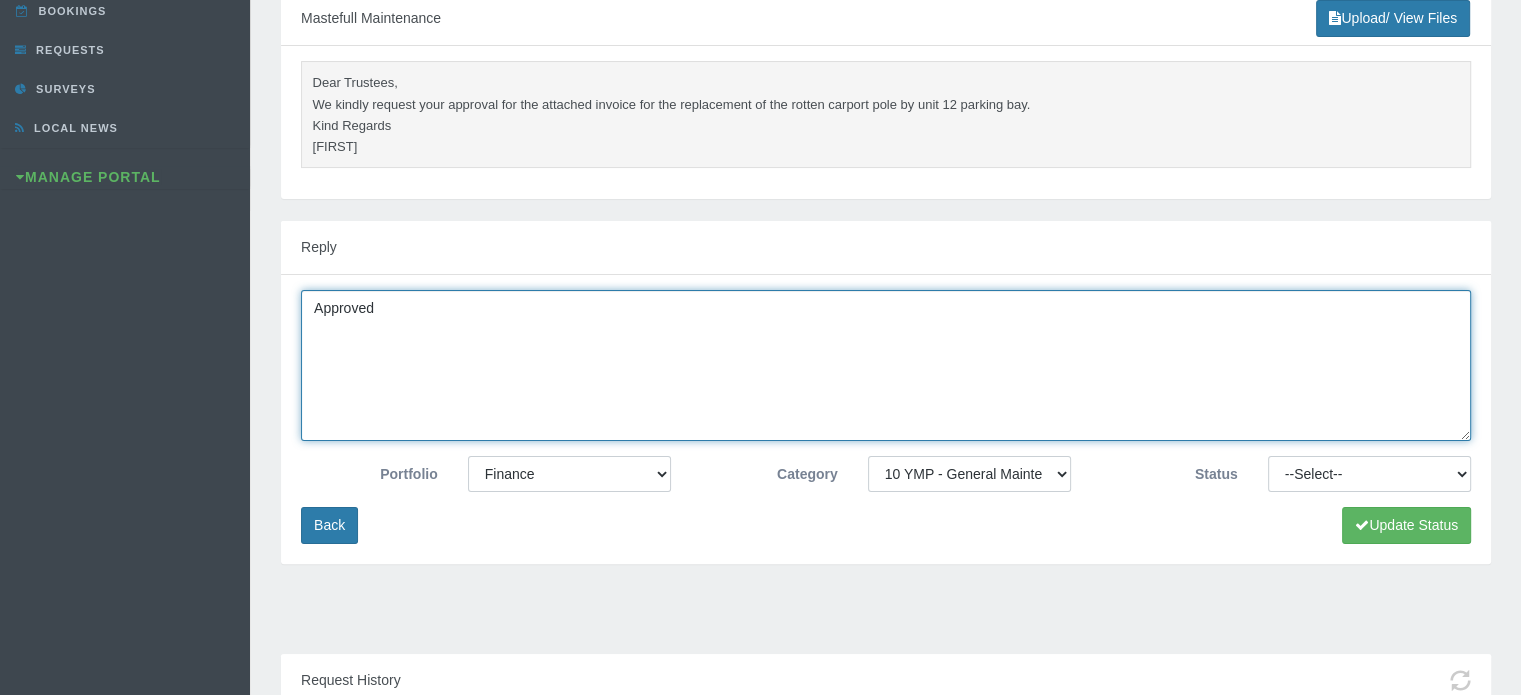 type on "Approved" 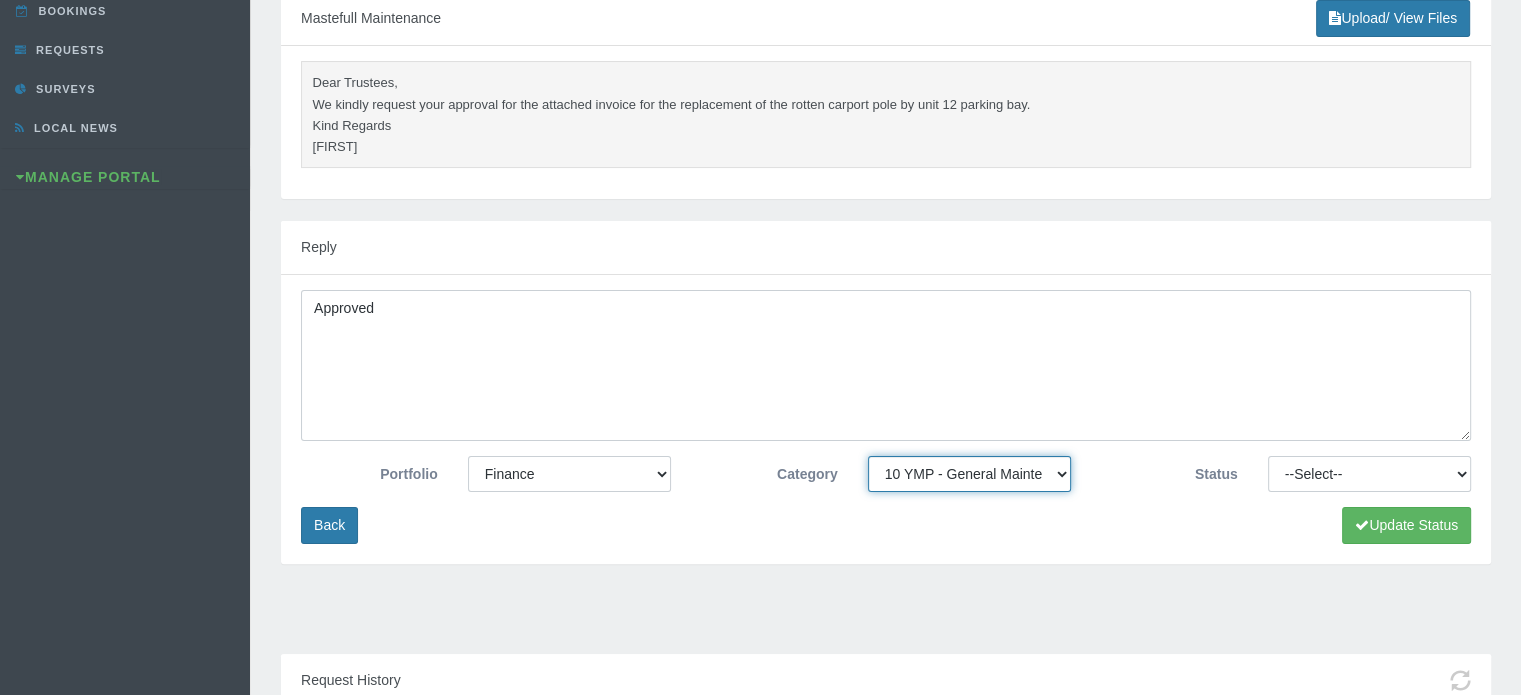 click on "-- None --
10 YMP - Borehole
10 YMP - Fire Equipment
10 YMP - Garden upgrades
10 YMP - General Maintenance, DSTV Repairs, Paving & Other
10 YMP - Plumbing day to day
10 YMP - Roofing
10 YMP - Security - Intercom
10 YMP - Windows
10 YMP Building Repairs - Clubhouse Windows
10 YMP Building Repairs - Garden & Geyser Gates
10 YMP Building Repairs - Painting
10 YMP Building Repairs - Pool
10 YMP Electrical
10 YMP Electrical - Solar Project
10 YMP Security - Callouts
10 YMP Security - Fence COC & repairs
Admin Levy Consumables
Admin Levy Landscaping & Rubble Removal" at bounding box center (969, 474) 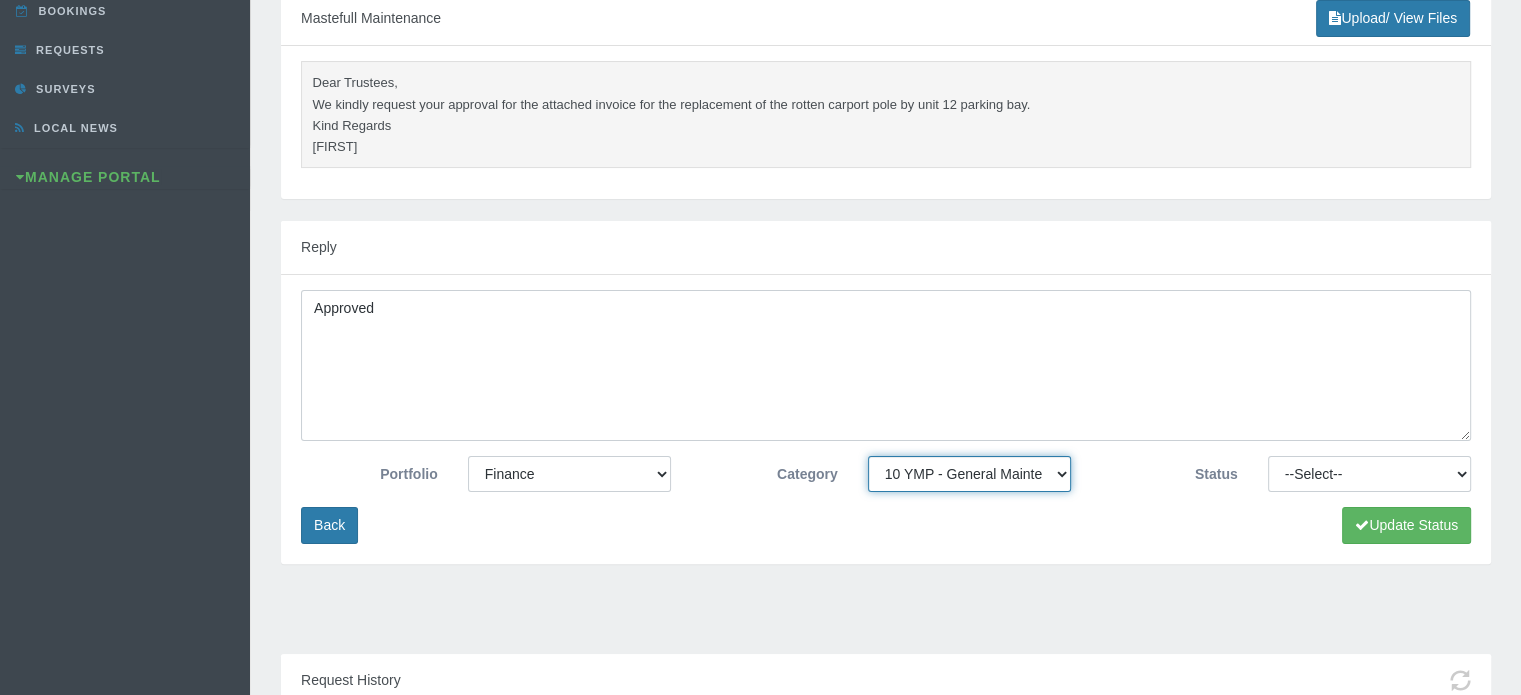 click on "-- None --
10 YMP - Borehole
10 YMP - Fire Equipment
10 YMP - Garden upgrades
10 YMP - General Maintenance, DSTV Repairs, Paving & Other
10 YMP - Plumbing day to day
10 YMP - Roofing
10 YMP - Security - Intercom
10 YMP - Windows
10 YMP Building Repairs - Clubhouse Windows
10 YMP Building Repairs - Garden & Geyser Gates
10 YMP Building Repairs - Painting
10 YMP Building Repairs - Pool
10 YMP Electrical
10 YMP Electrical - Solar Project
10 YMP Security - Callouts
10 YMP Security - Fence COC & repairs
Admin Levy Consumables
Admin Levy Landscaping & Rubble Removal" at bounding box center (969, 474) 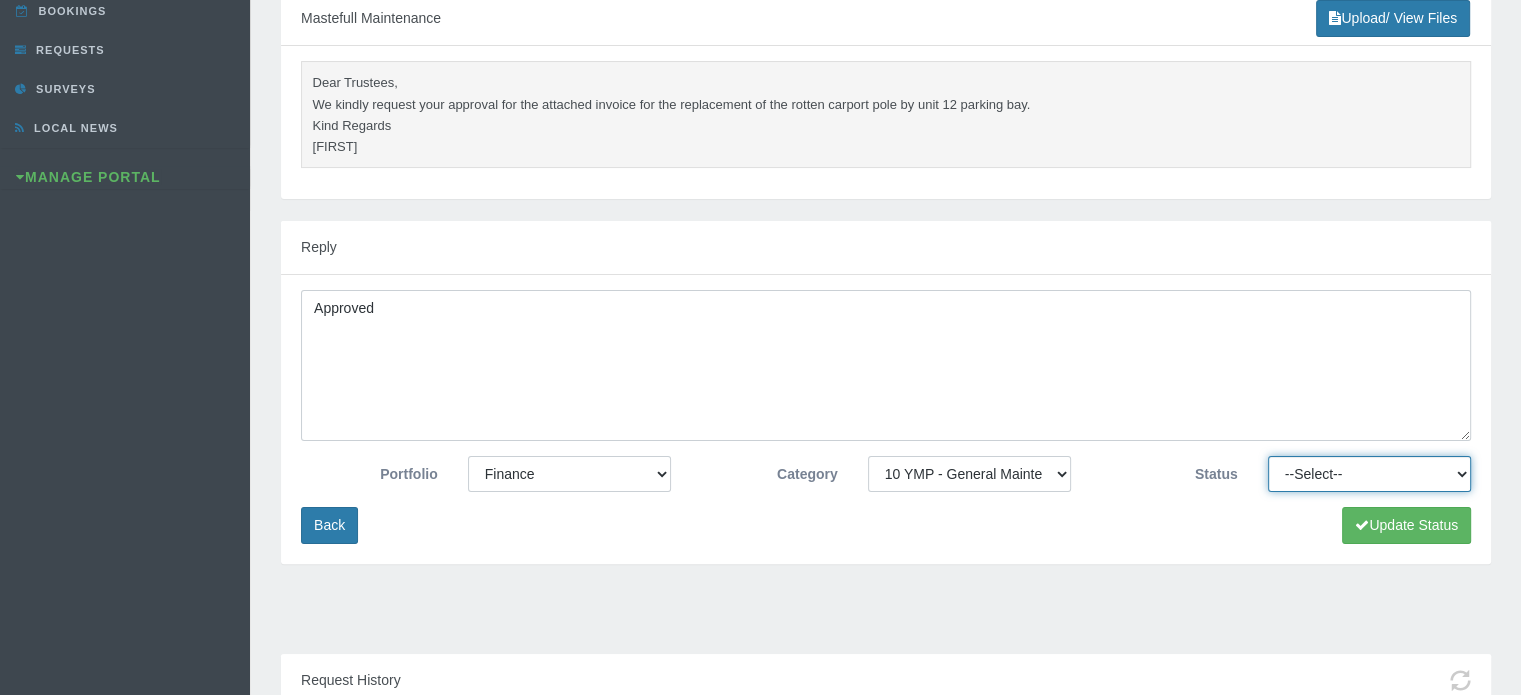 click on "--Select--
Approved
Cancelled
Completed
Declined
More information required
New
Paid
In progress" at bounding box center [1369, 474] 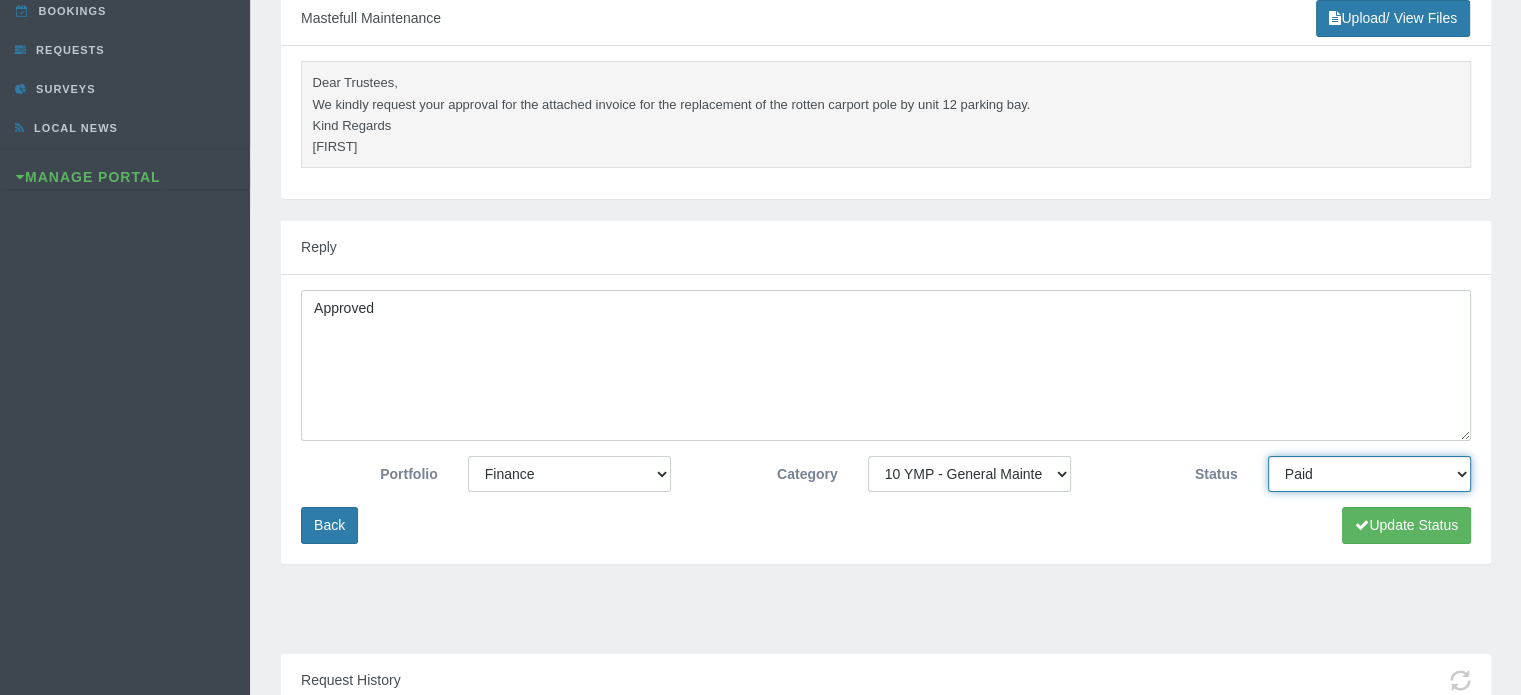 click on "--Select--
Approved
Cancelled
Completed
Declined
More information required
New
Paid
In progress" at bounding box center [1369, 474] 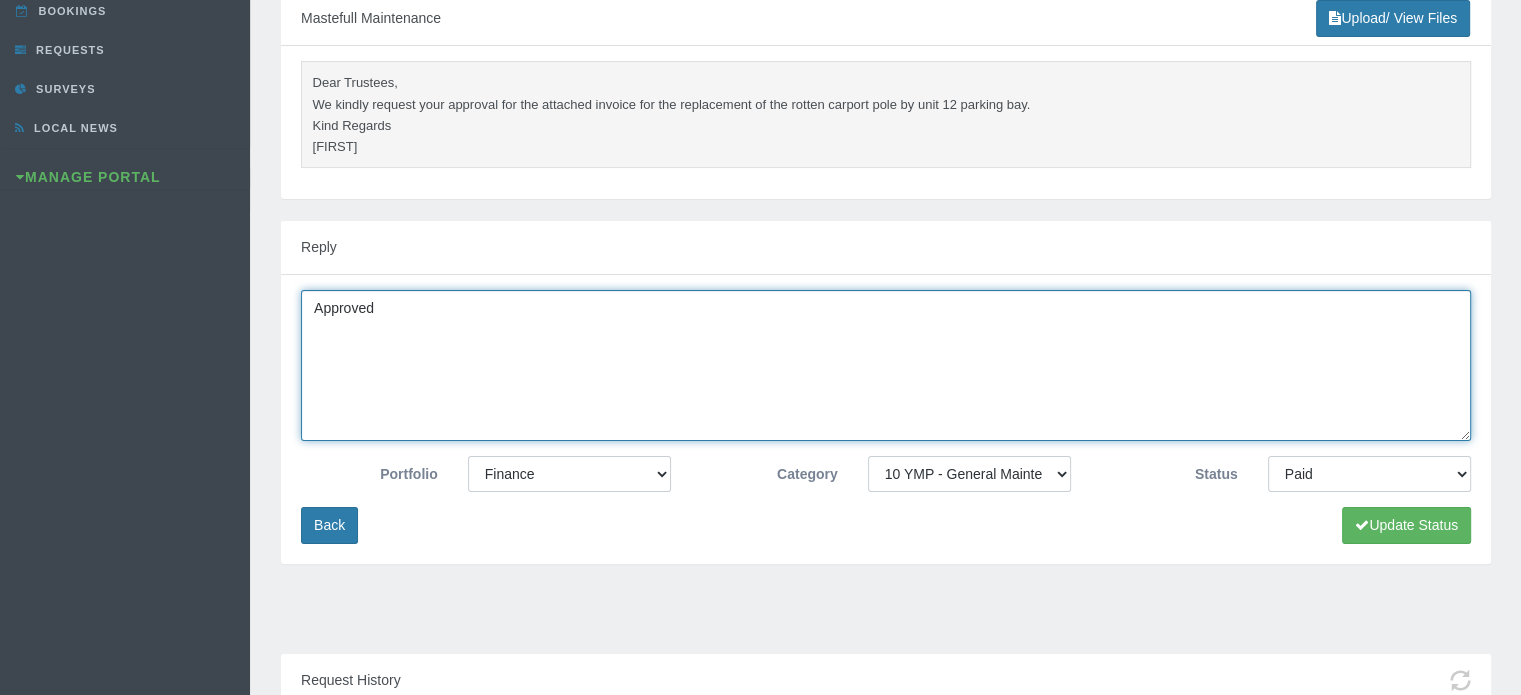 click on "Approved" at bounding box center [886, 365] 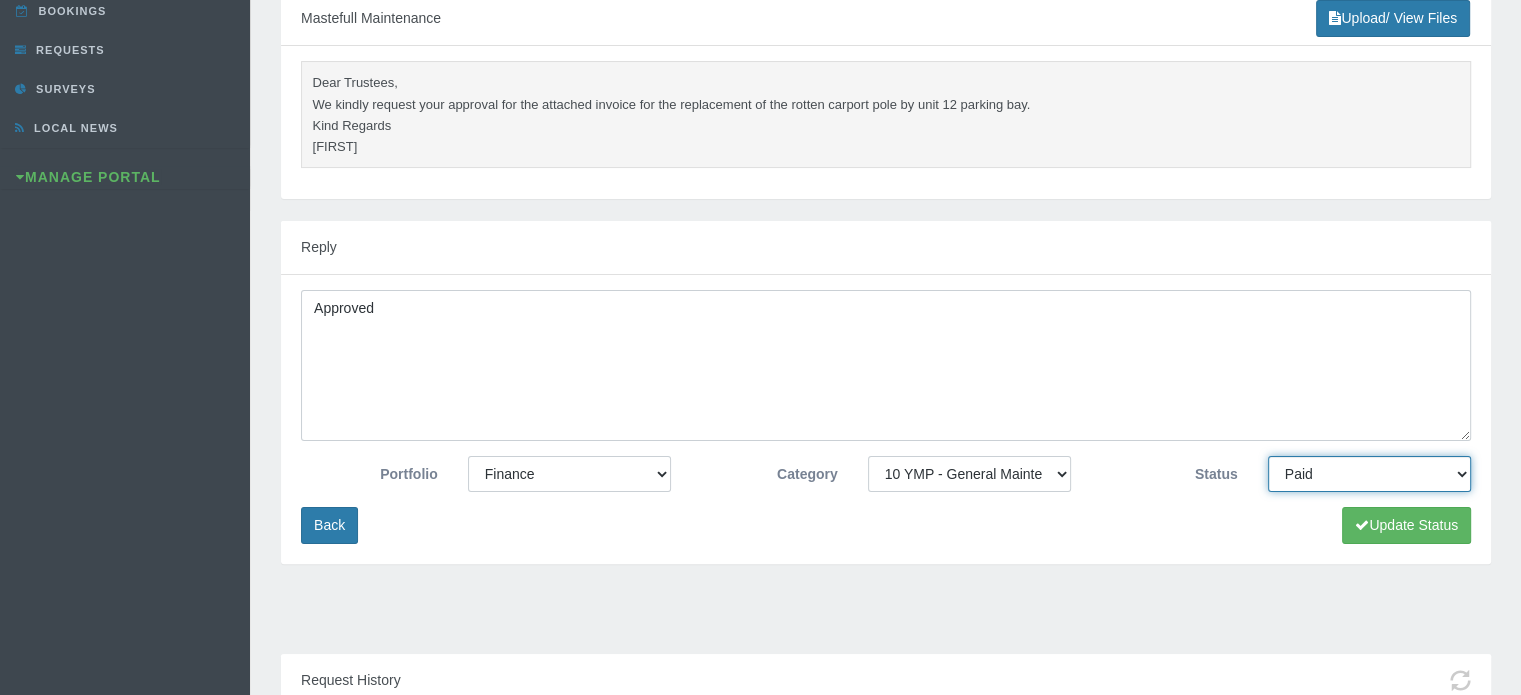 click on "--Select--
Approved
Cancelled
Completed
Declined
More information required
New
Paid
In progress" at bounding box center [1369, 474] 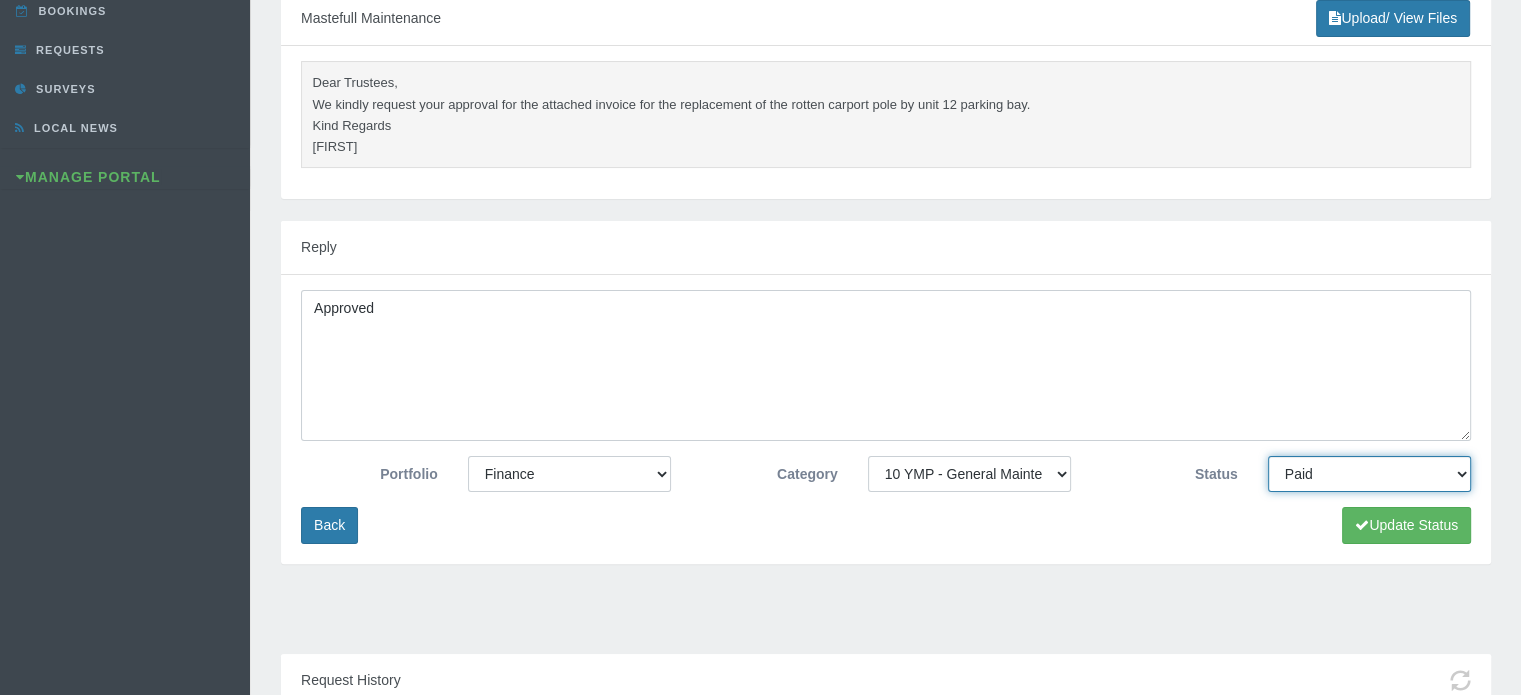 select on "APPROVED" 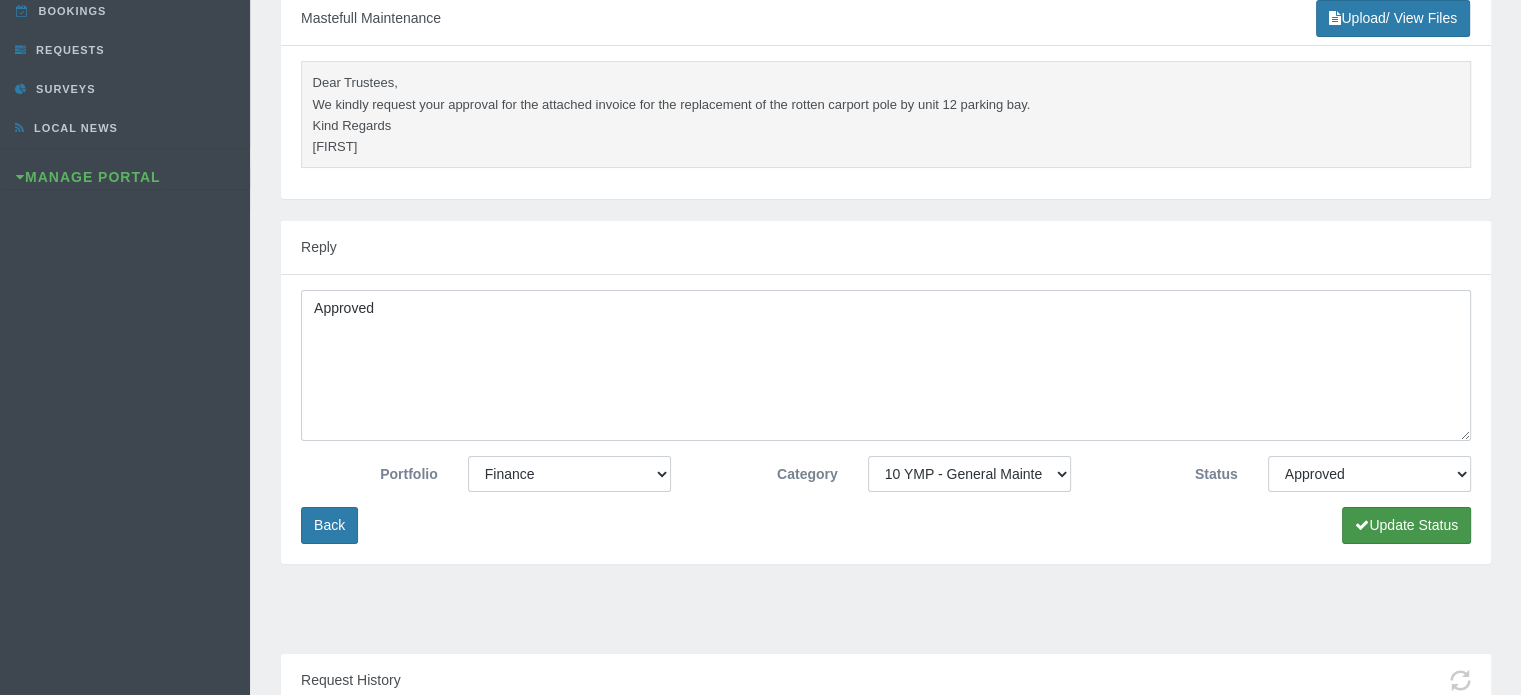 click on "Update Status" at bounding box center [1406, 525] 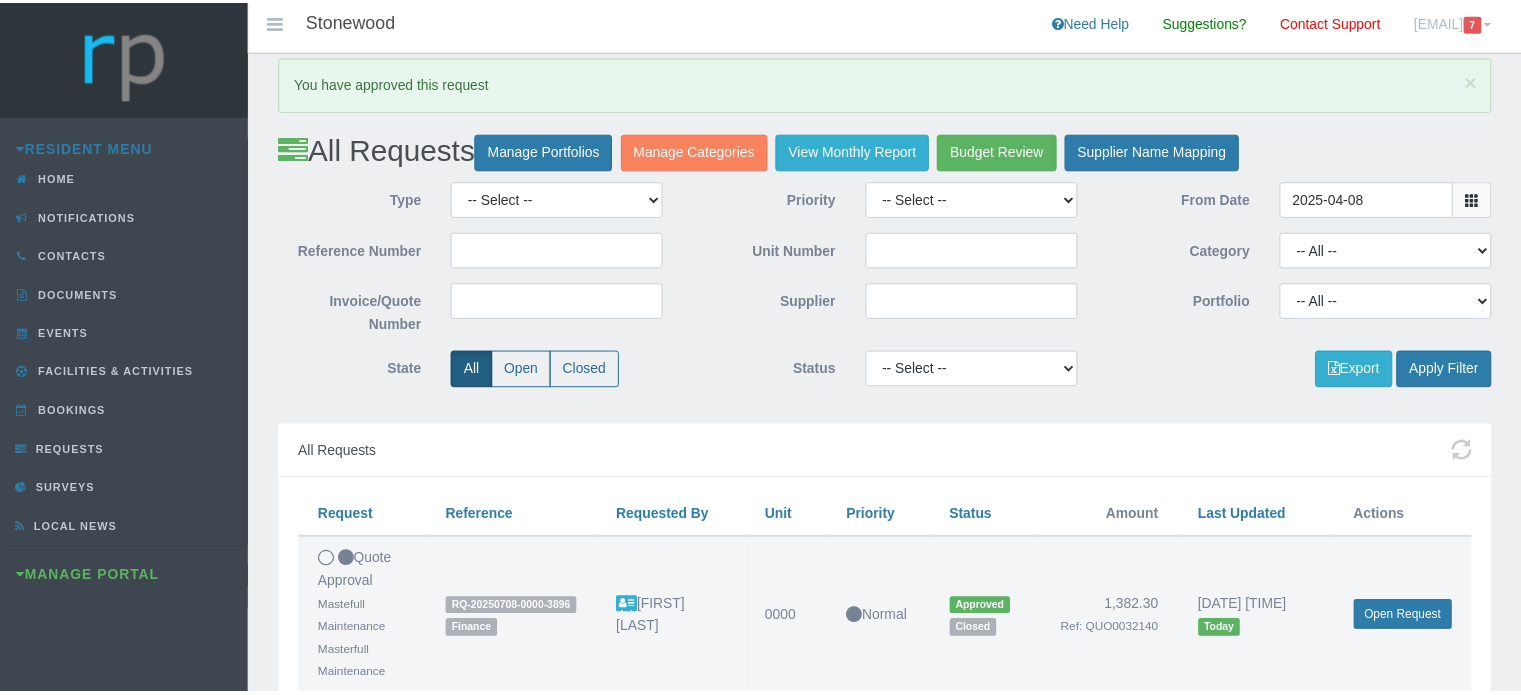 scroll, scrollTop: 0, scrollLeft: 0, axis: both 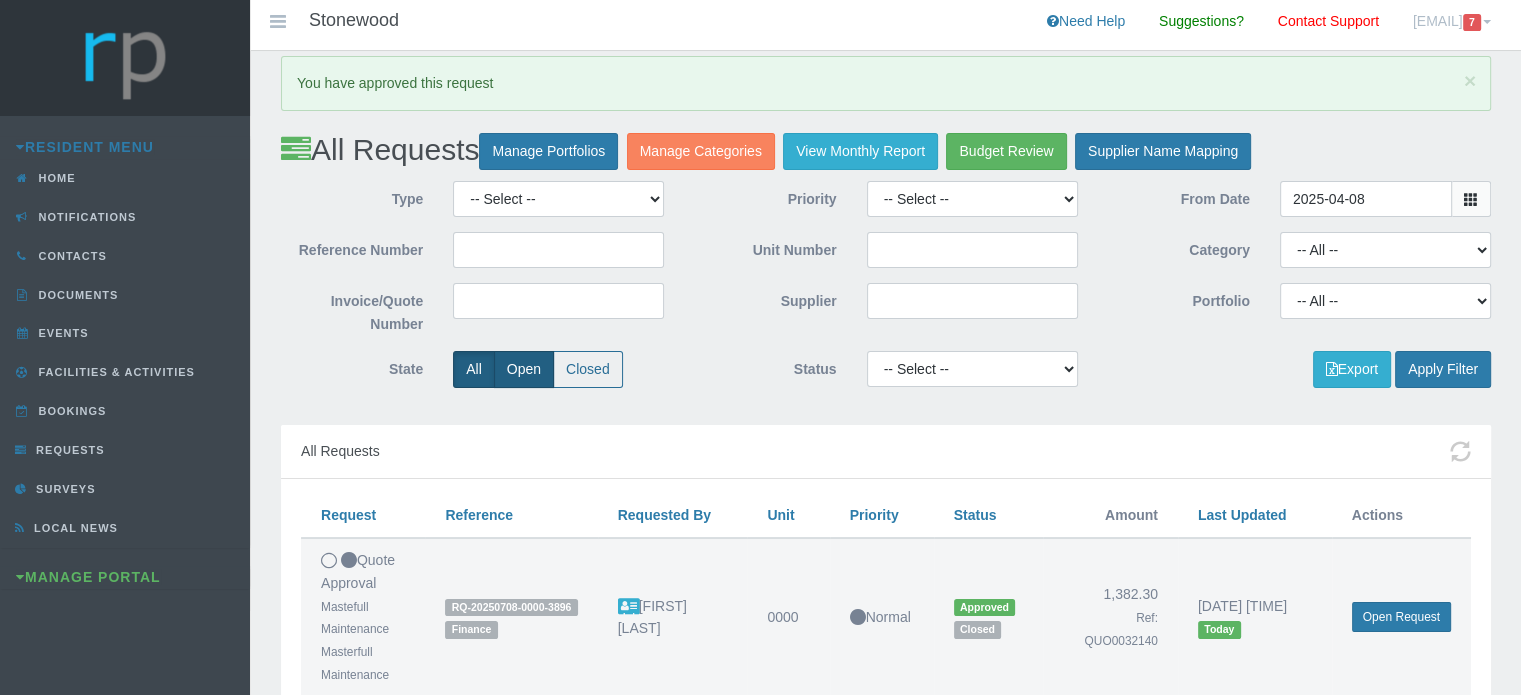 click on "Open" at bounding box center (524, 369) 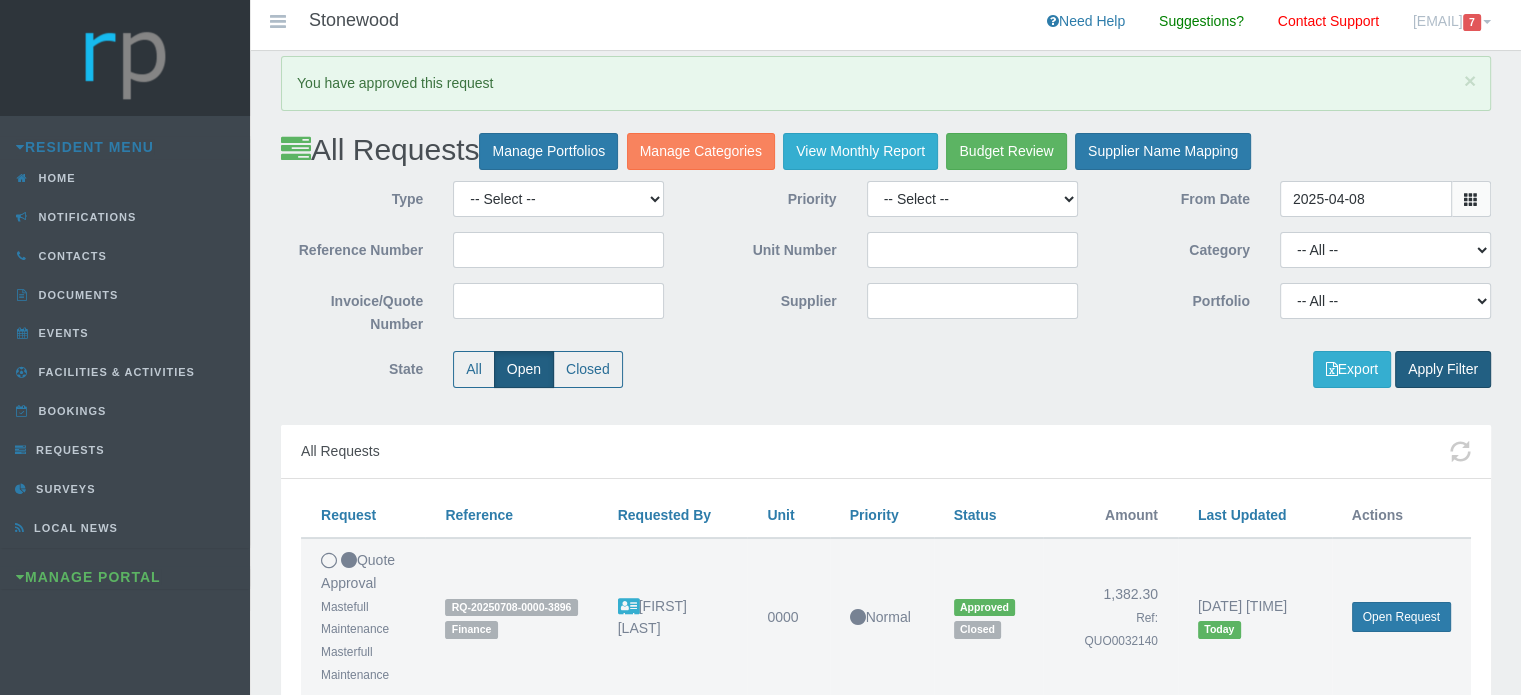 click on "Apply Filter" at bounding box center [1443, 369] 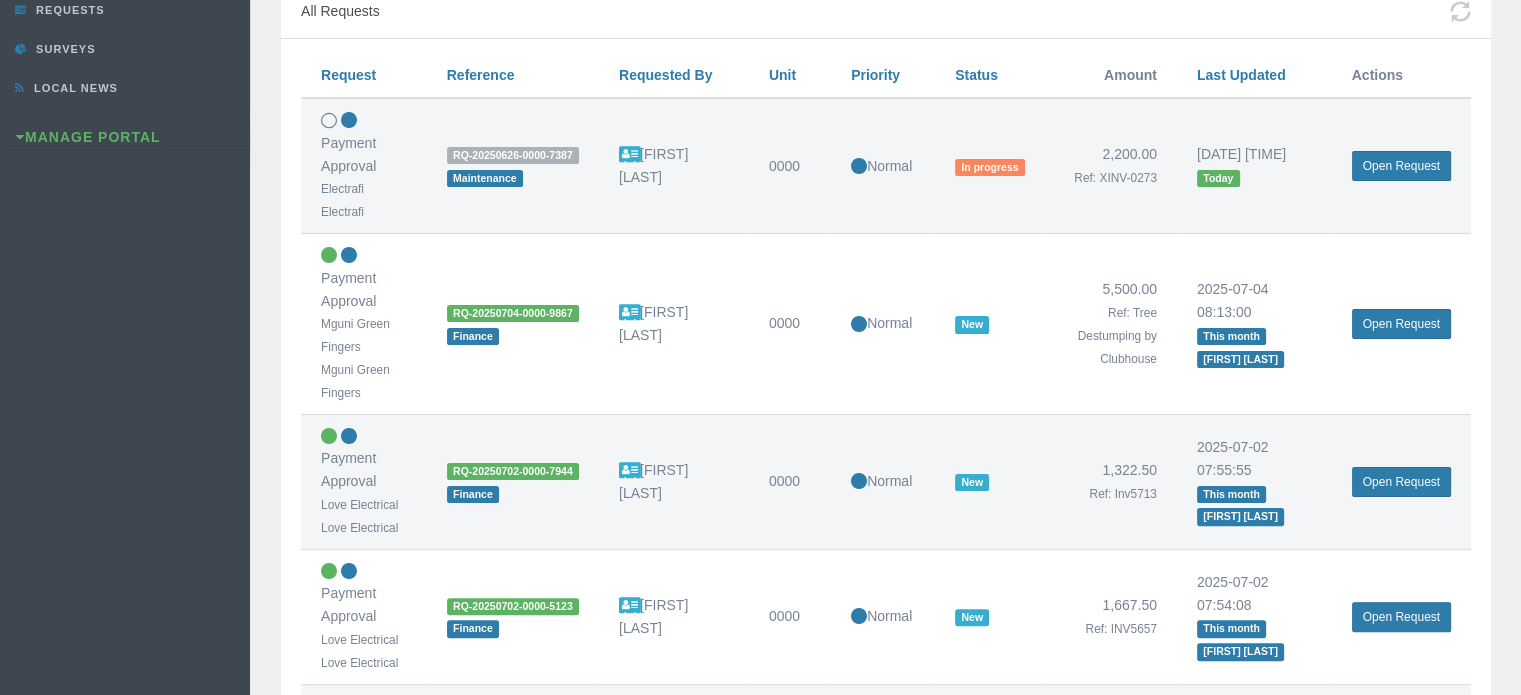 scroll, scrollTop: 500, scrollLeft: 0, axis: vertical 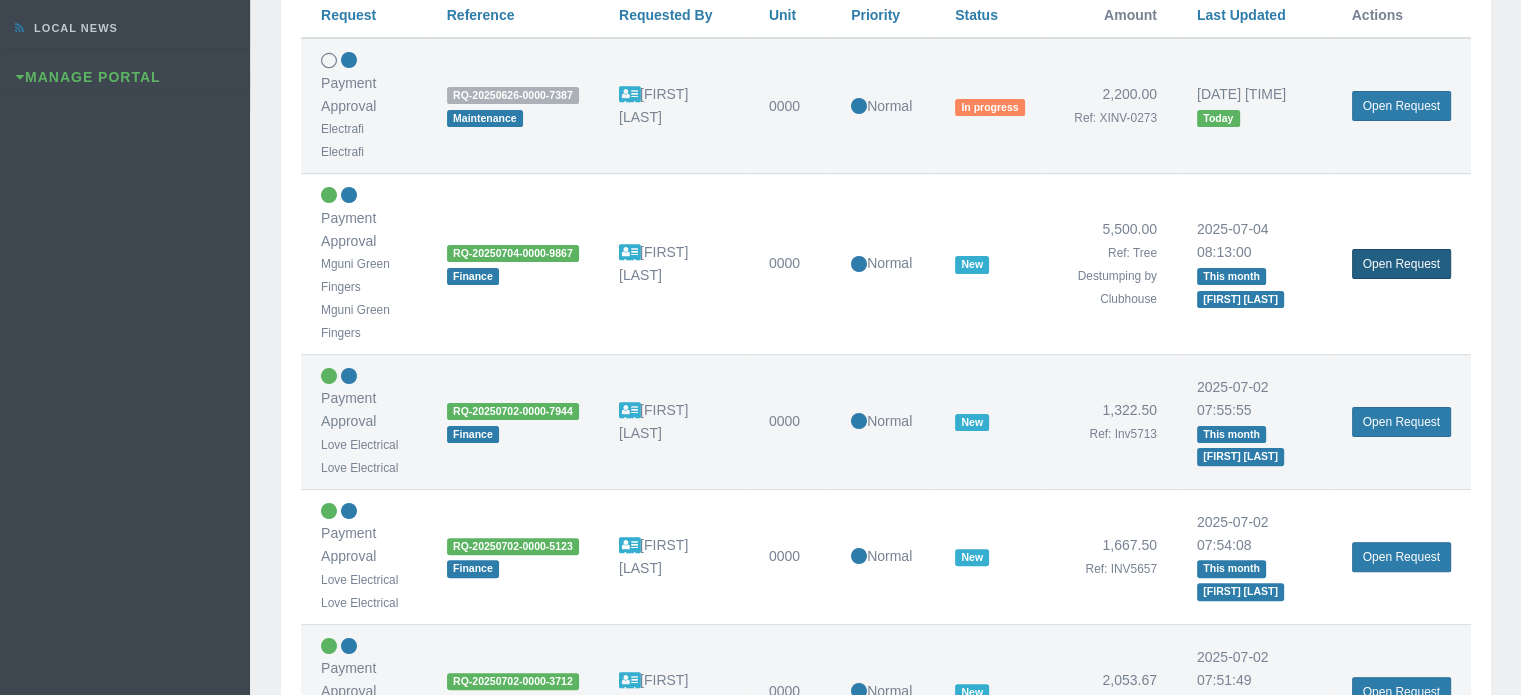 click on "Open Request" at bounding box center (1401, 264) 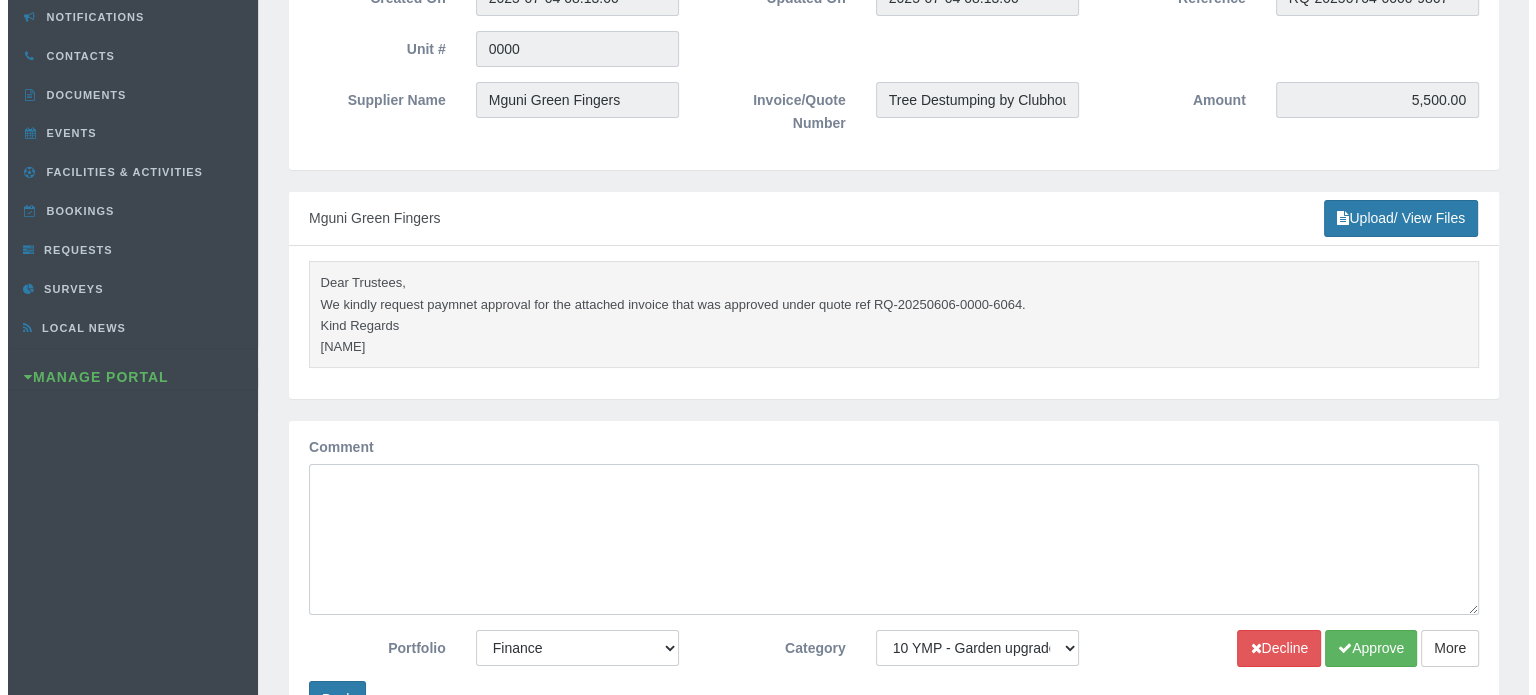 scroll, scrollTop: 300, scrollLeft: 0, axis: vertical 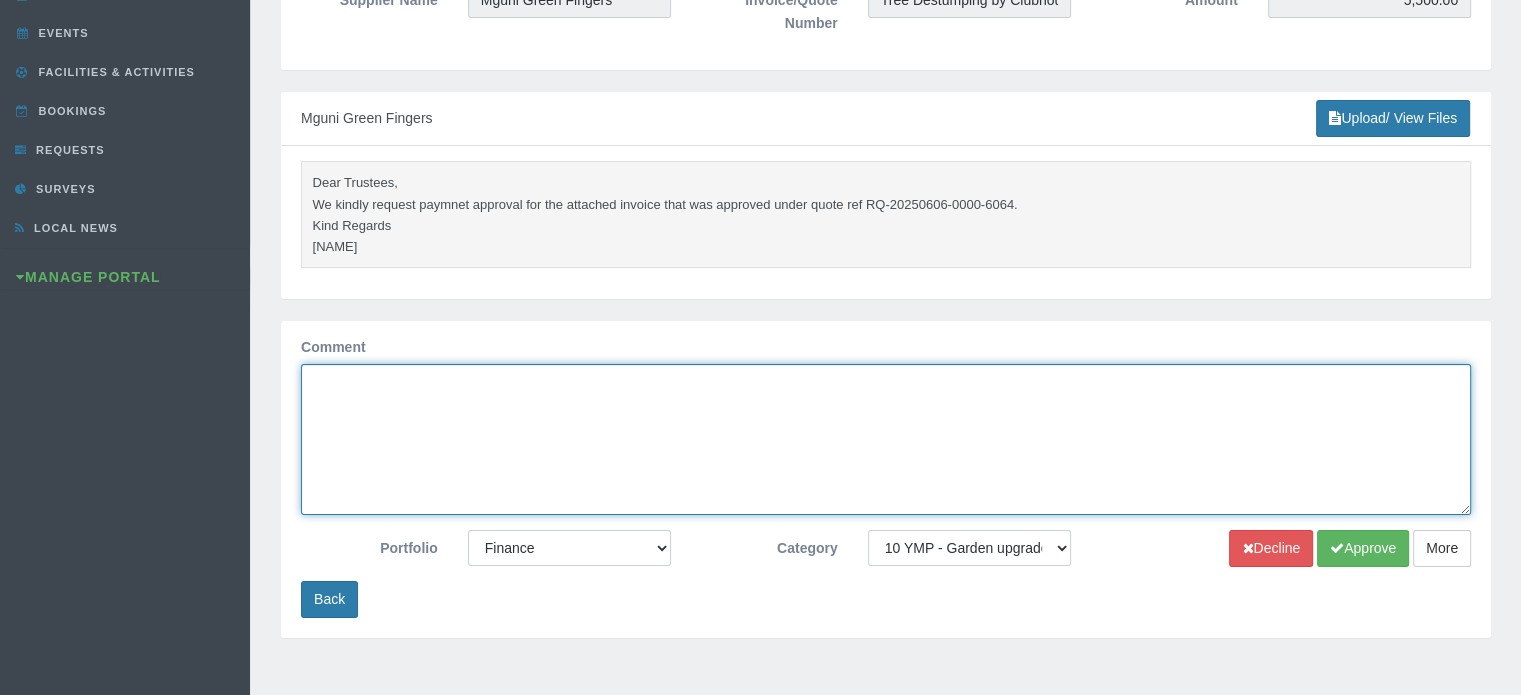 click on "Comment" at bounding box center (886, 439) 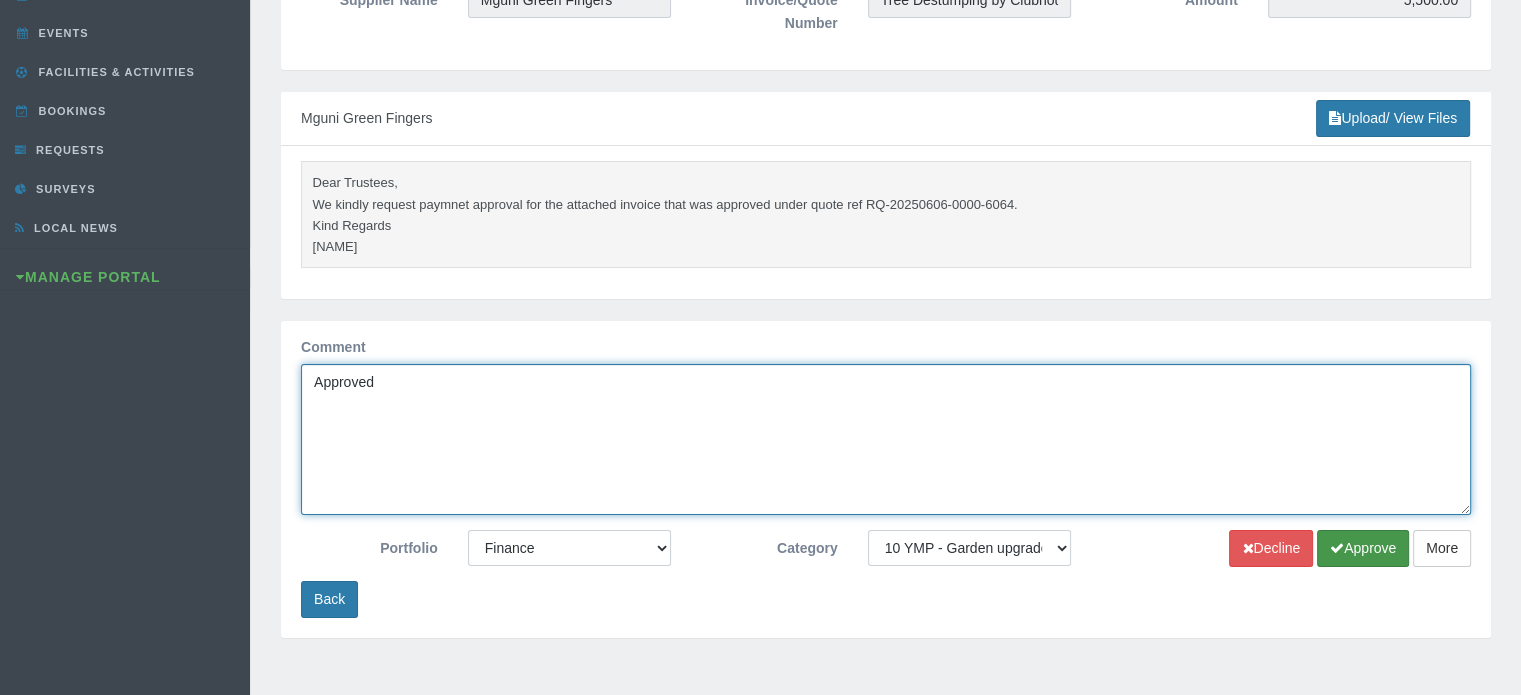 type on "Approved" 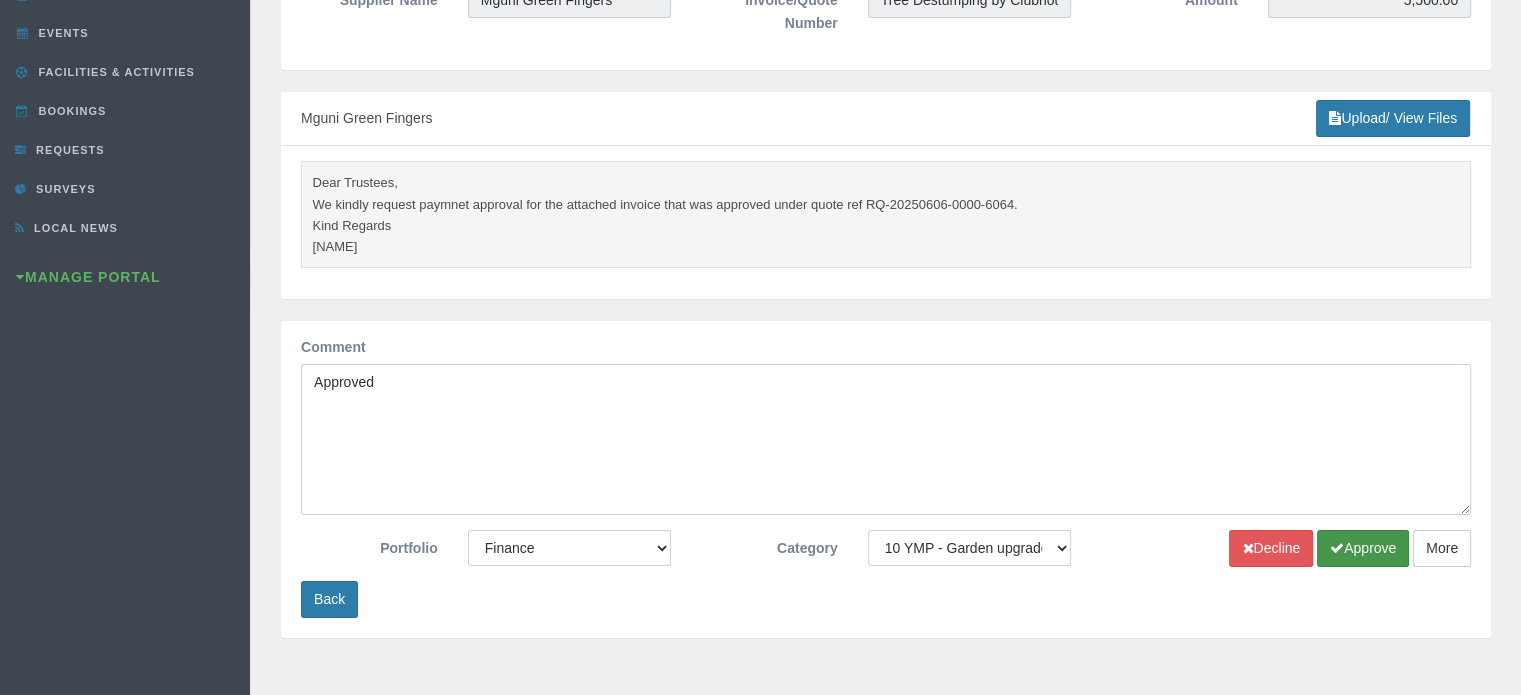 click on "Approve" at bounding box center [1363, 548] 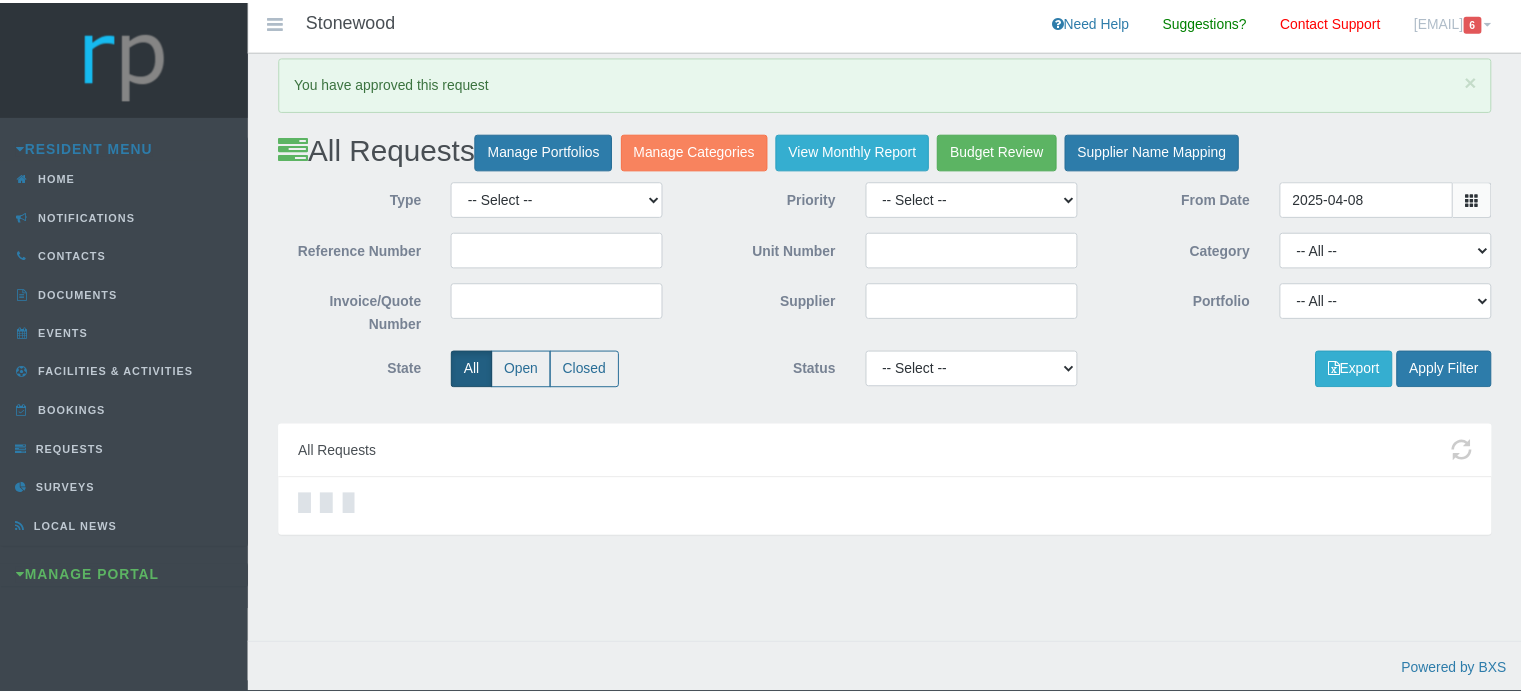 scroll, scrollTop: 0, scrollLeft: 0, axis: both 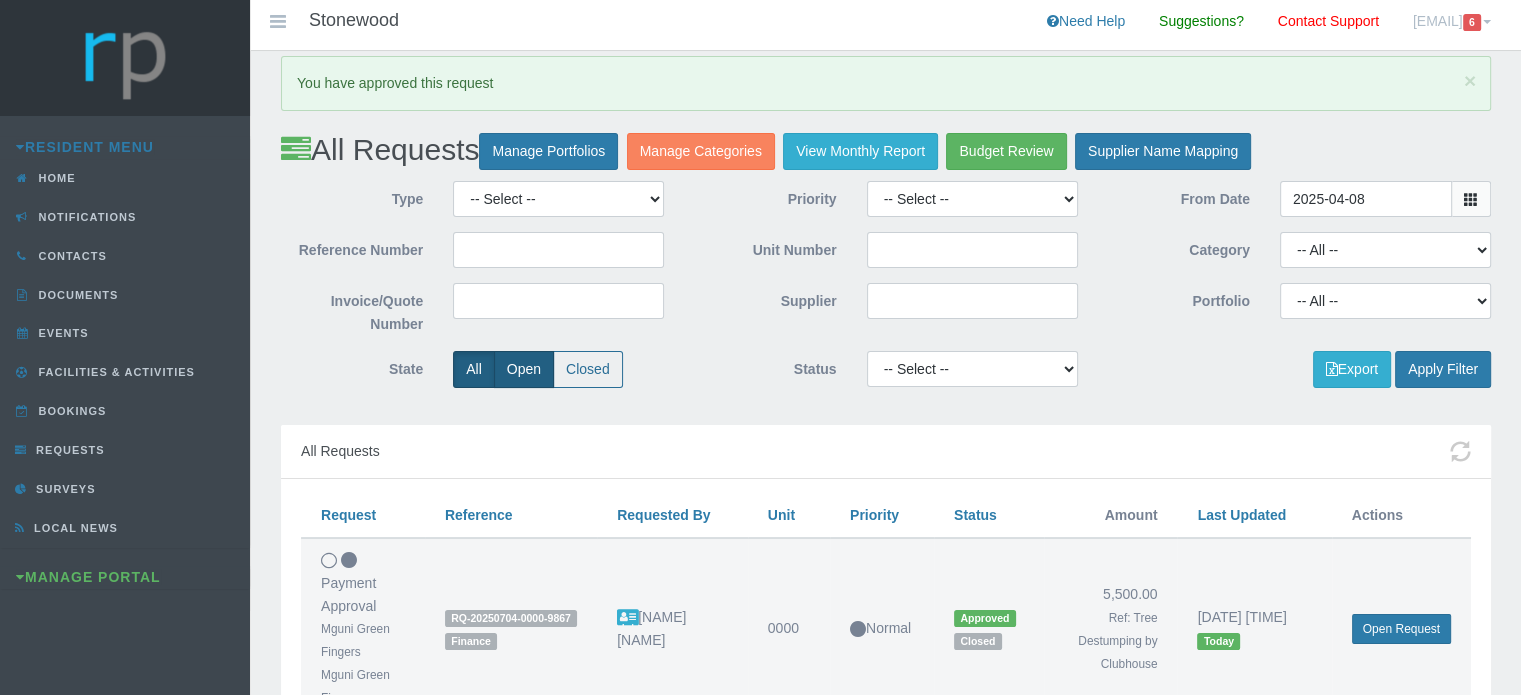 click on "Open" at bounding box center (524, 369) 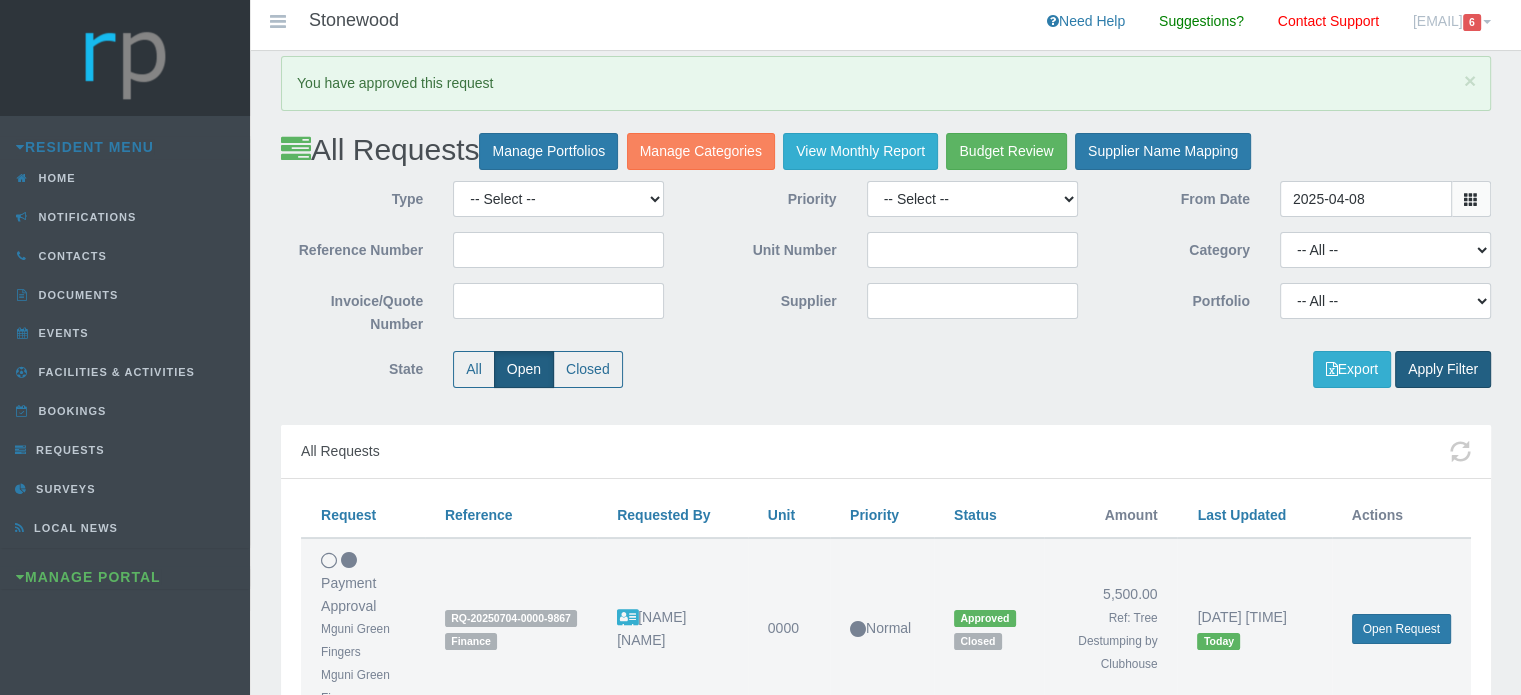 click on "Apply Filter" at bounding box center (1443, 369) 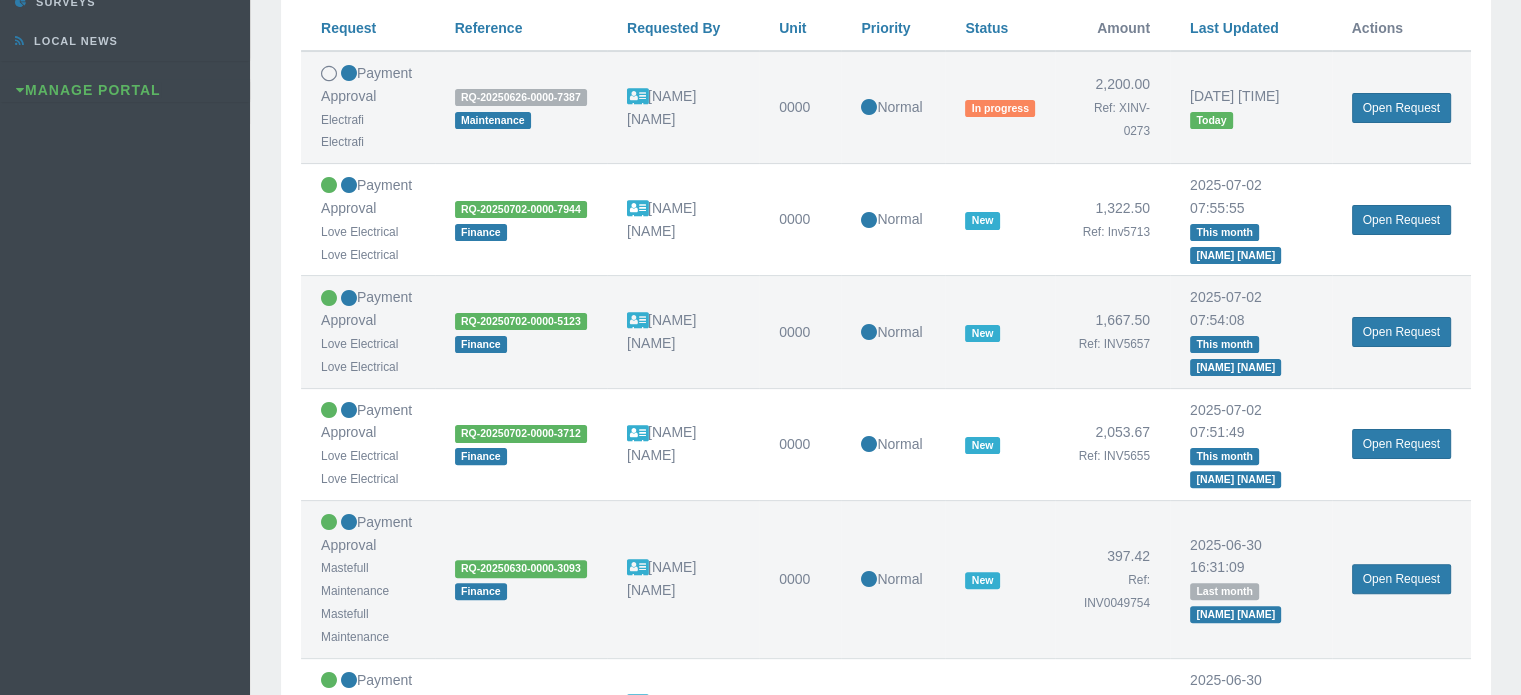 scroll, scrollTop: 500, scrollLeft: 0, axis: vertical 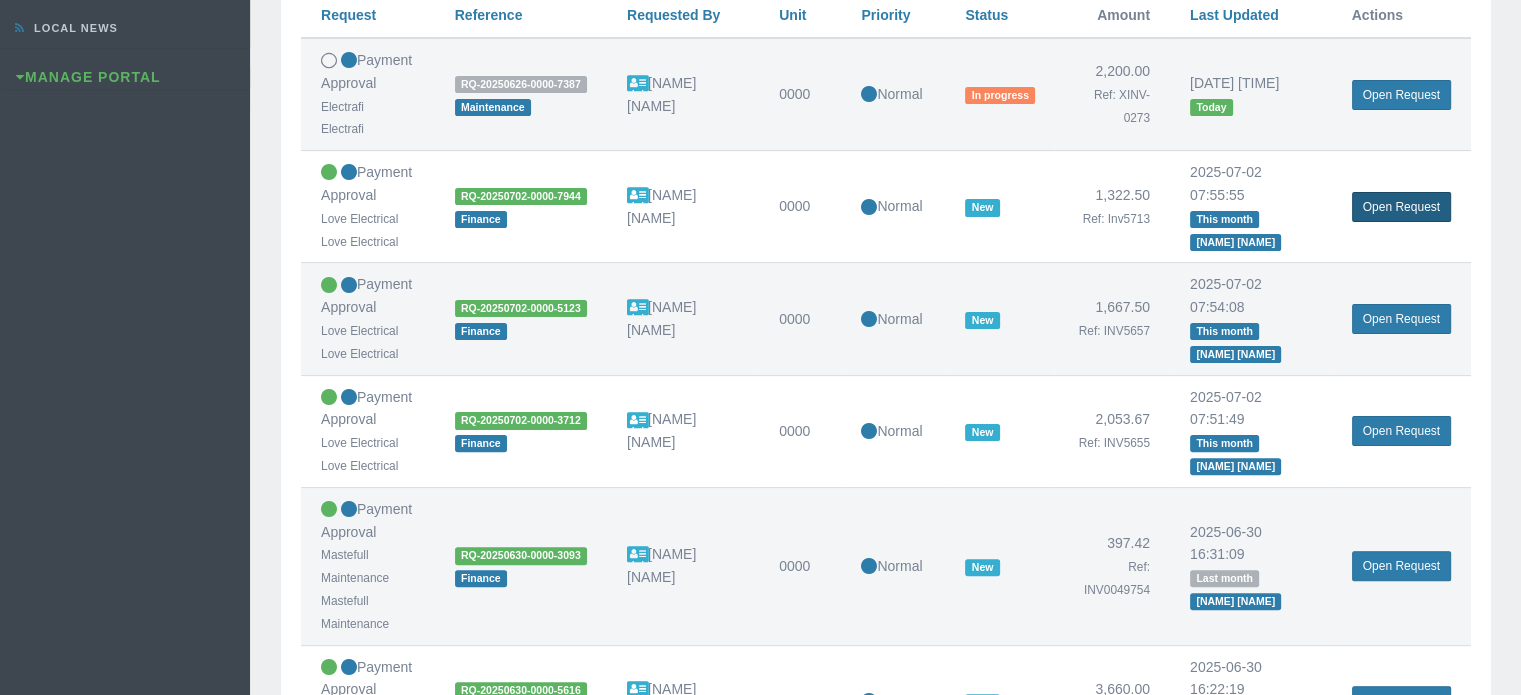 click on "Open Request" at bounding box center [1401, 207] 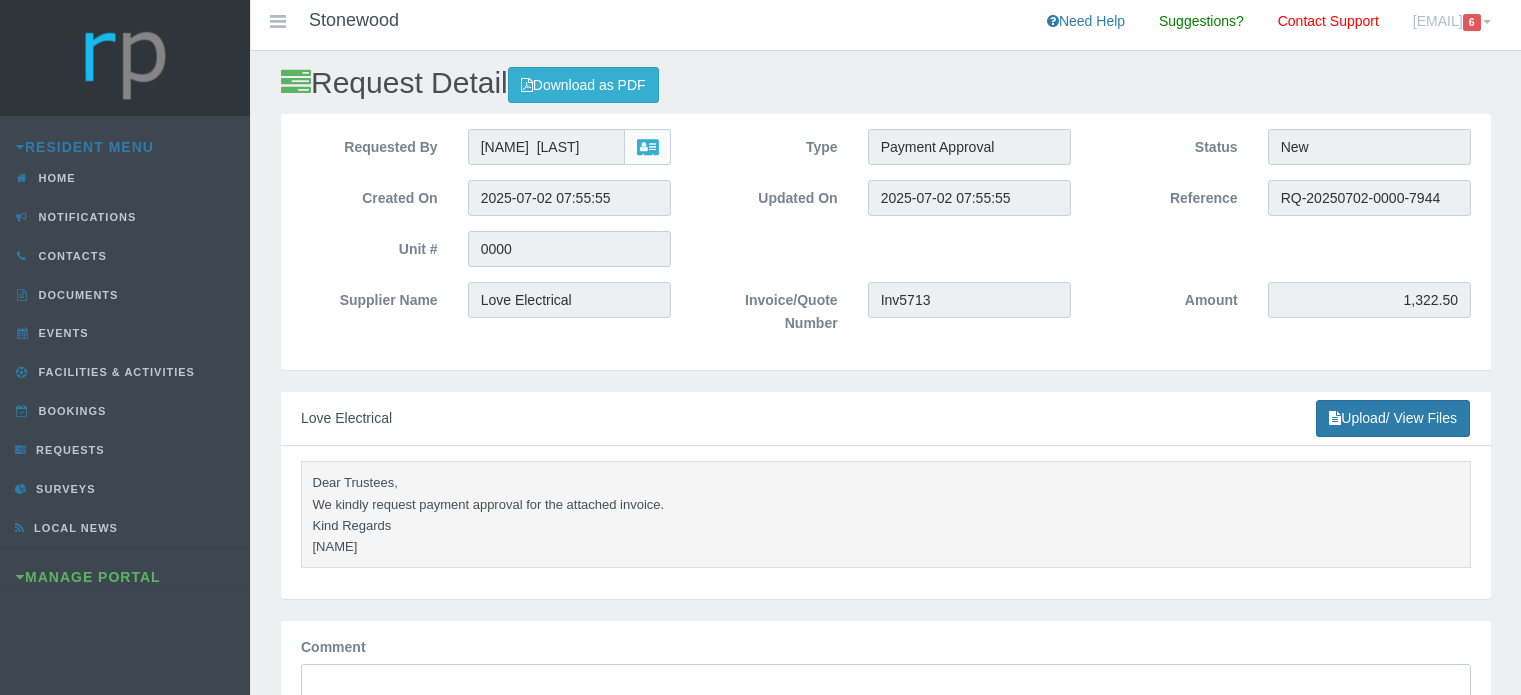 scroll, scrollTop: 0, scrollLeft: 0, axis: both 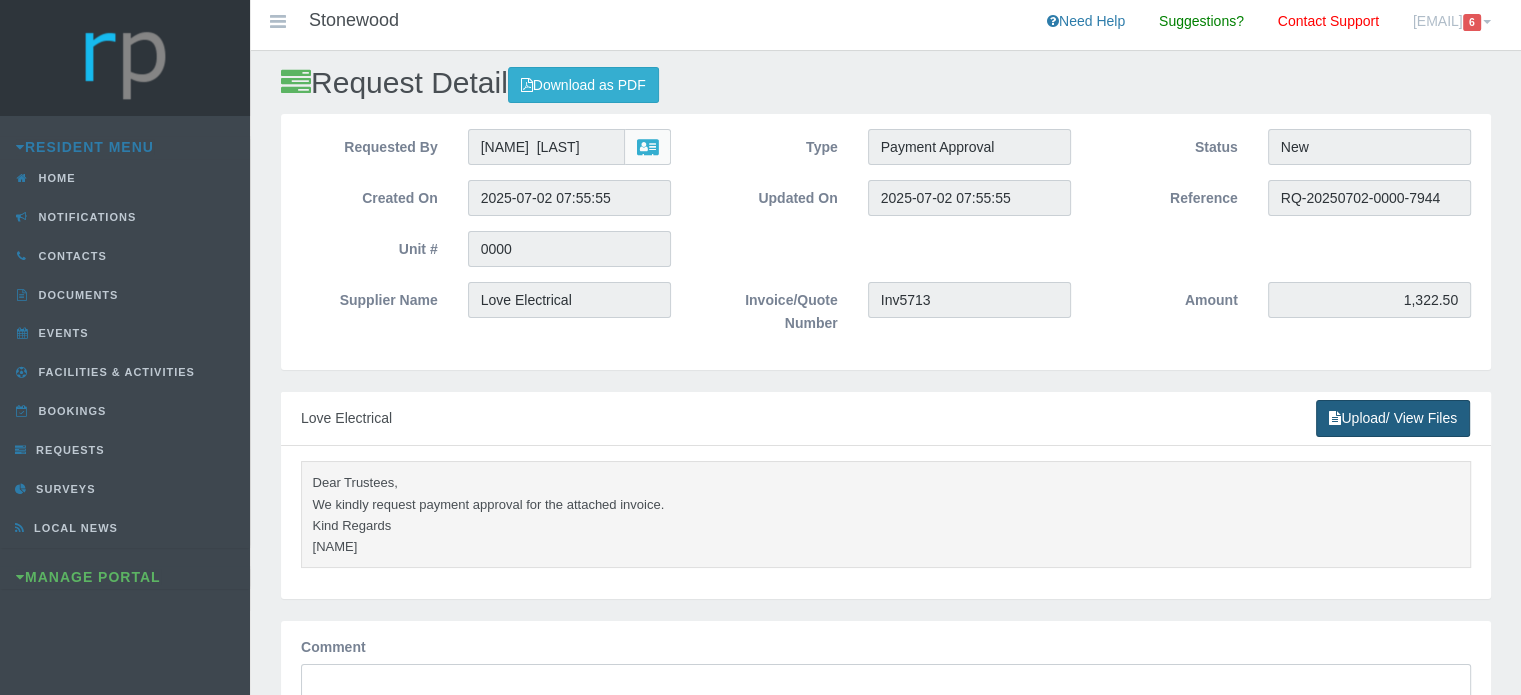 click on "Upload/ View Files" at bounding box center (1393, 418) 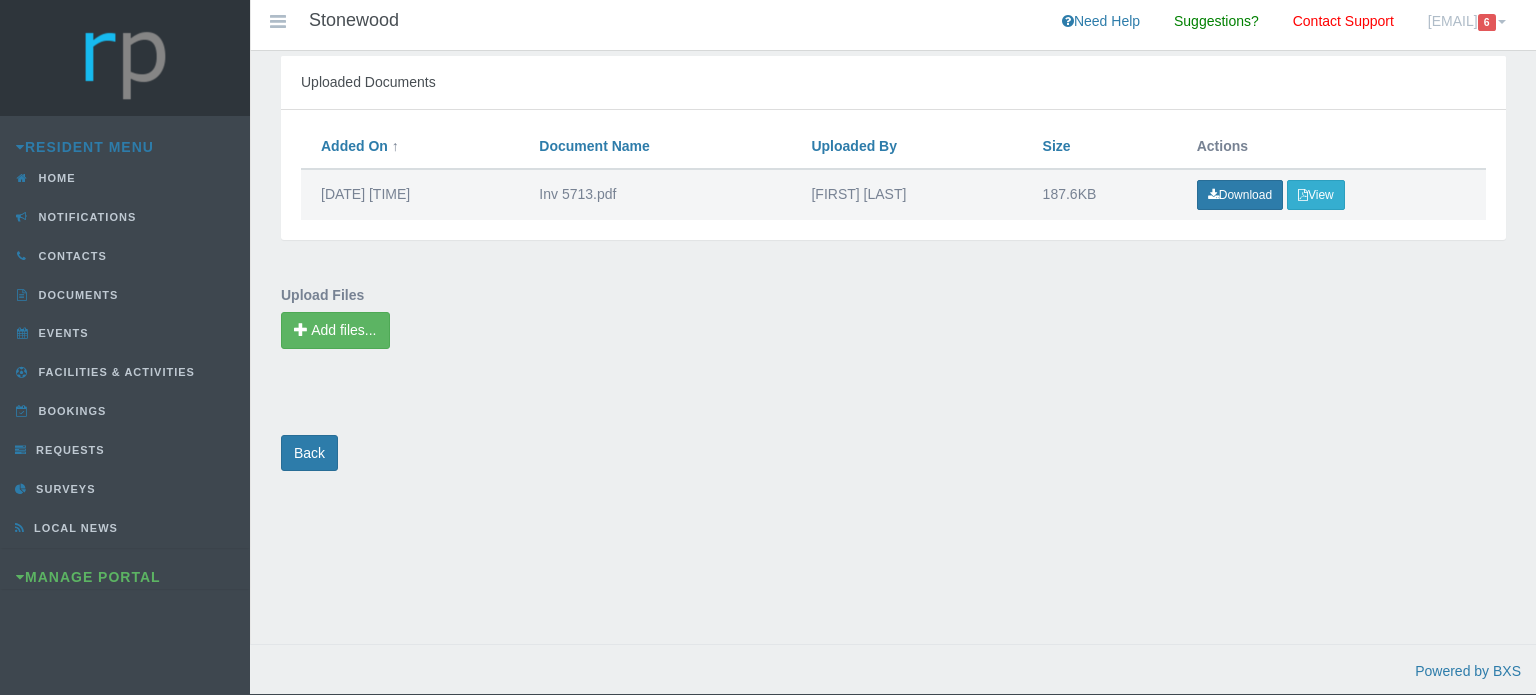 scroll, scrollTop: 0, scrollLeft: 0, axis: both 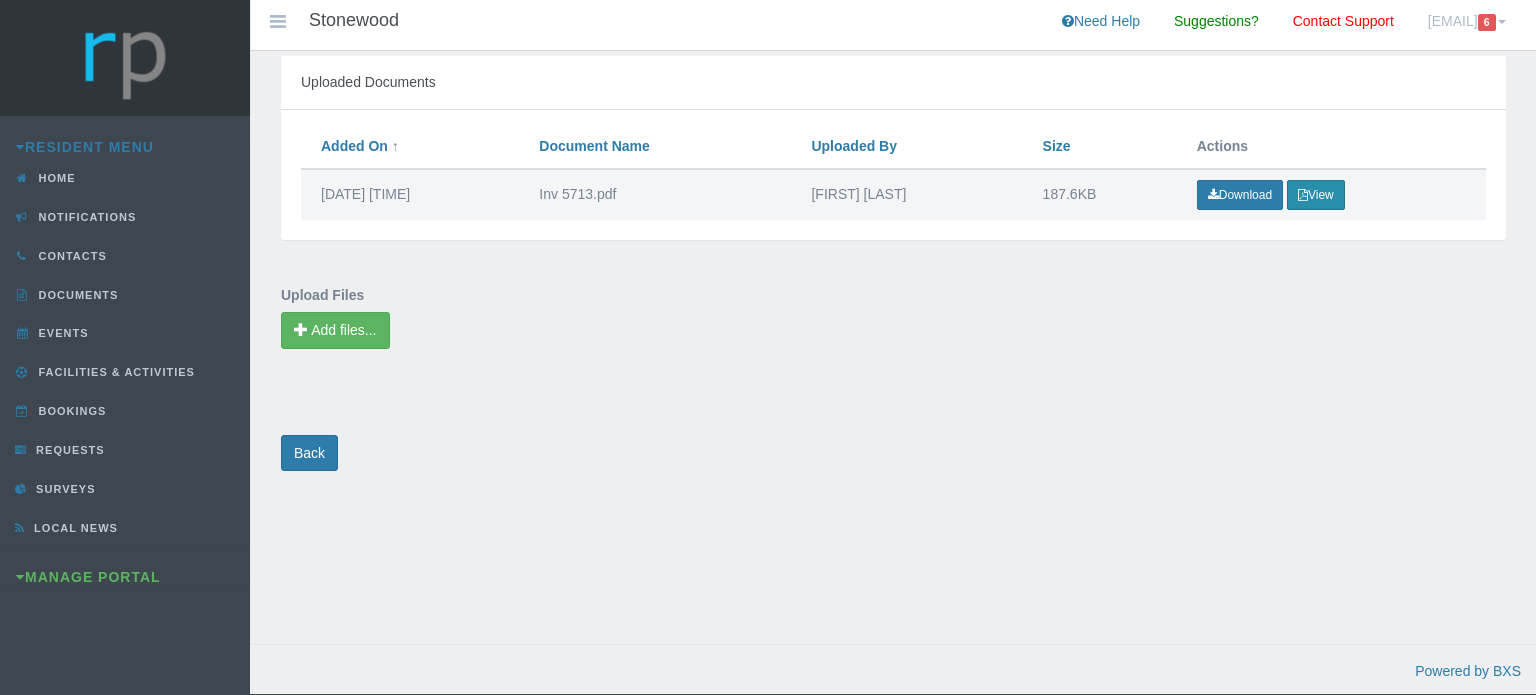 click on "View" at bounding box center [1316, 195] 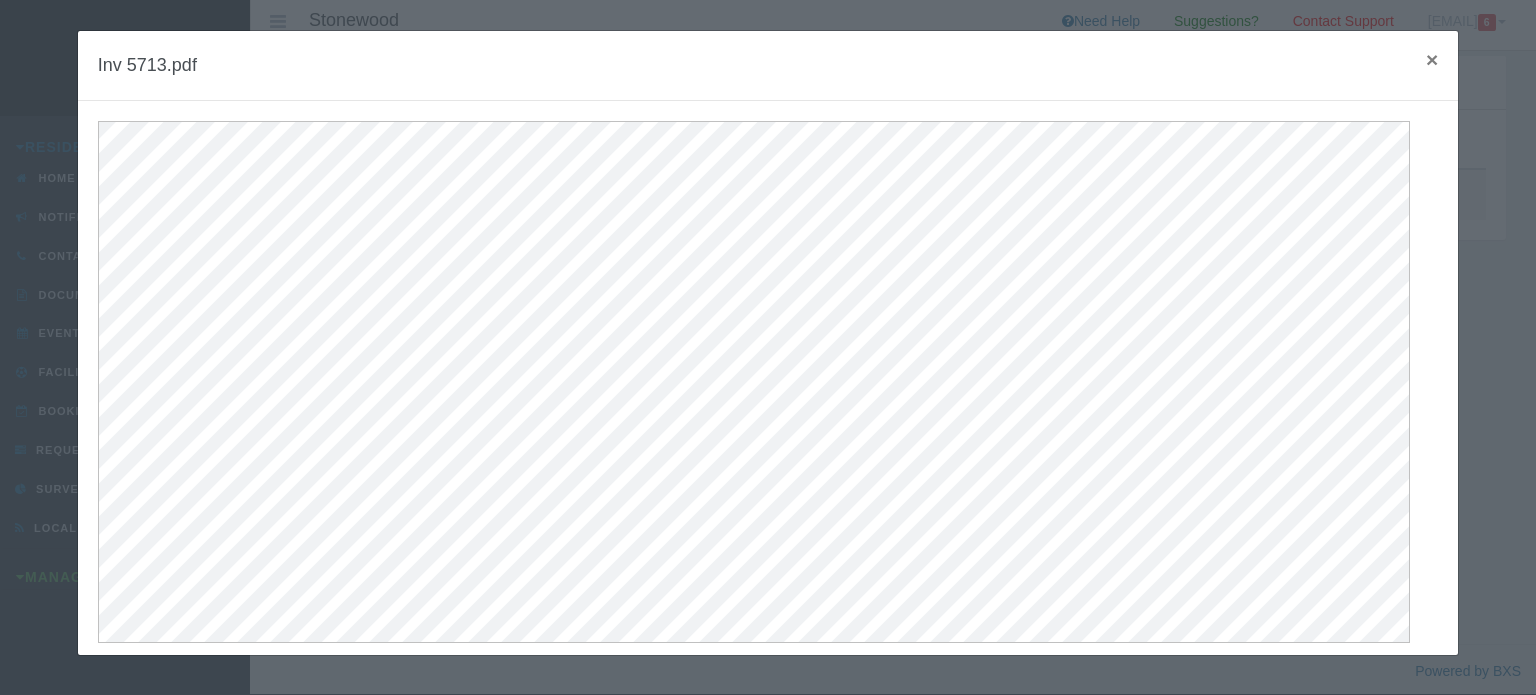 click on "×" at bounding box center (1432, 59) 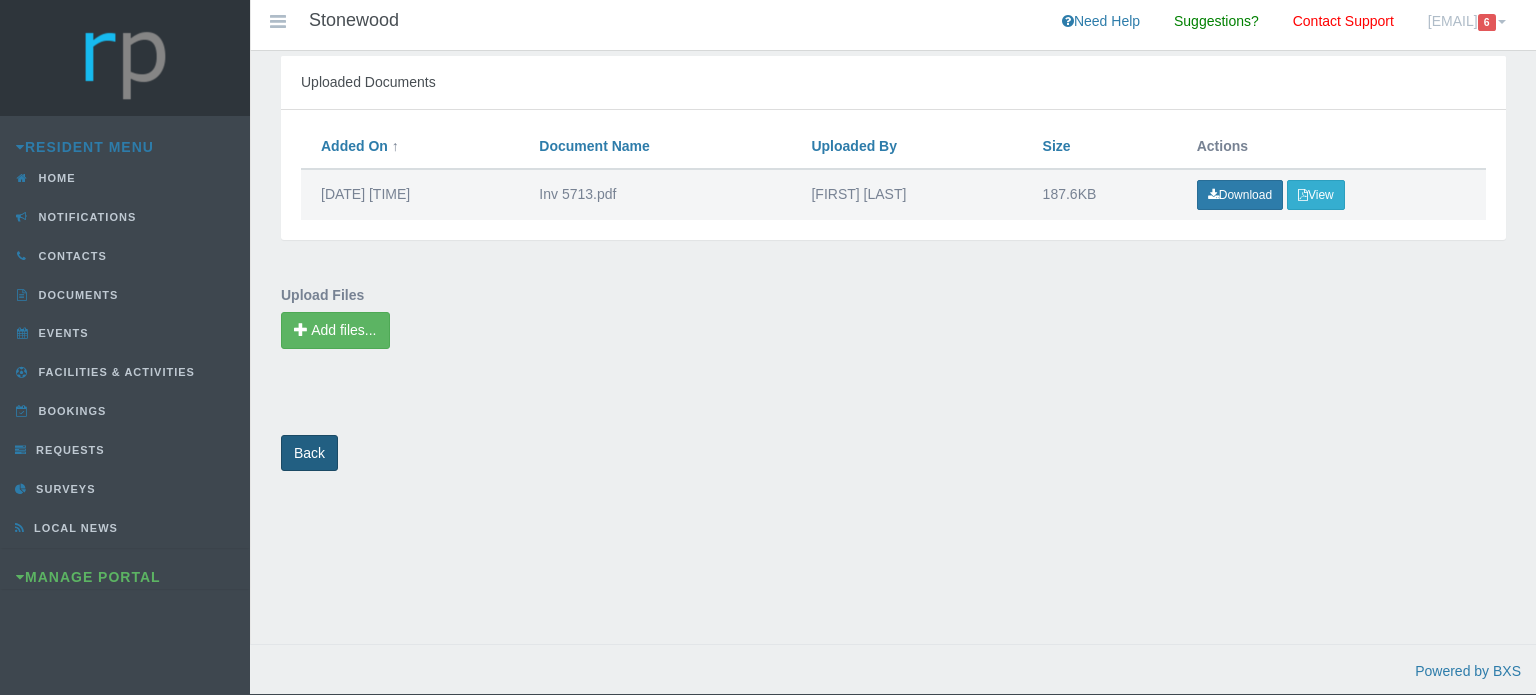 click on "Back" at bounding box center [309, 453] 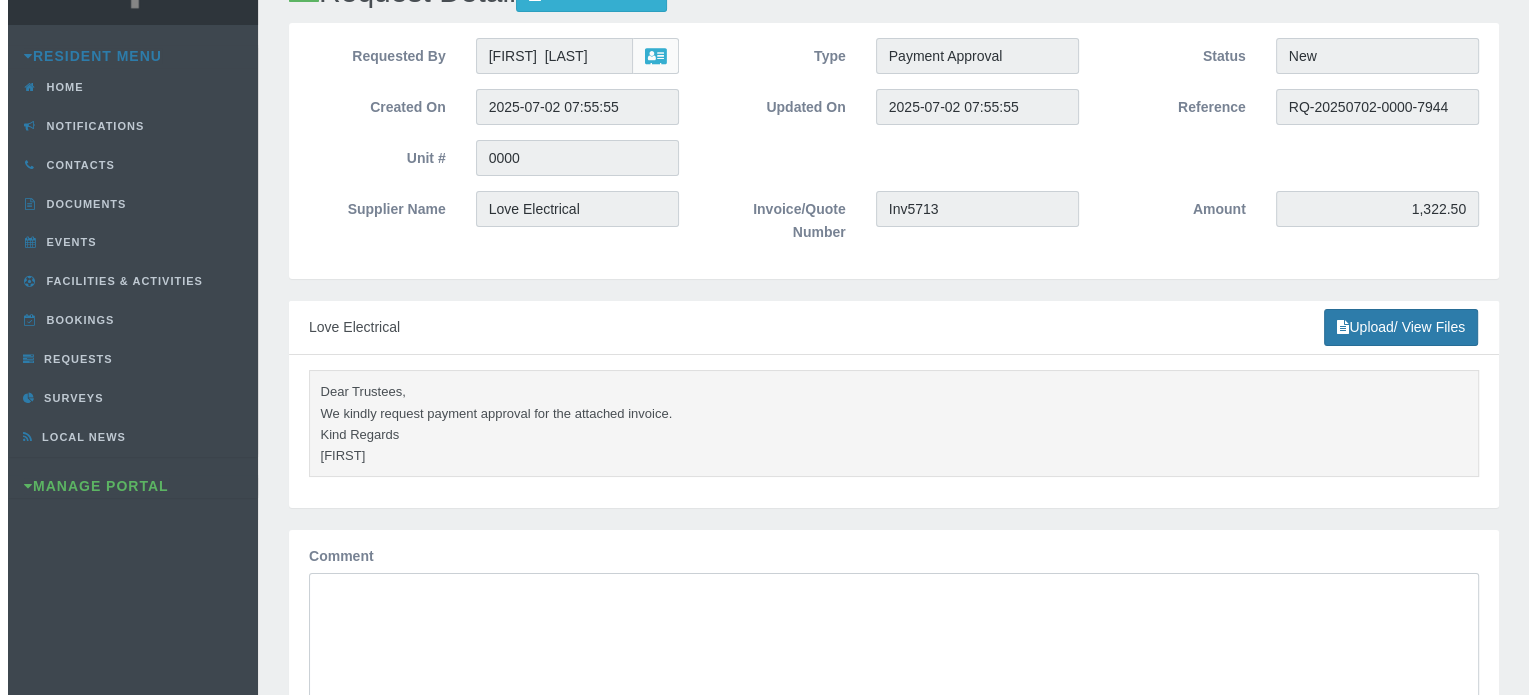 scroll, scrollTop: 200, scrollLeft: 0, axis: vertical 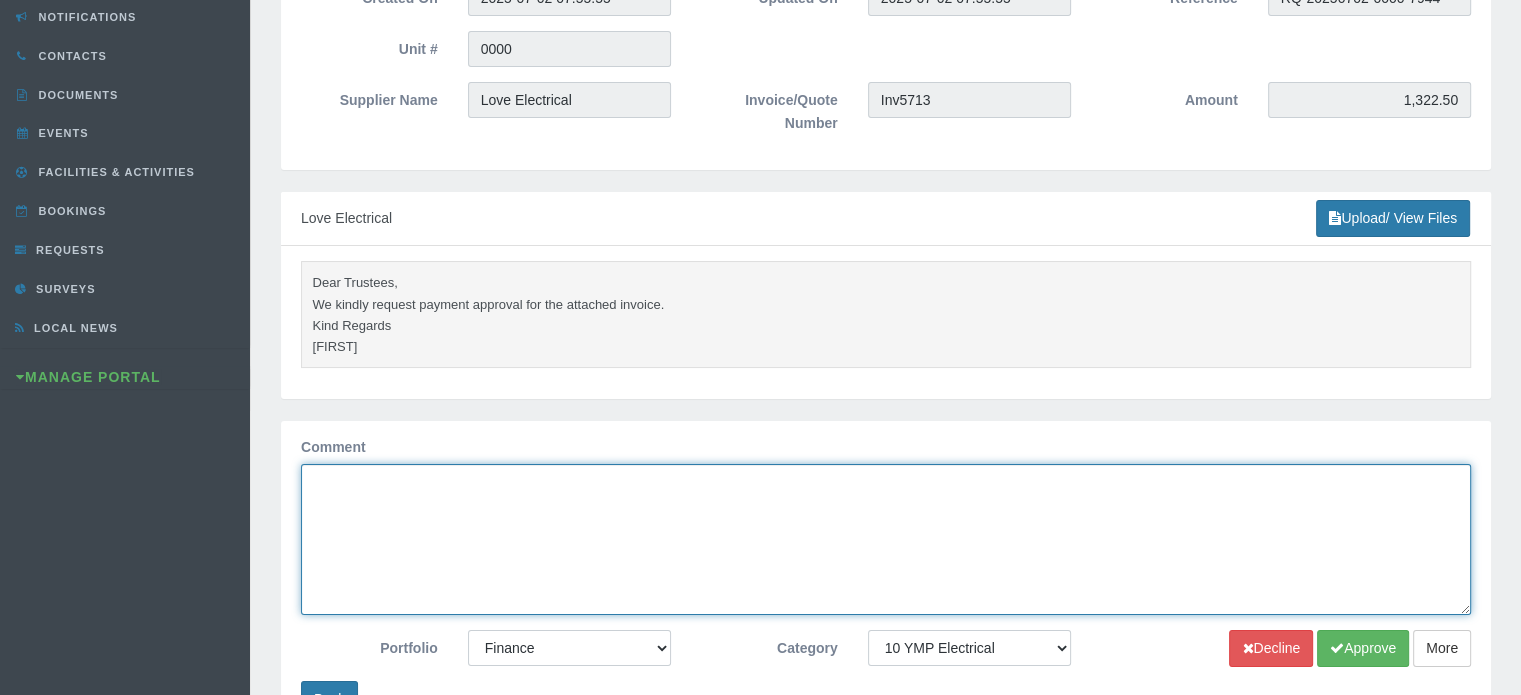 click on "Comment" at bounding box center [886, 539] 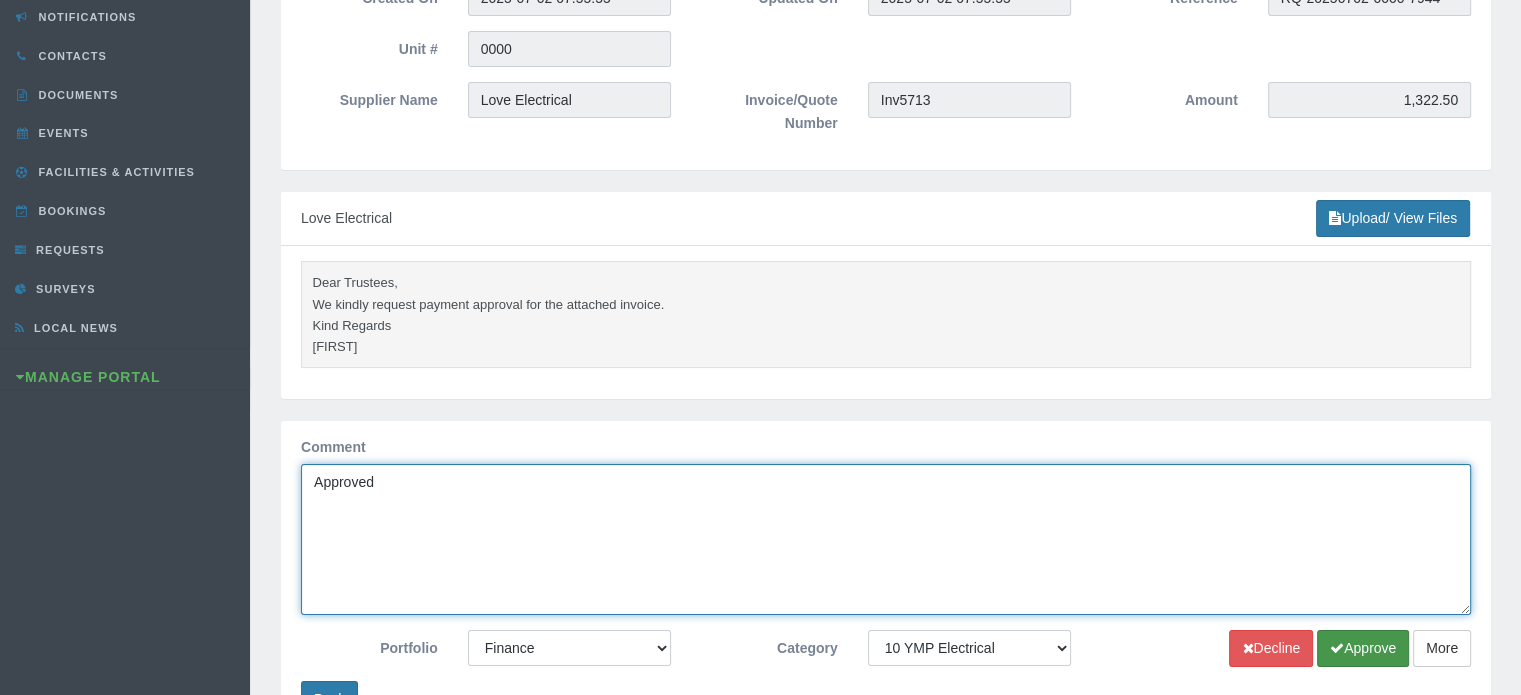 type on "Approved" 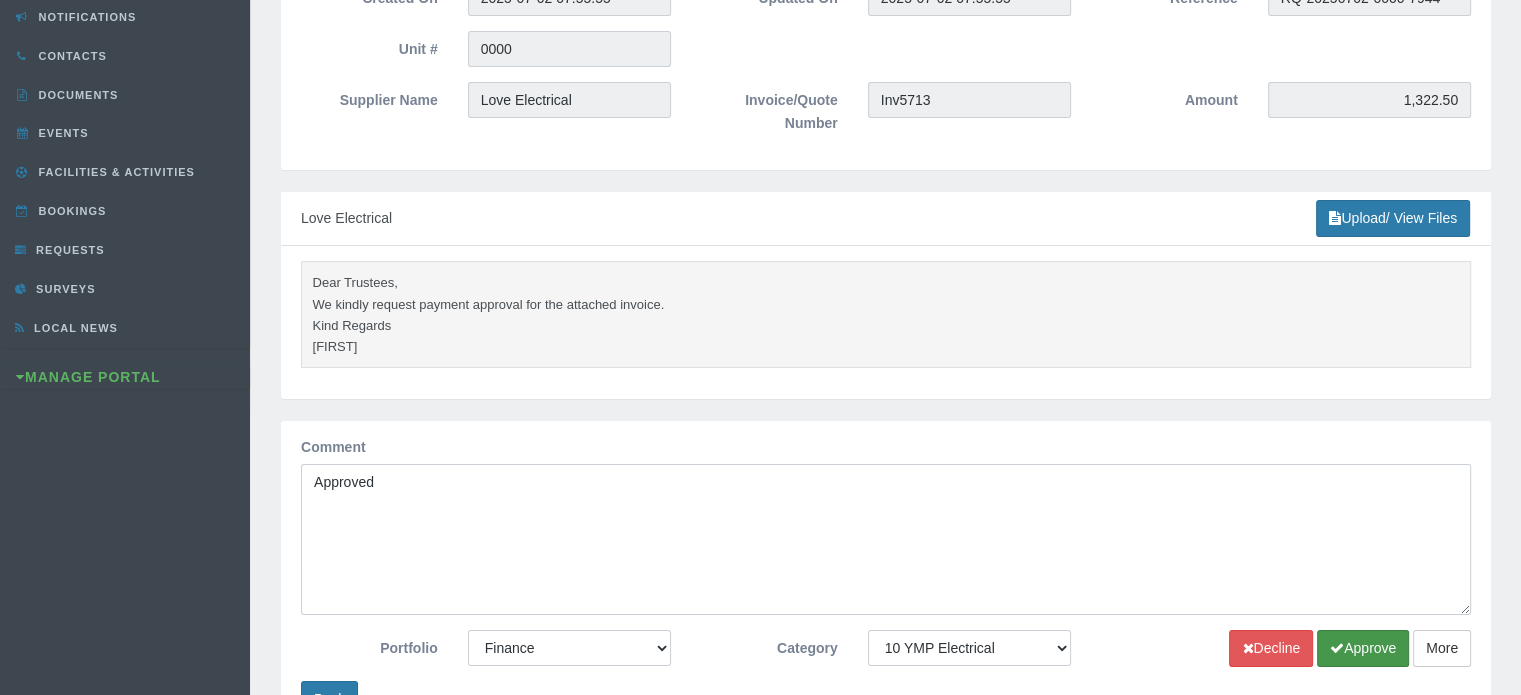 click on "Approve" at bounding box center [1363, 648] 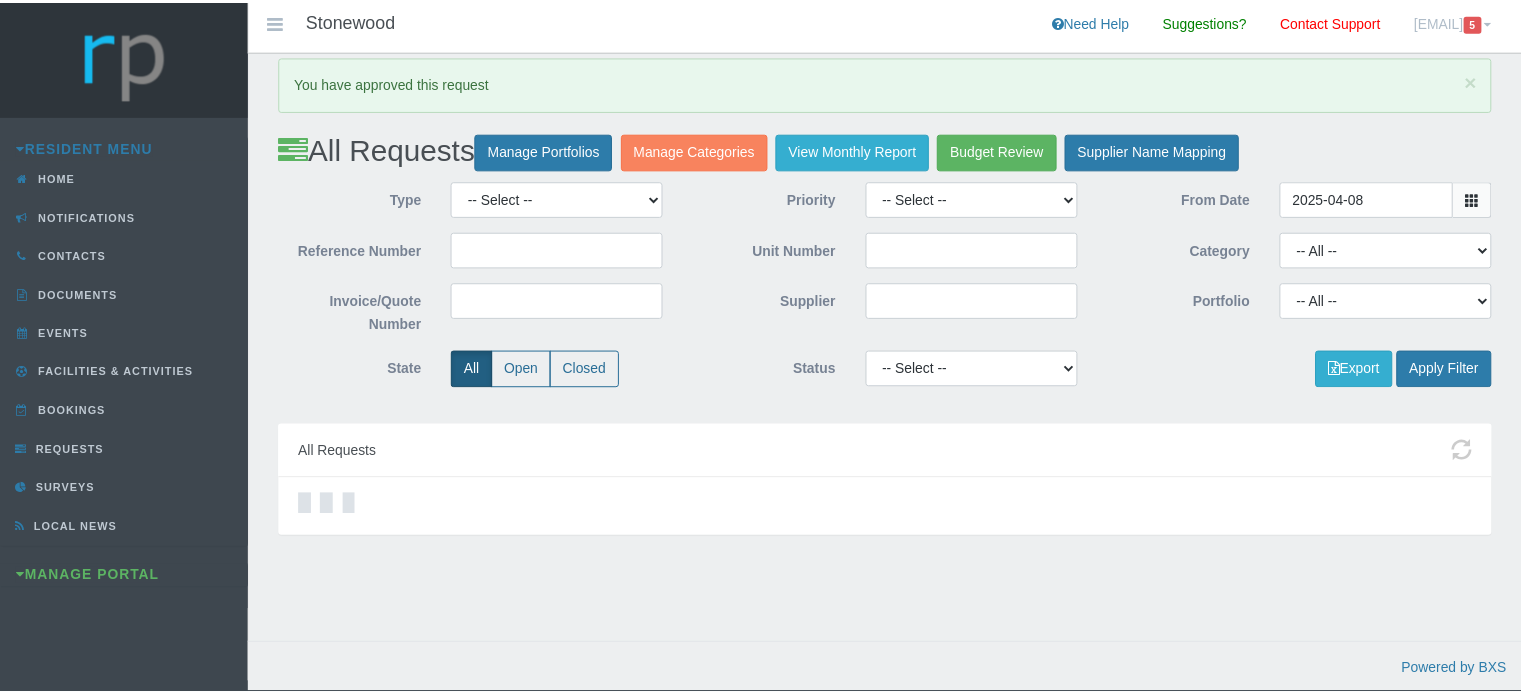 scroll, scrollTop: 0, scrollLeft: 0, axis: both 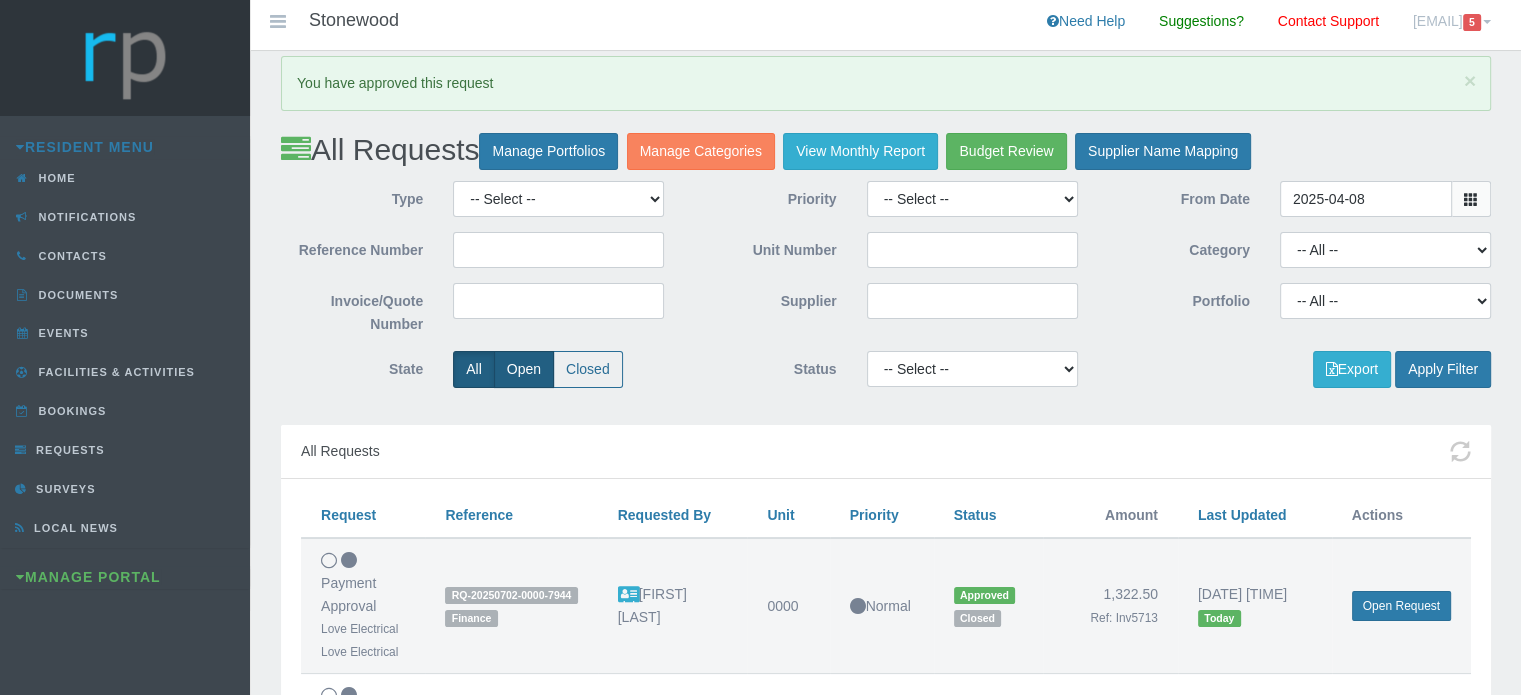 click on "Open" at bounding box center [524, 369] 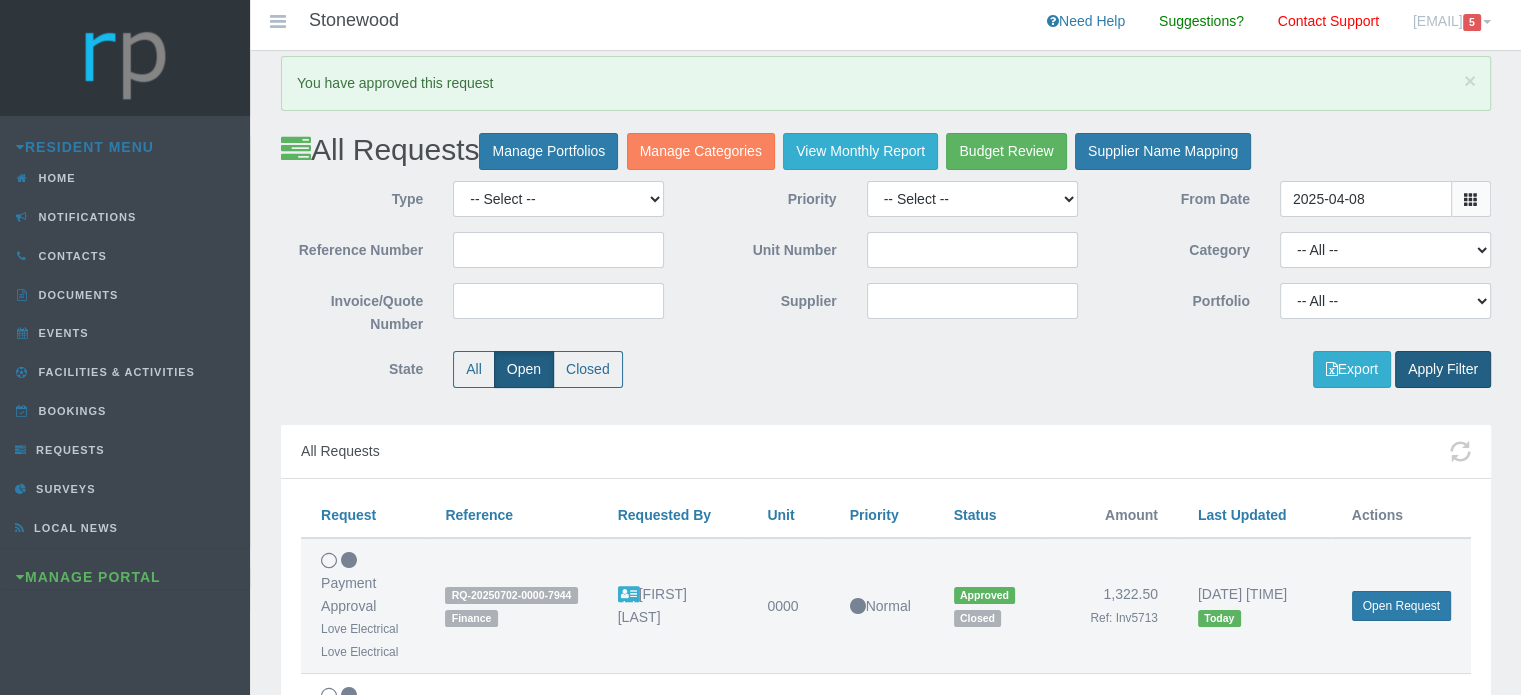 click on "Apply Filter" at bounding box center [1443, 369] 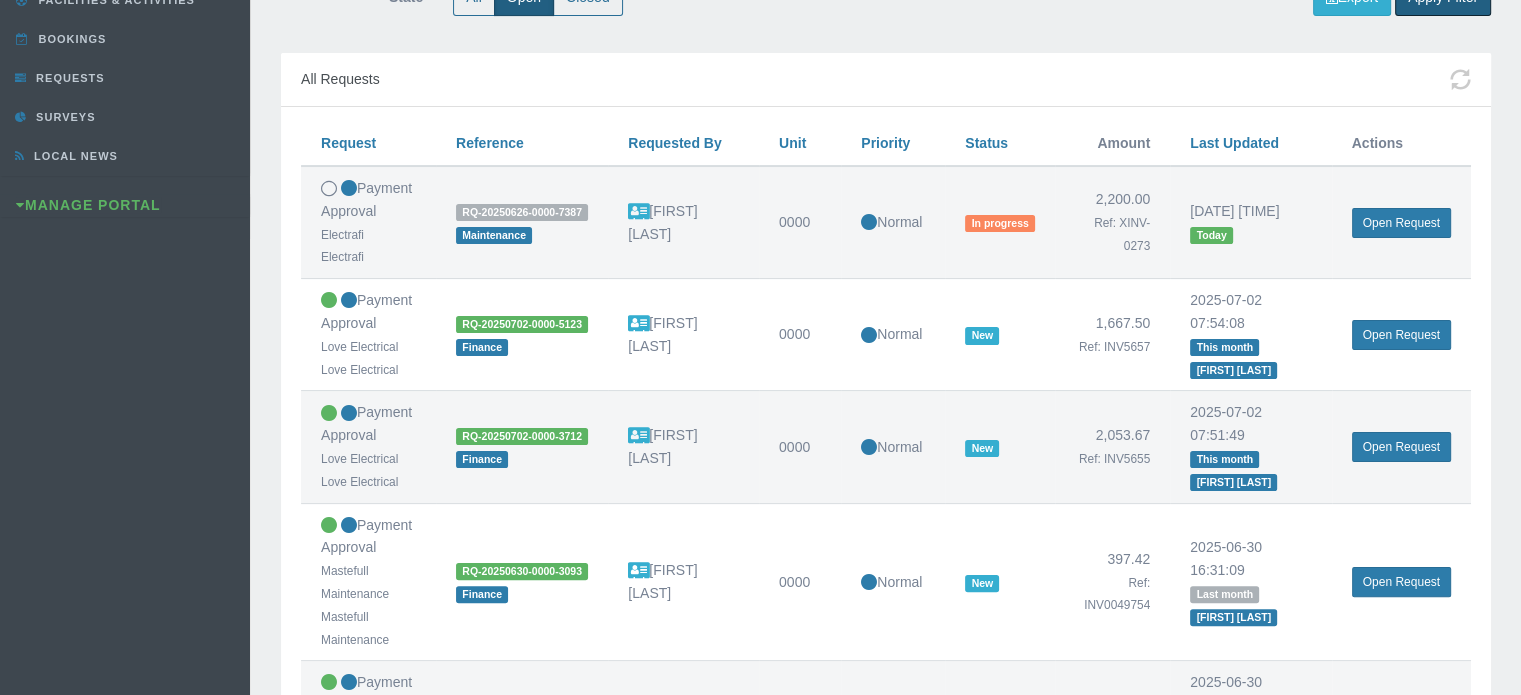 scroll, scrollTop: 400, scrollLeft: 0, axis: vertical 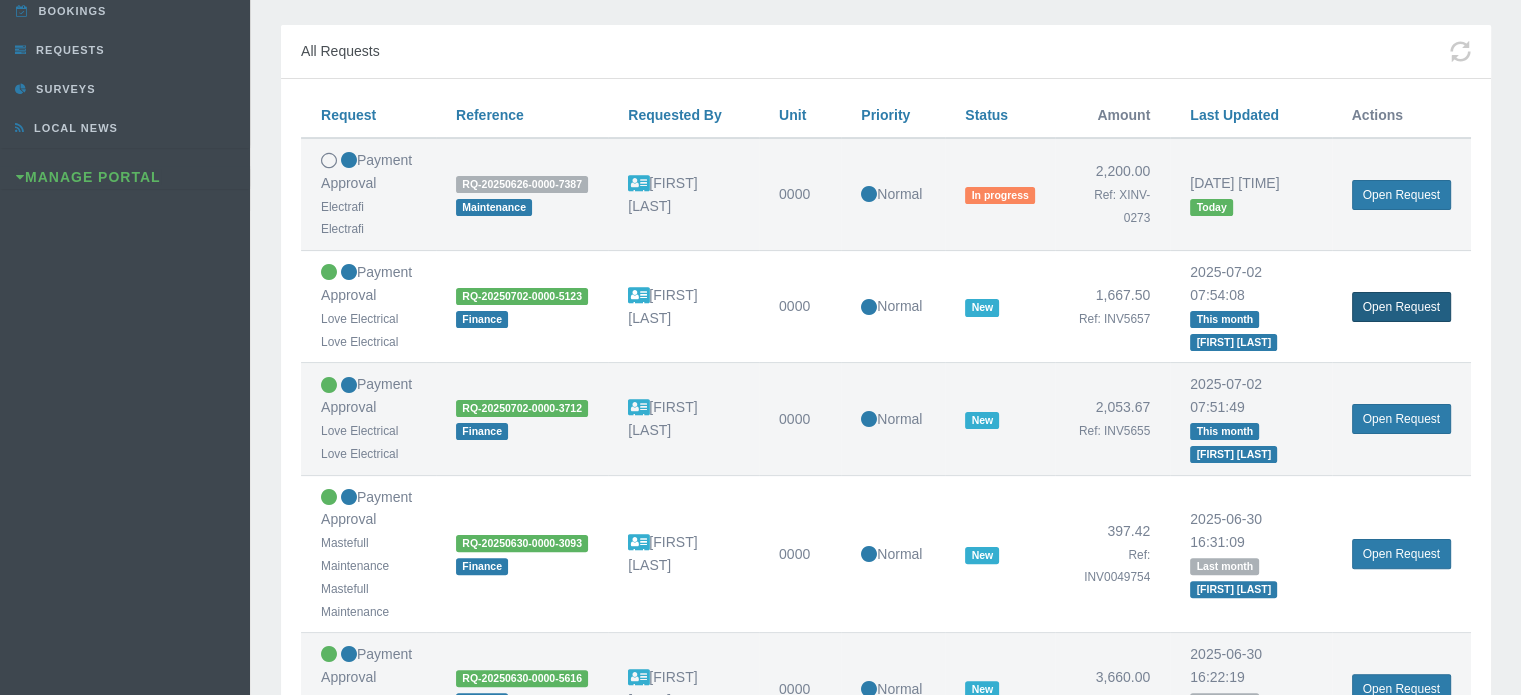 click on "Open Request" at bounding box center (1401, 307) 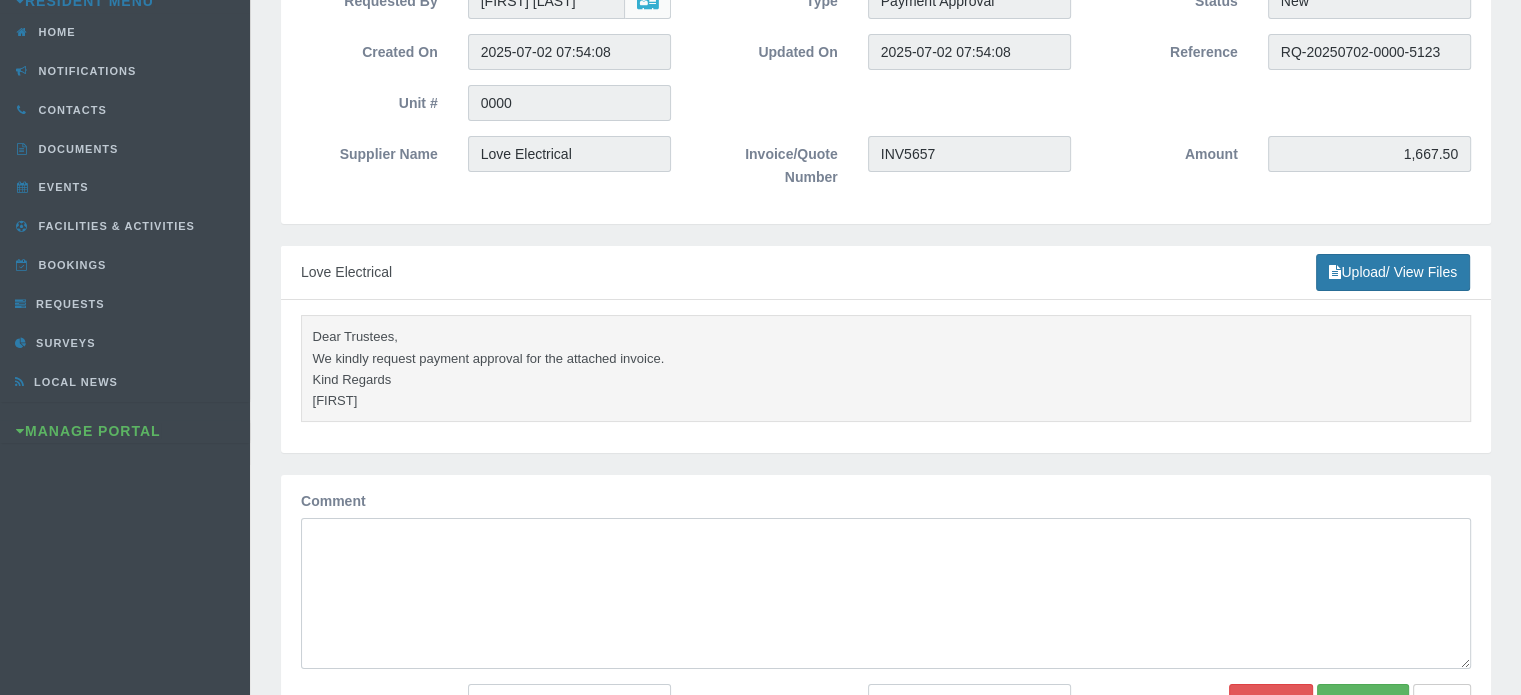 scroll, scrollTop: 300, scrollLeft: 0, axis: vertical 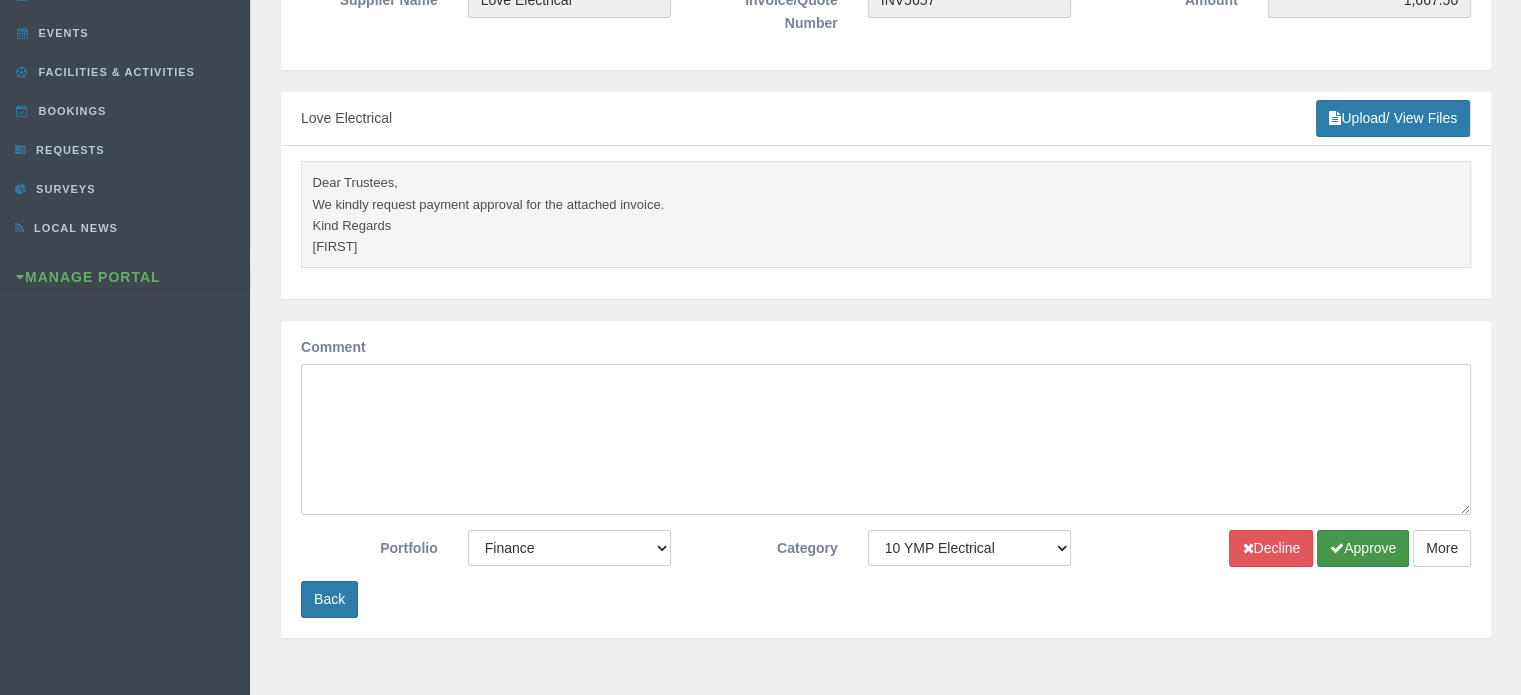 click on "Approve" at bounding box center [1363, 548] 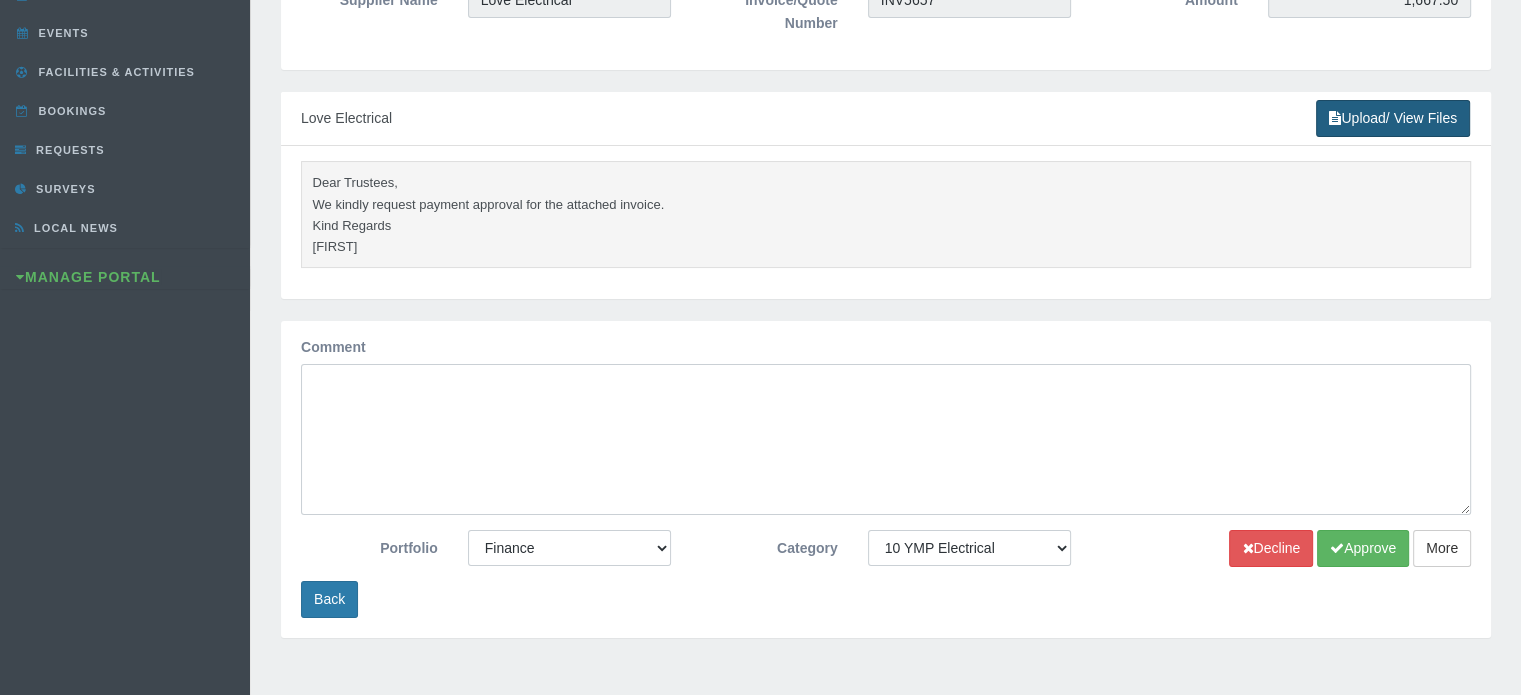 click on "Upload/ View Files" at bounding box center (1393, 118) 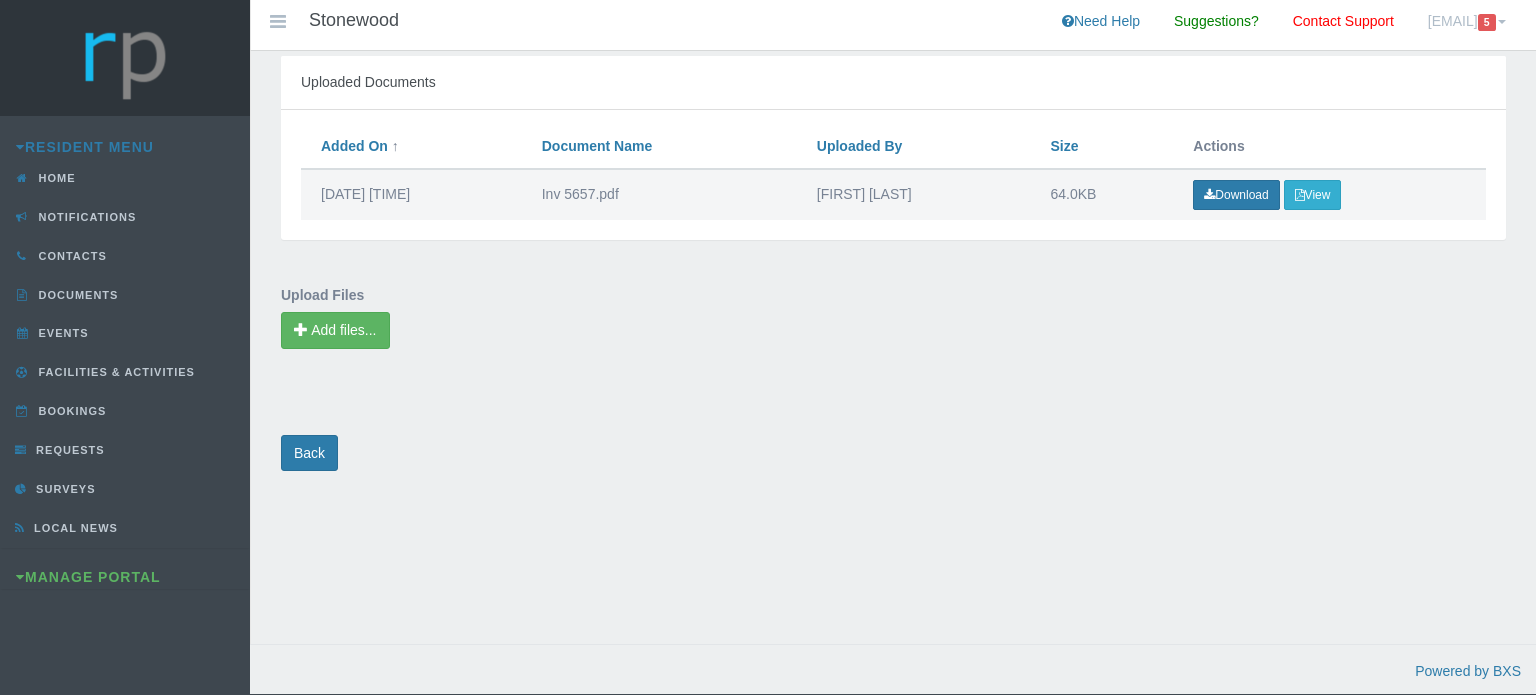 scroll, scrollTop: 0, scrollLeft: 0, axis: both 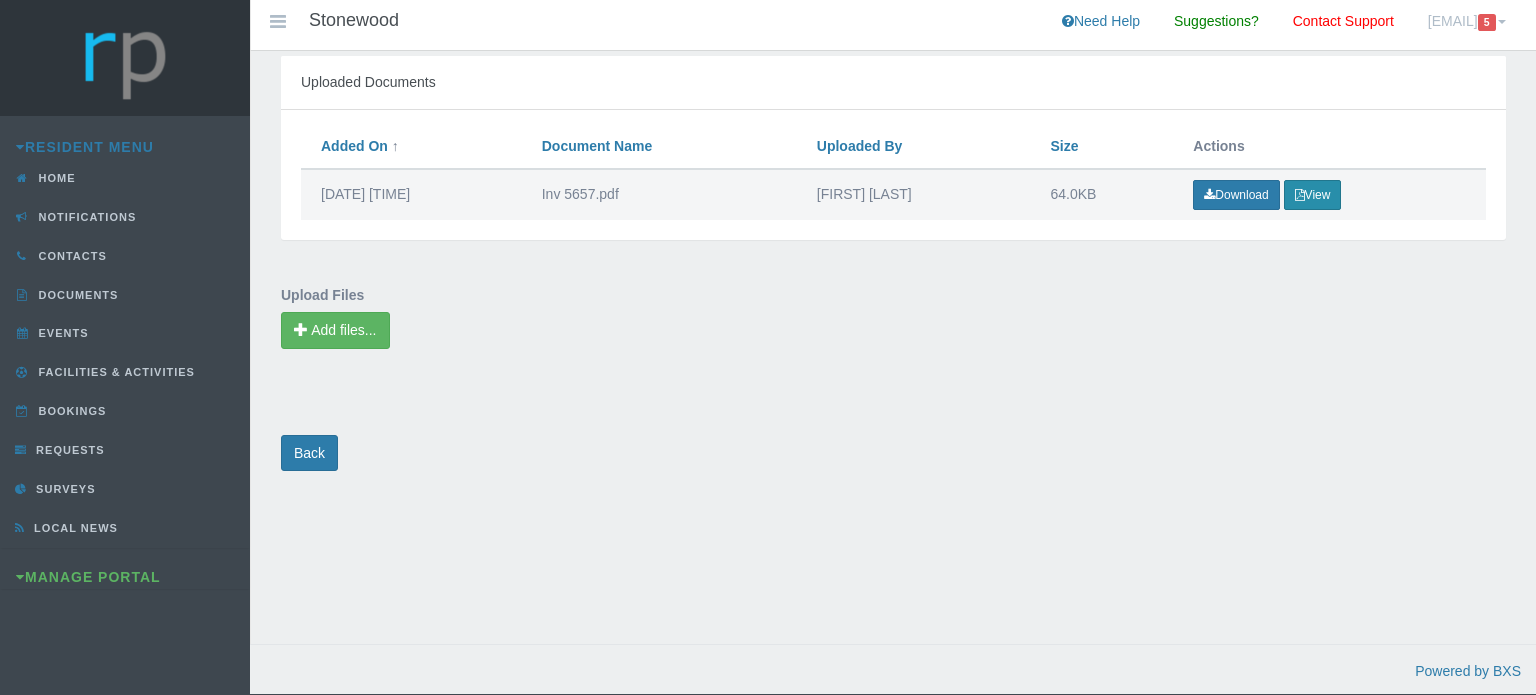 click at bounding box center (1300, 195) 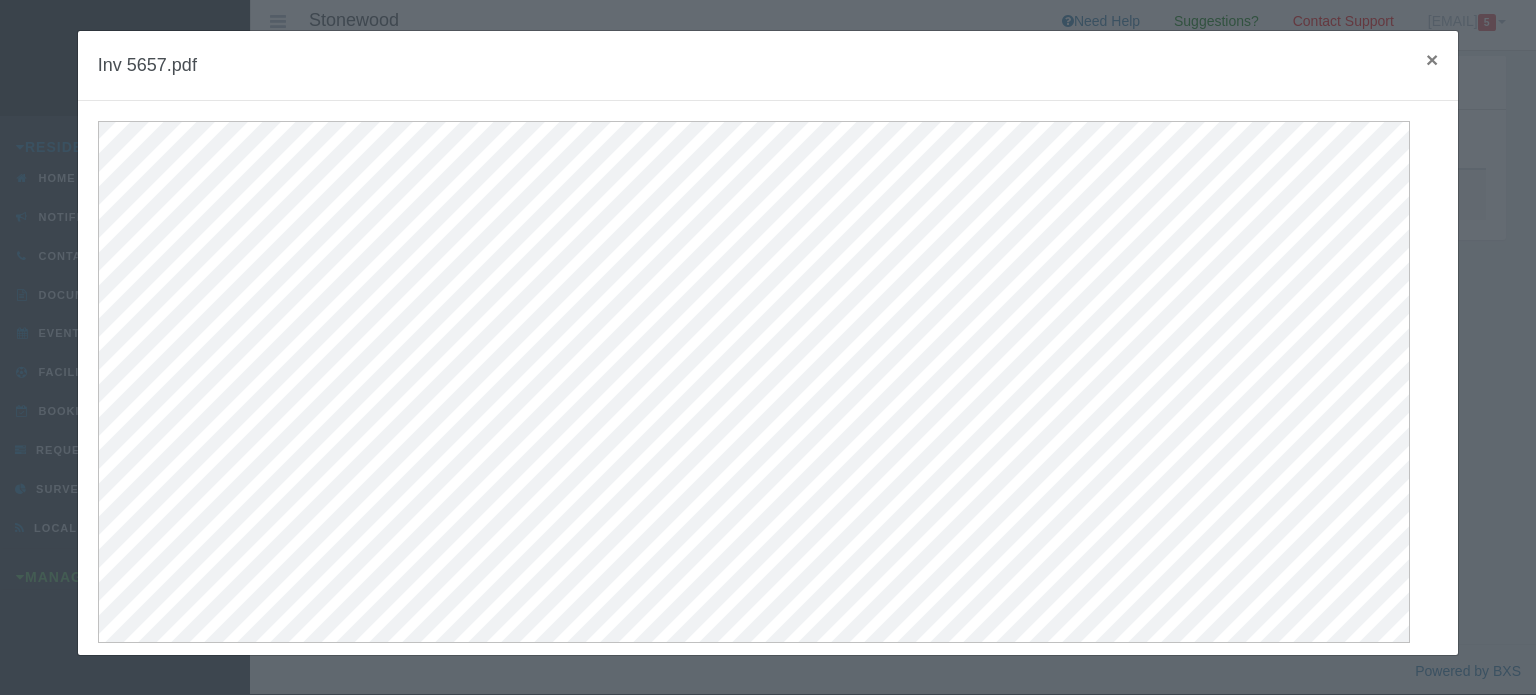 click on "×" at bounding box center [1432, 59] 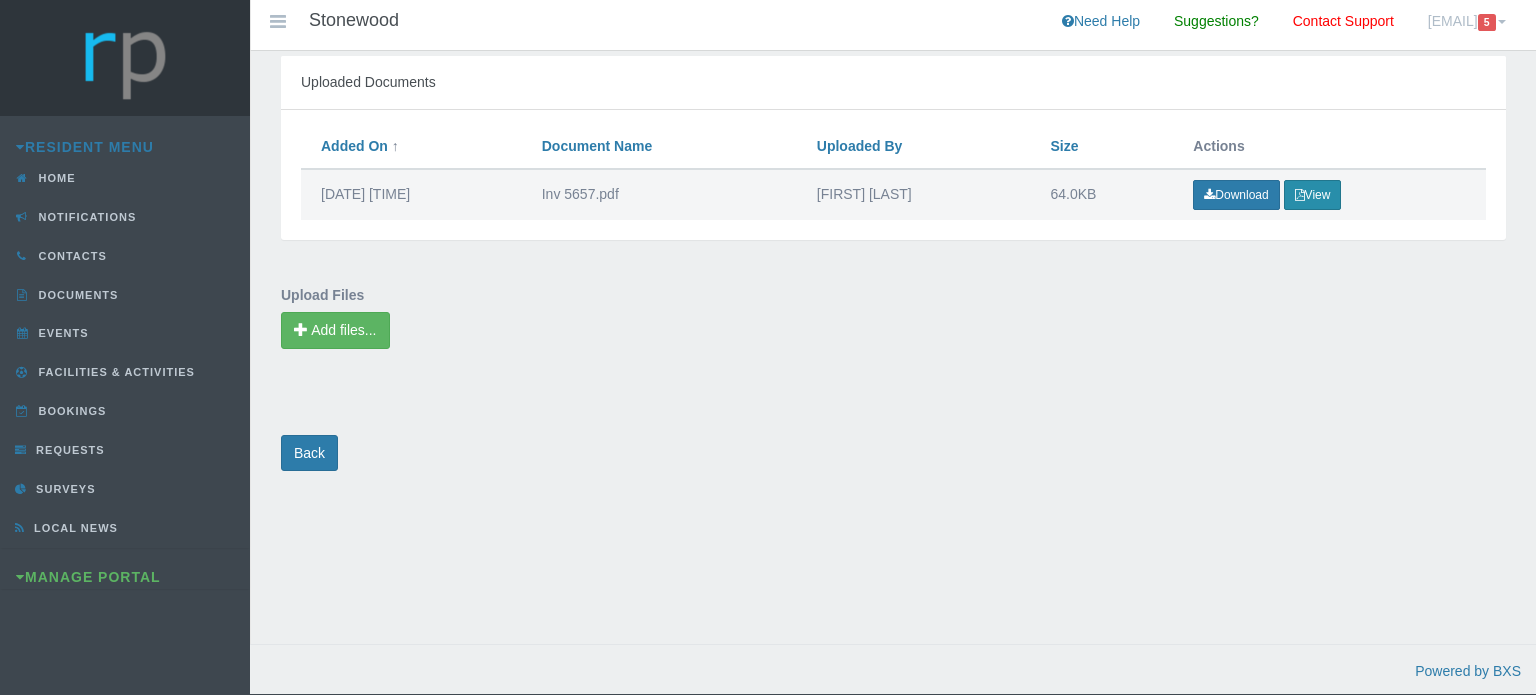 click at bounding box center [1300, 195] 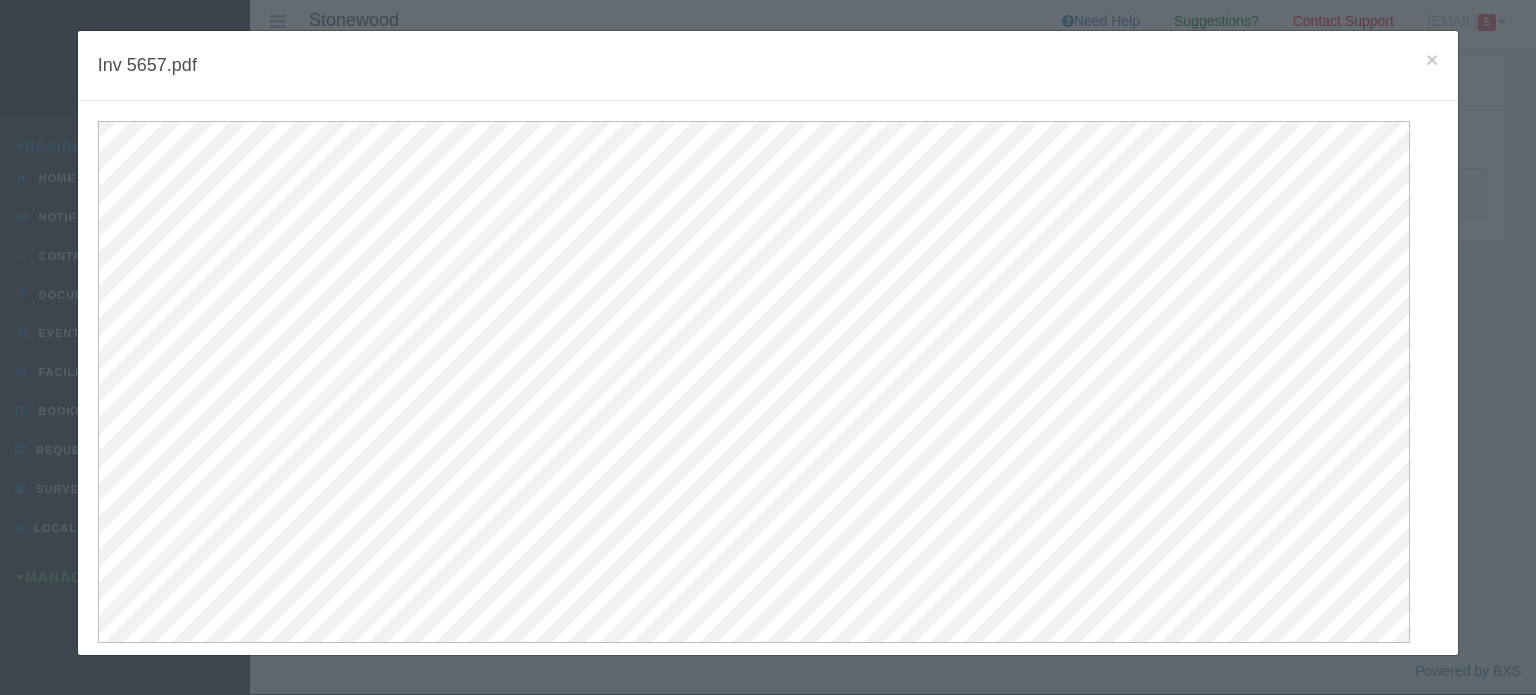 click on "×
Inv 5657.pdf" at bounding box center (768, 66) 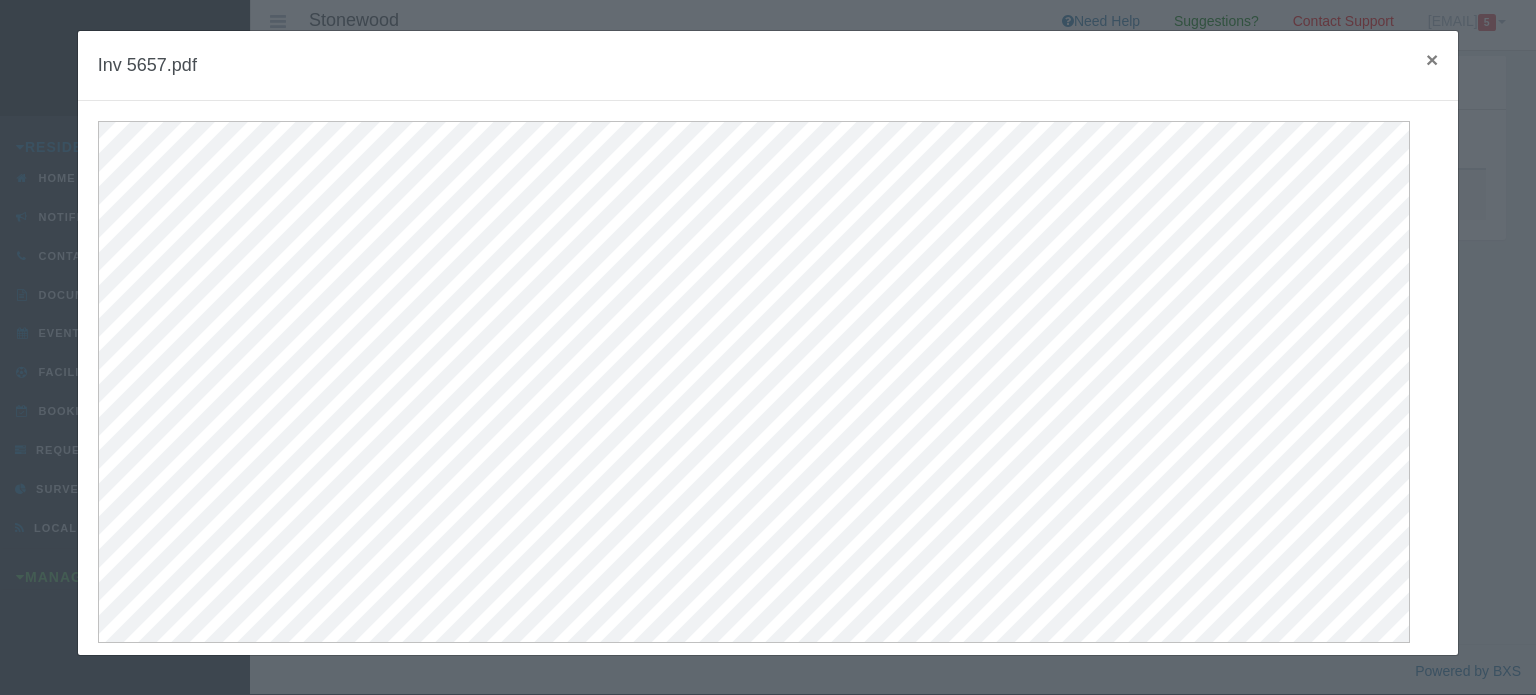click on "×" at bounding box center (1432, 59) 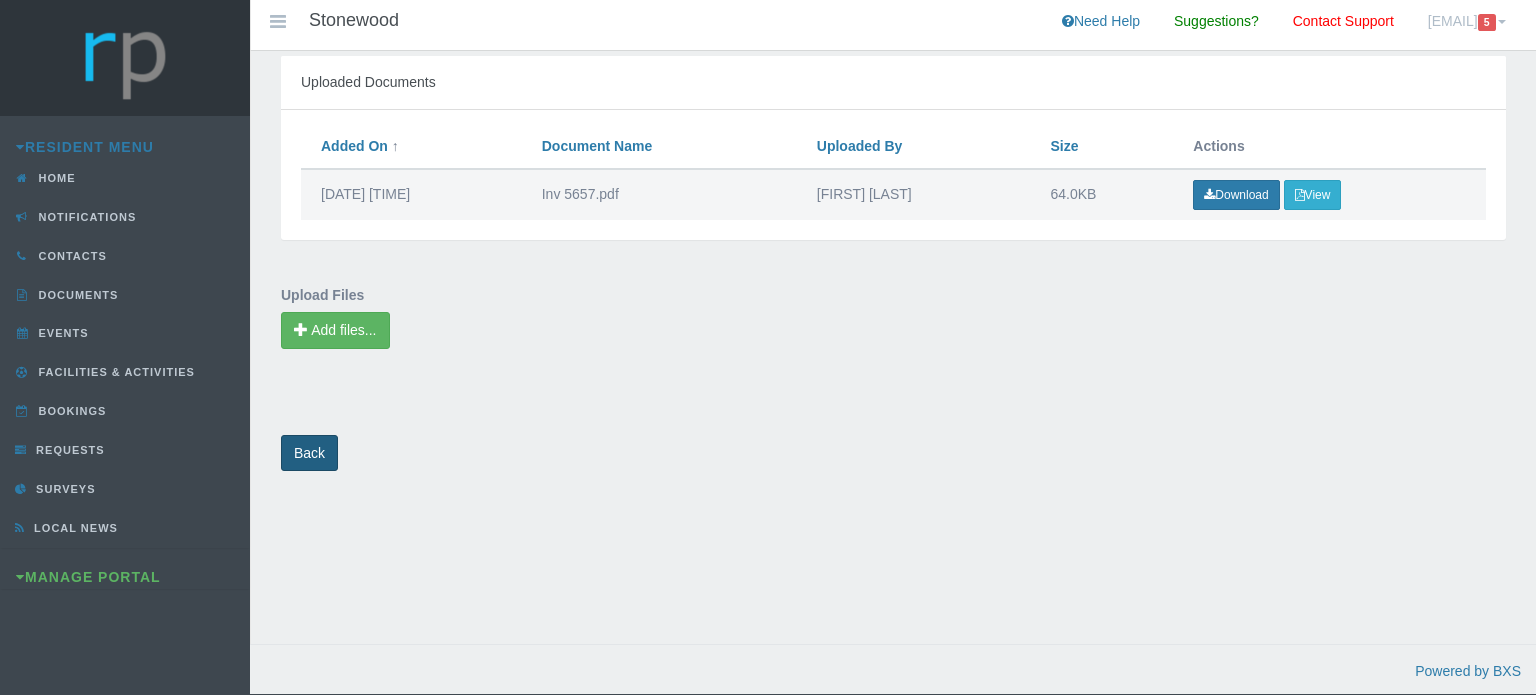 click on "Back" at bounding box center (309, 453) 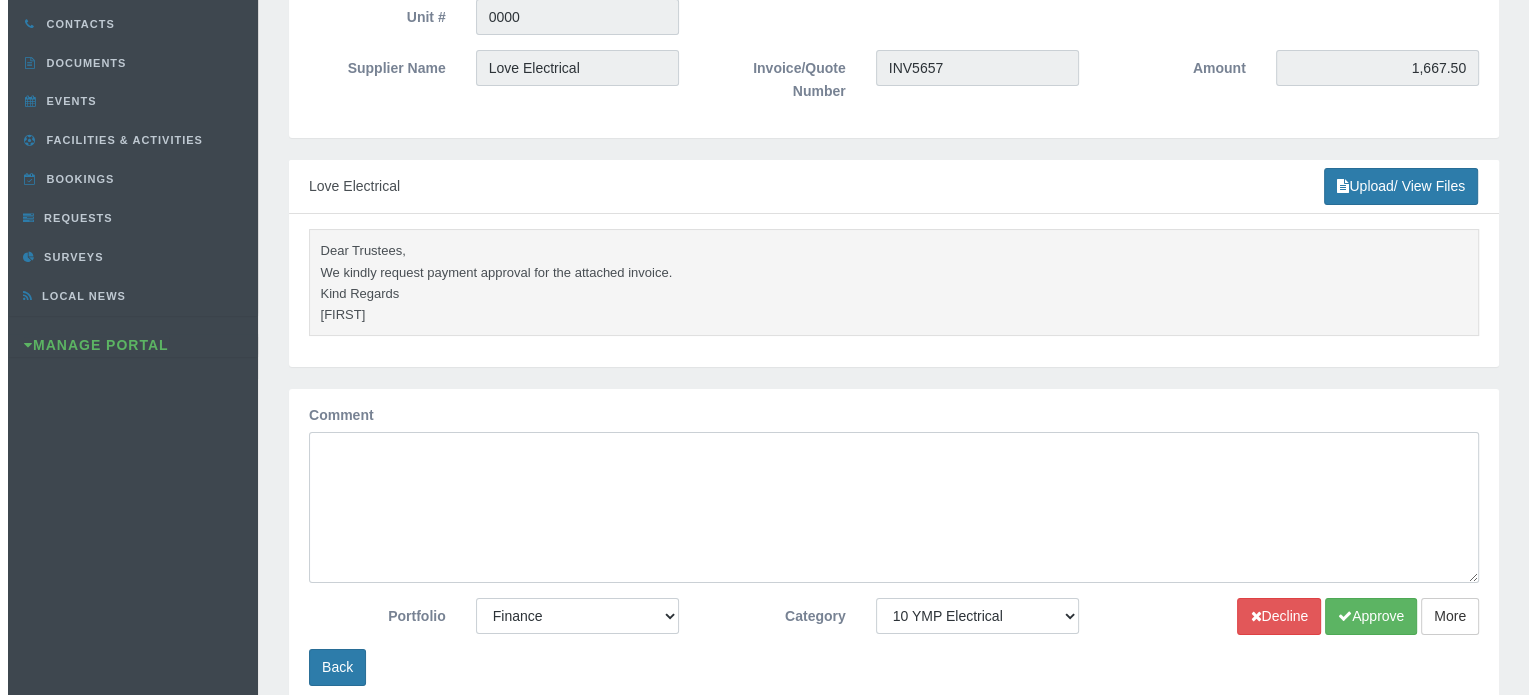 scroll, scrollTop: 300, scrollLeft: 0, axis: vertical 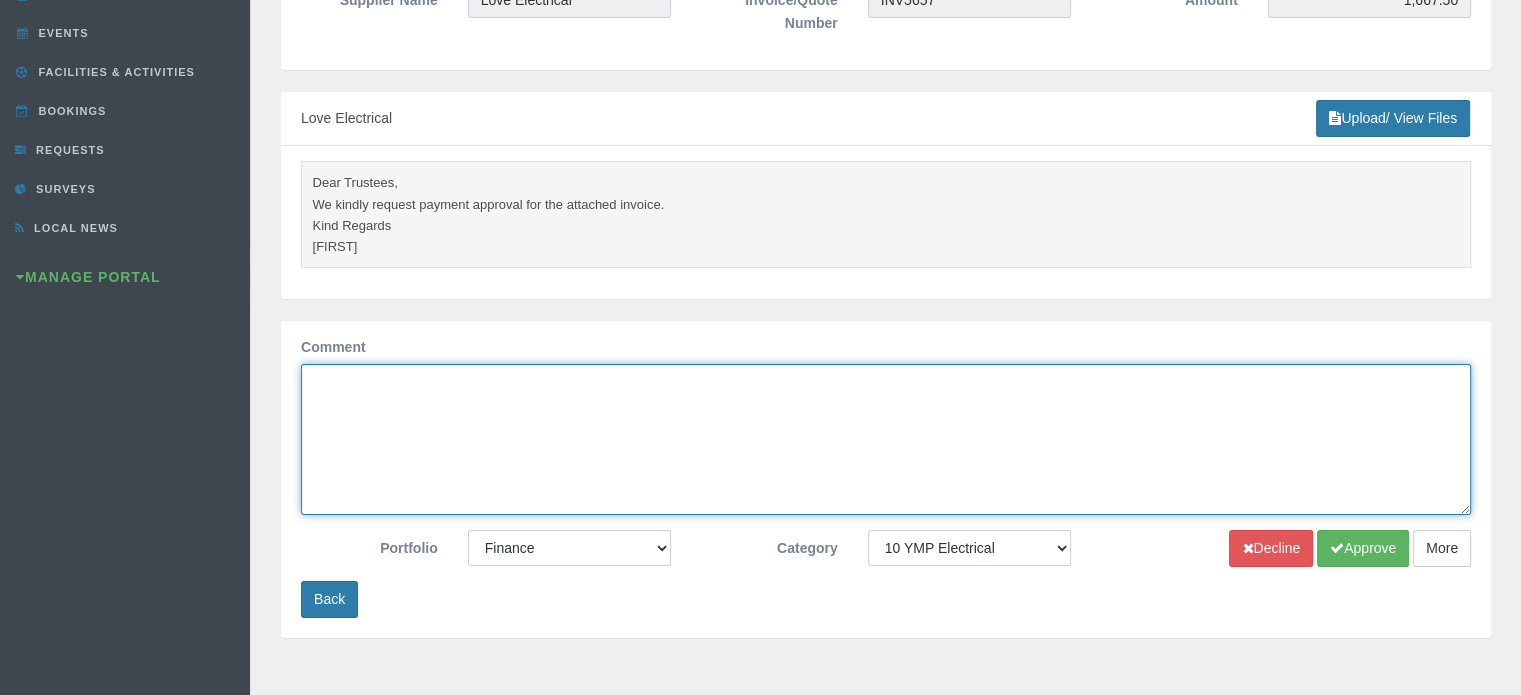 click on "Comment" at bounding box center (886, 439) 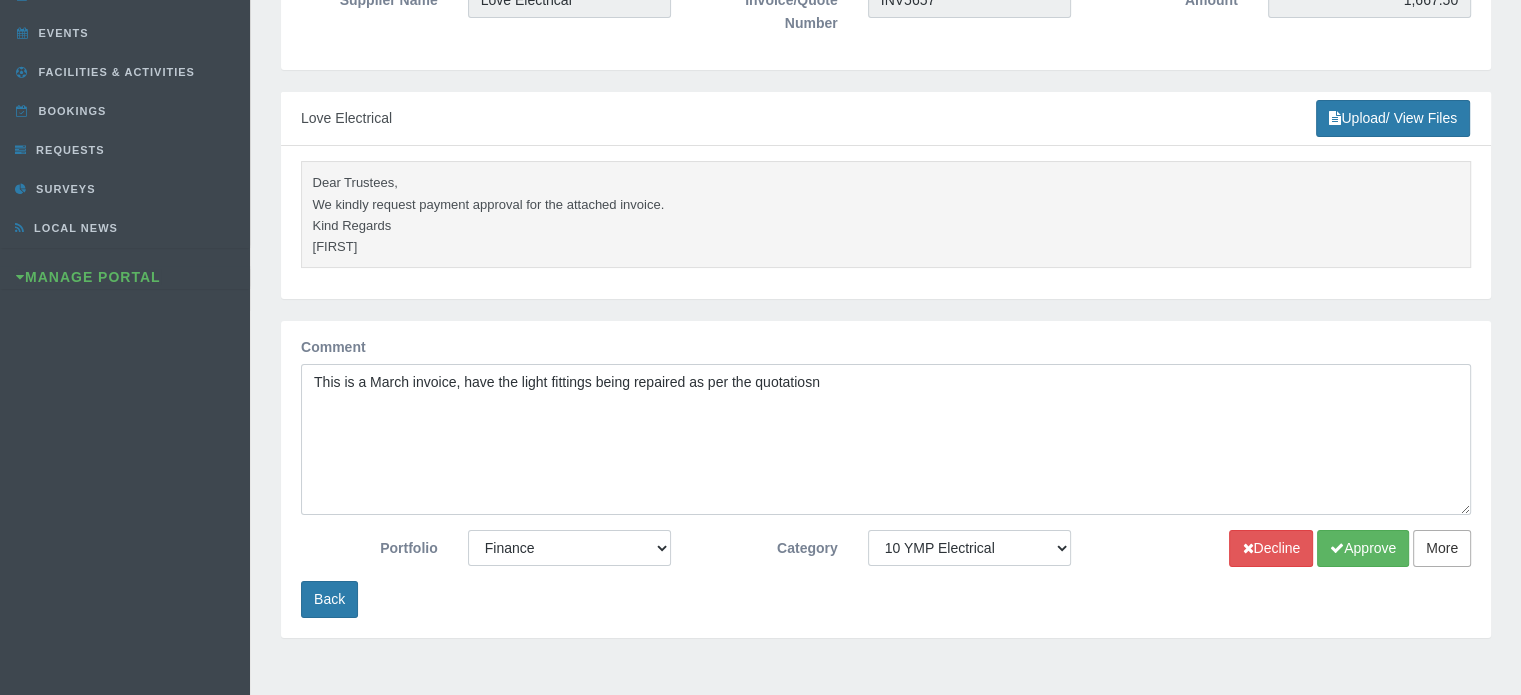 click on "More" at bounding box center (1442, 548) 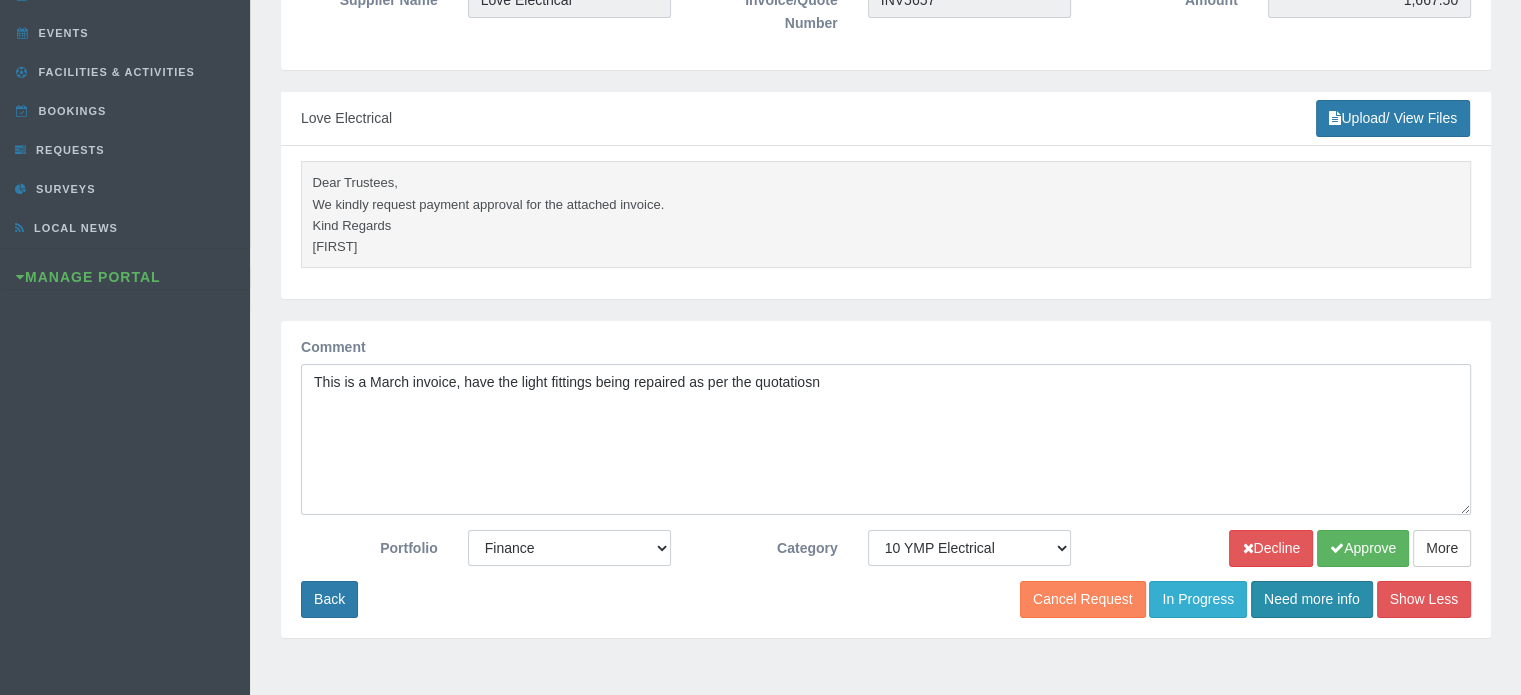 click on "Need more info" at bounding box center (1312, 599) 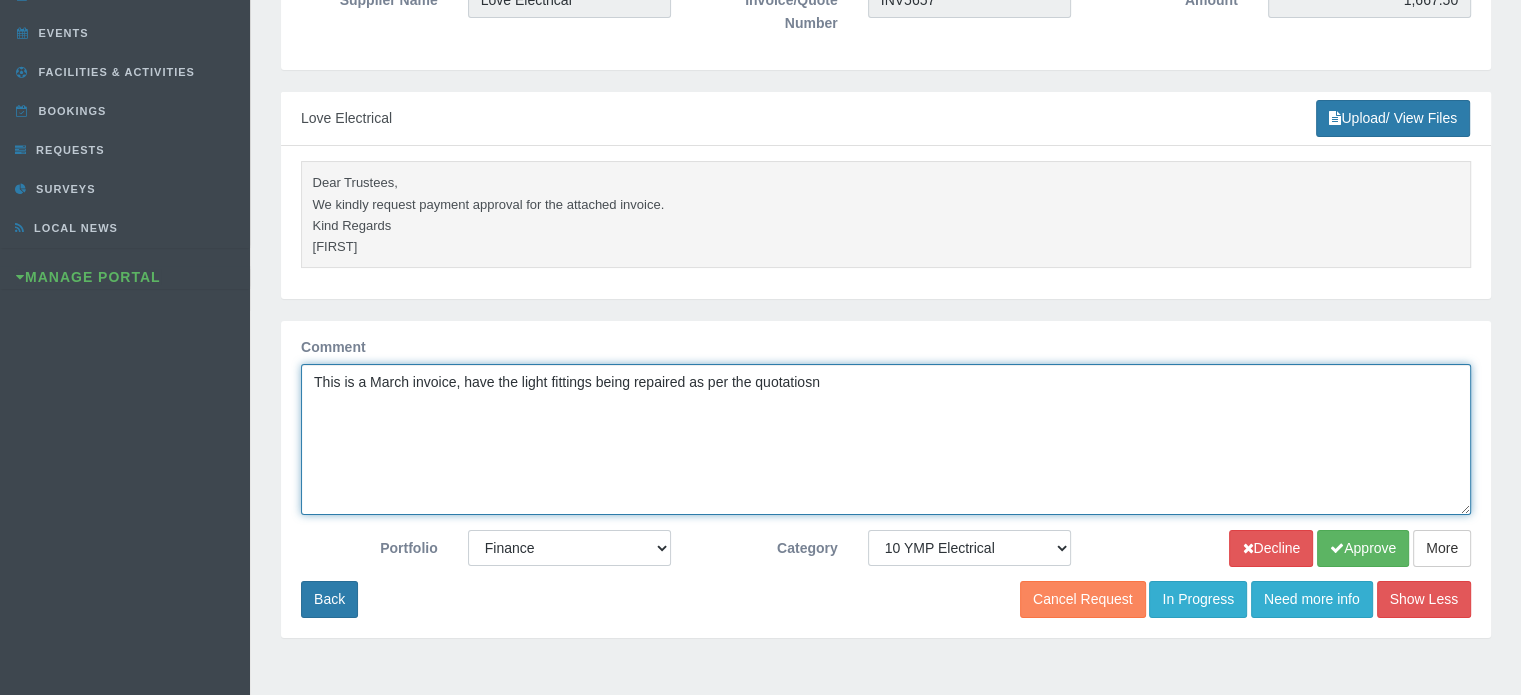 drag, startPoint x: 832, startPoint y: 379, endPoint x: 458, endPoint y: 394, distance: 374.3007 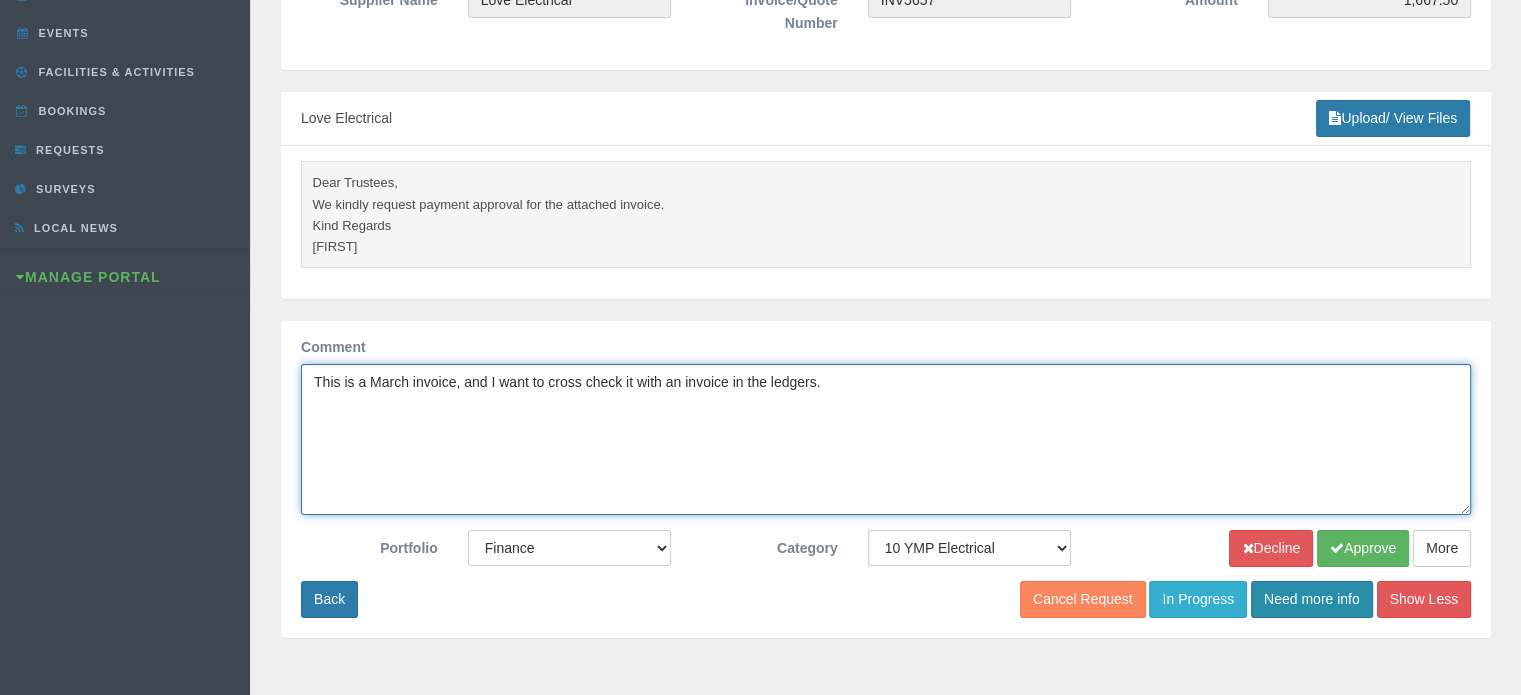 type on "This is a March invoice, and I want to cross check it with an invoice in the ledgers." 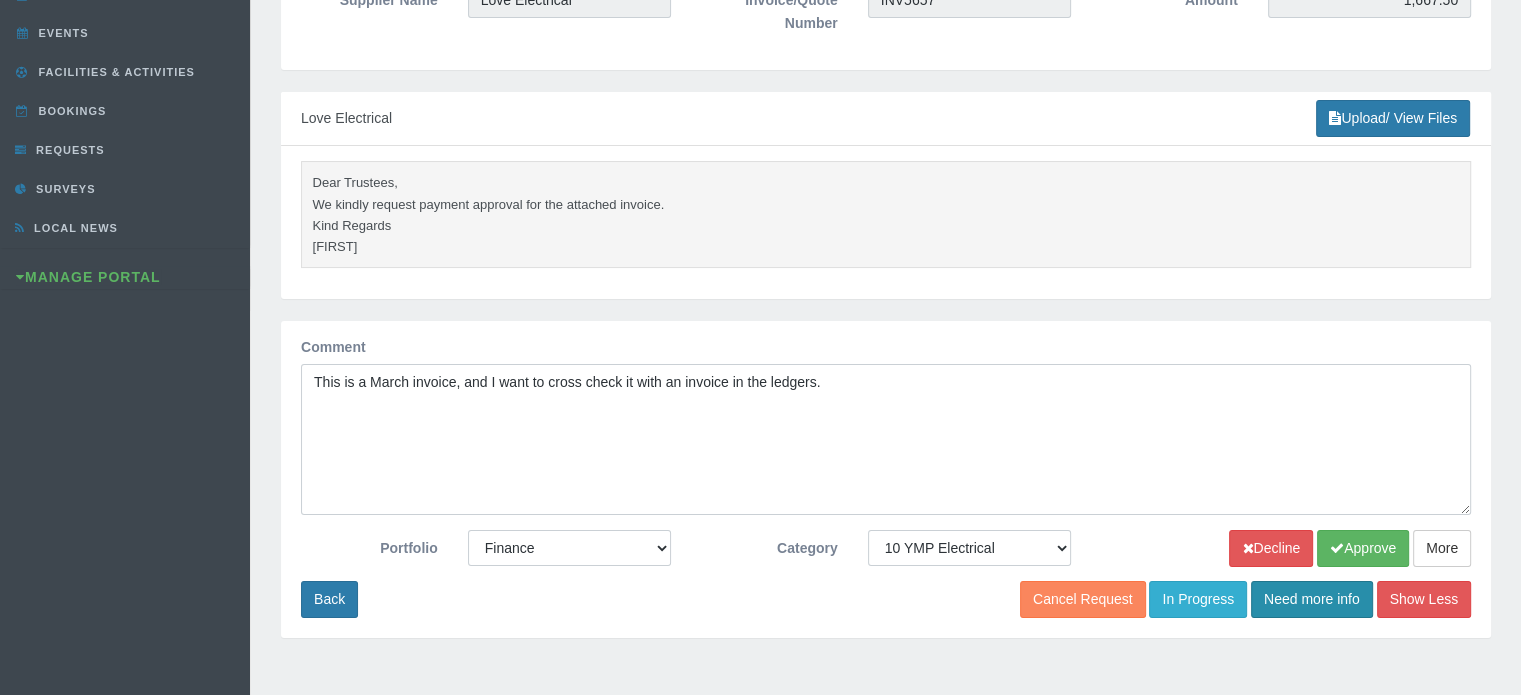 click on "Need more info" at bounding box center (1312, 599) 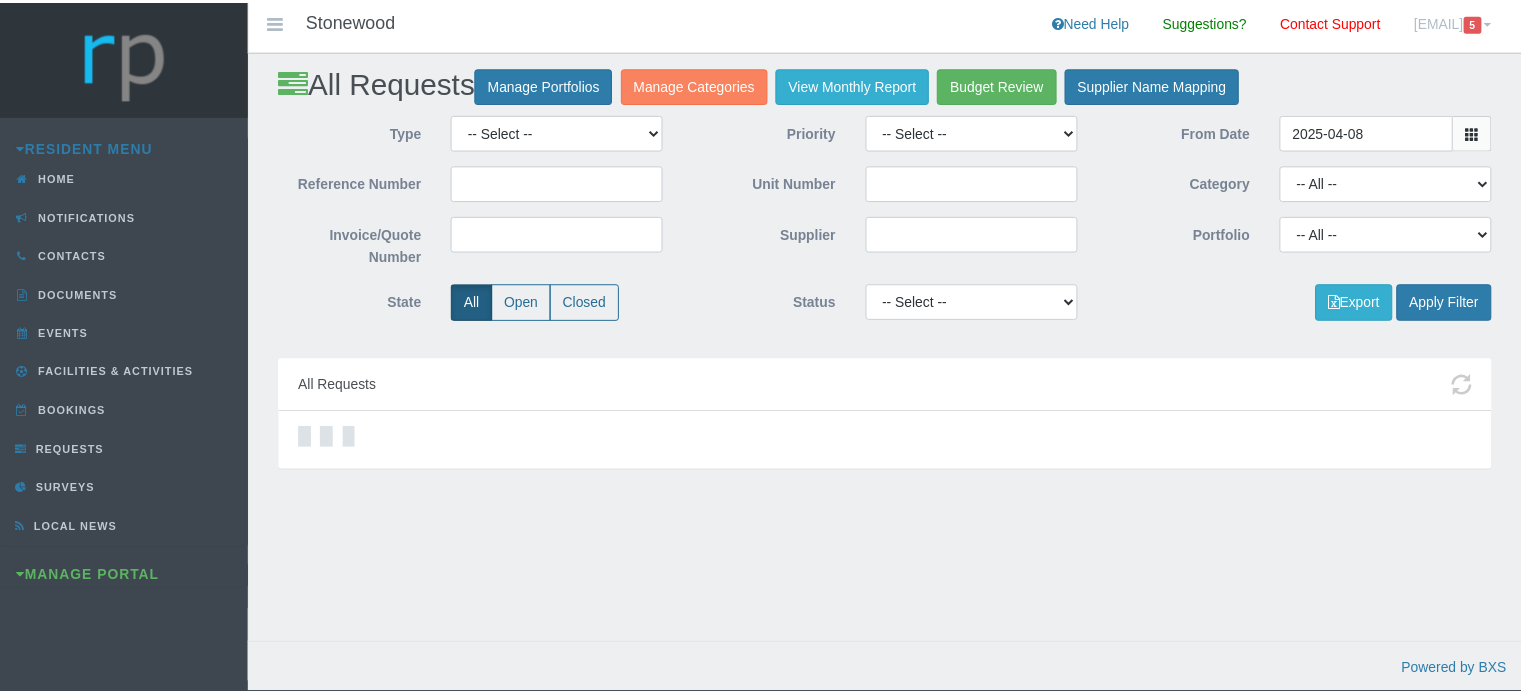 scroll, scrollTop: 0, scrollLeft: 0, axis: both 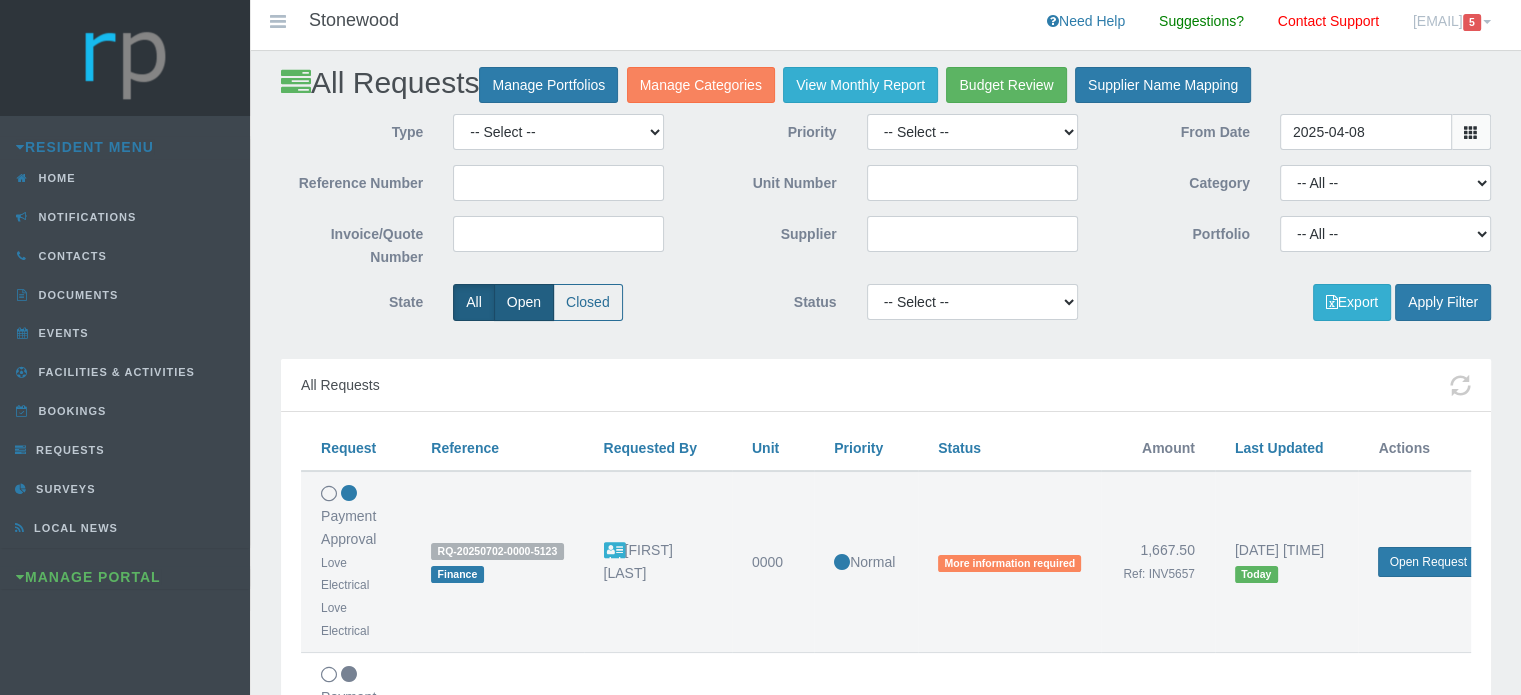 click on "Open" at bounding box center [524, 302] 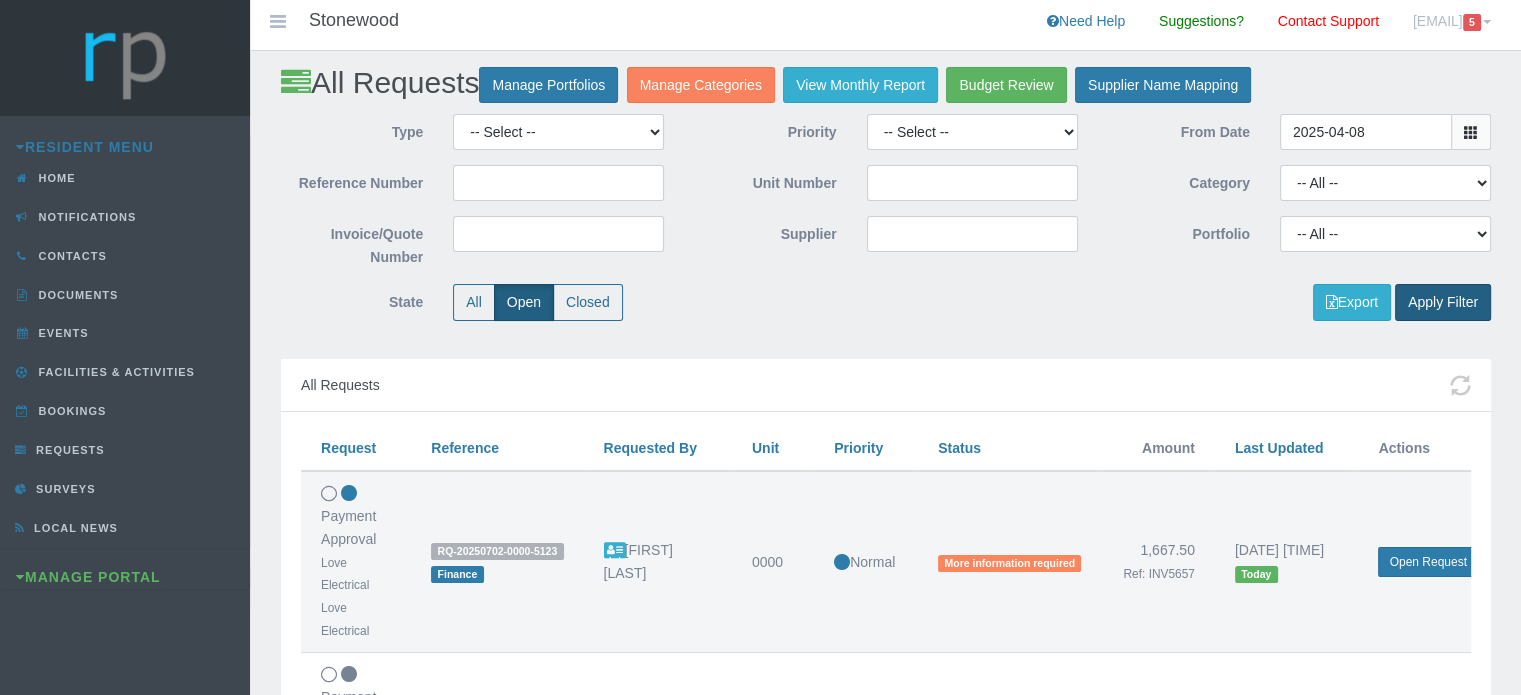 click on "Apply Filter" at bounding box center (1443, 302) 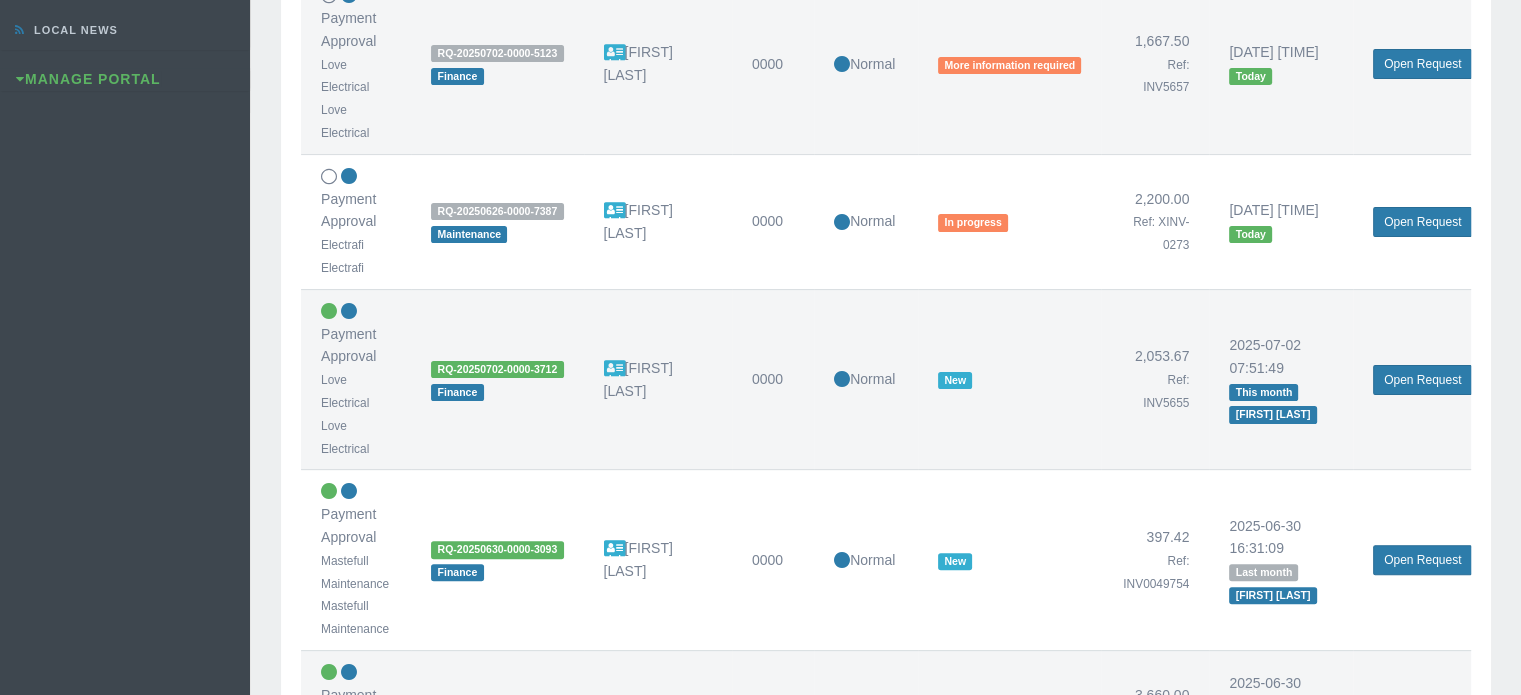 scroll, scrollTop: 500, scrollLeft: 0, axis: vertical 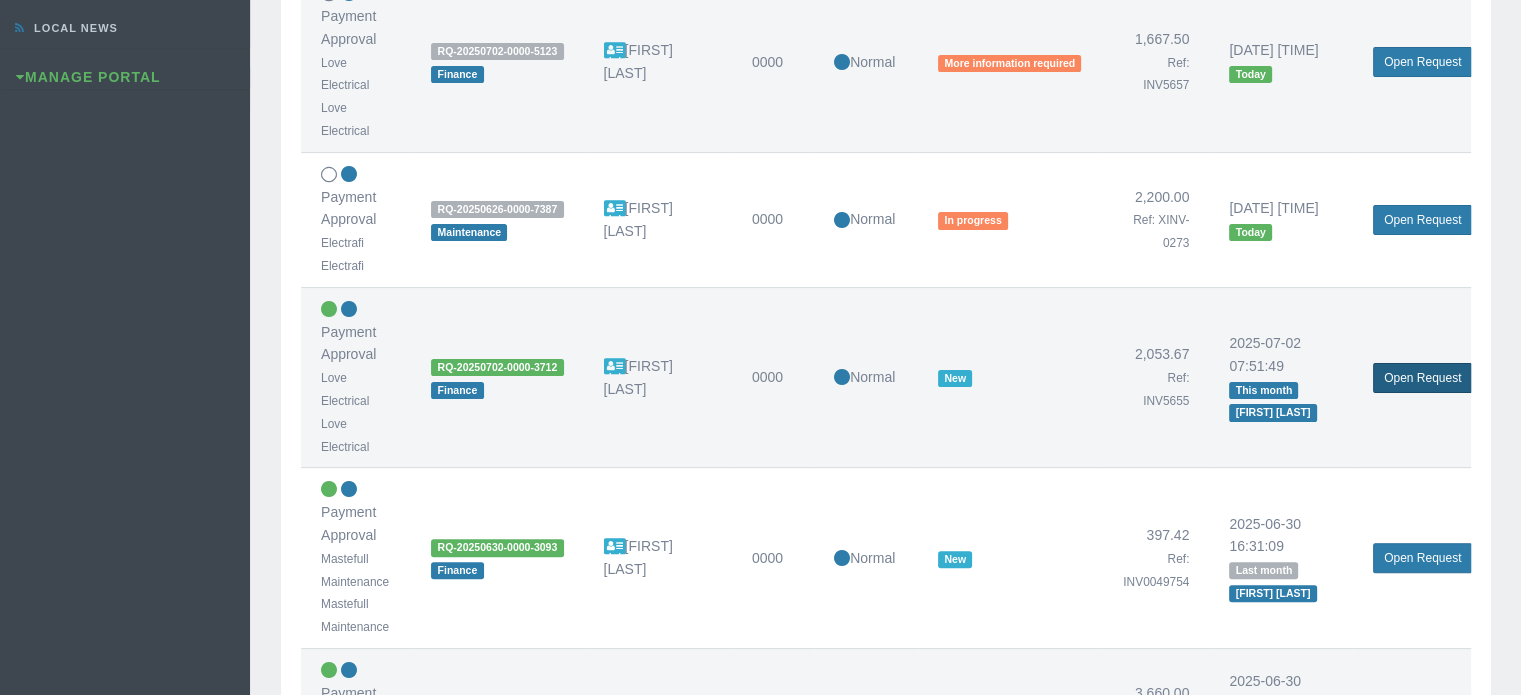 click on "Open Request" at bounding box center (1422, 378) 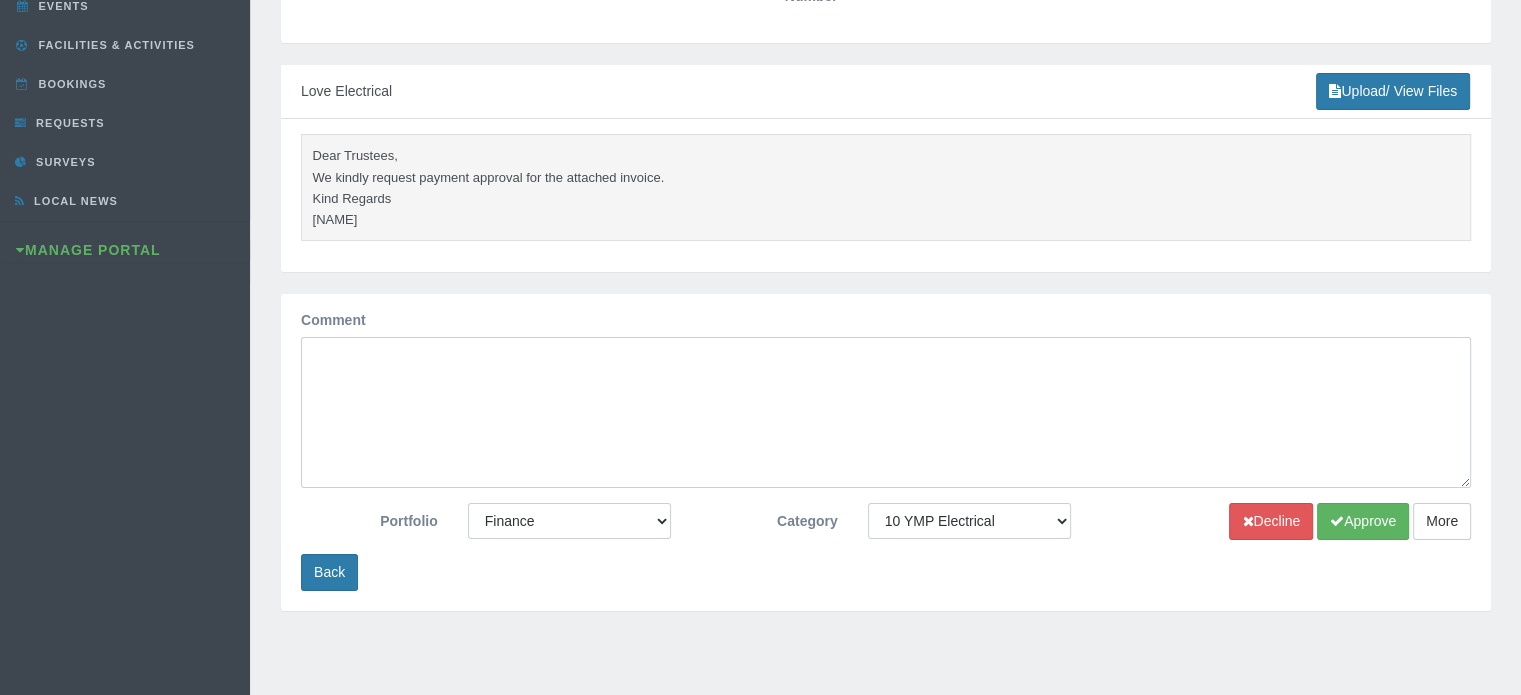 scroll, scrollTop: 100, scrollLeft: 0, axis: vertical 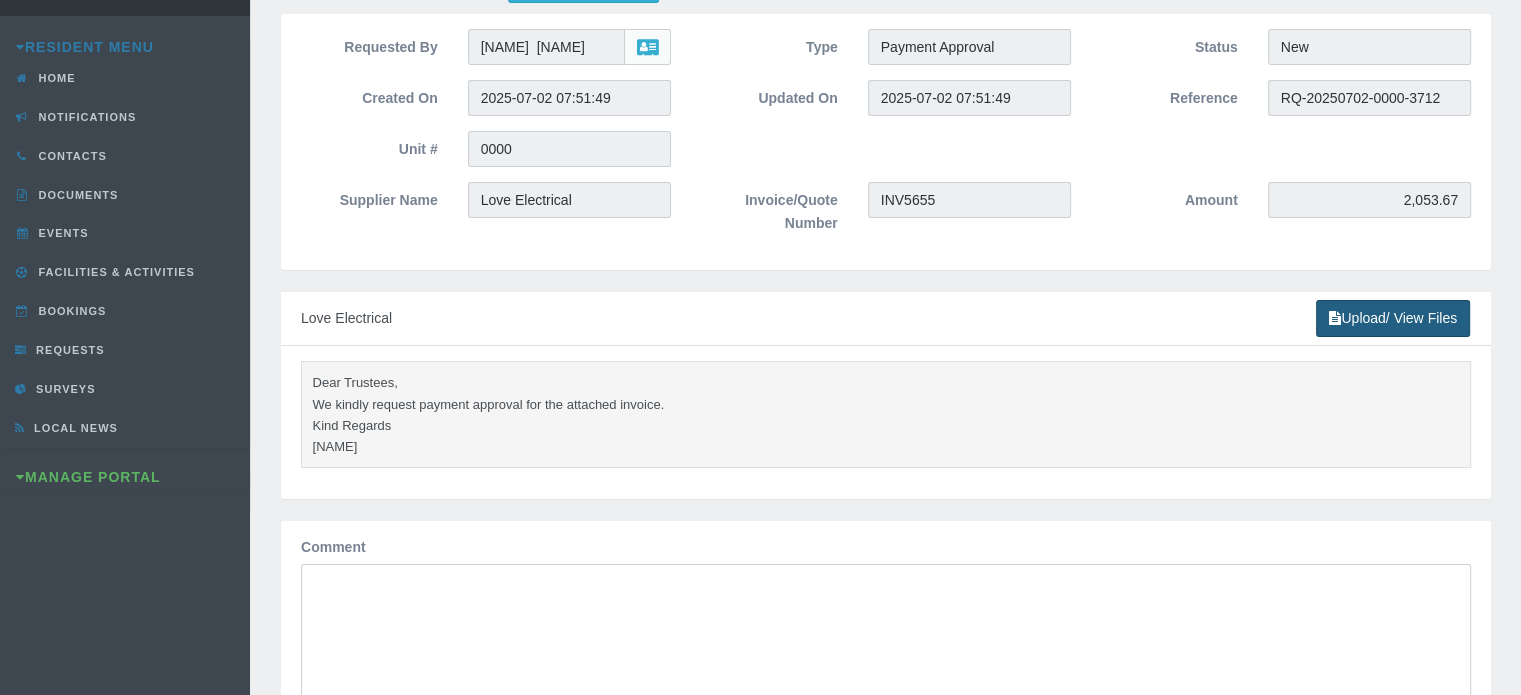 click on "Upload/ View Files" at bounding box center (1393, 318) 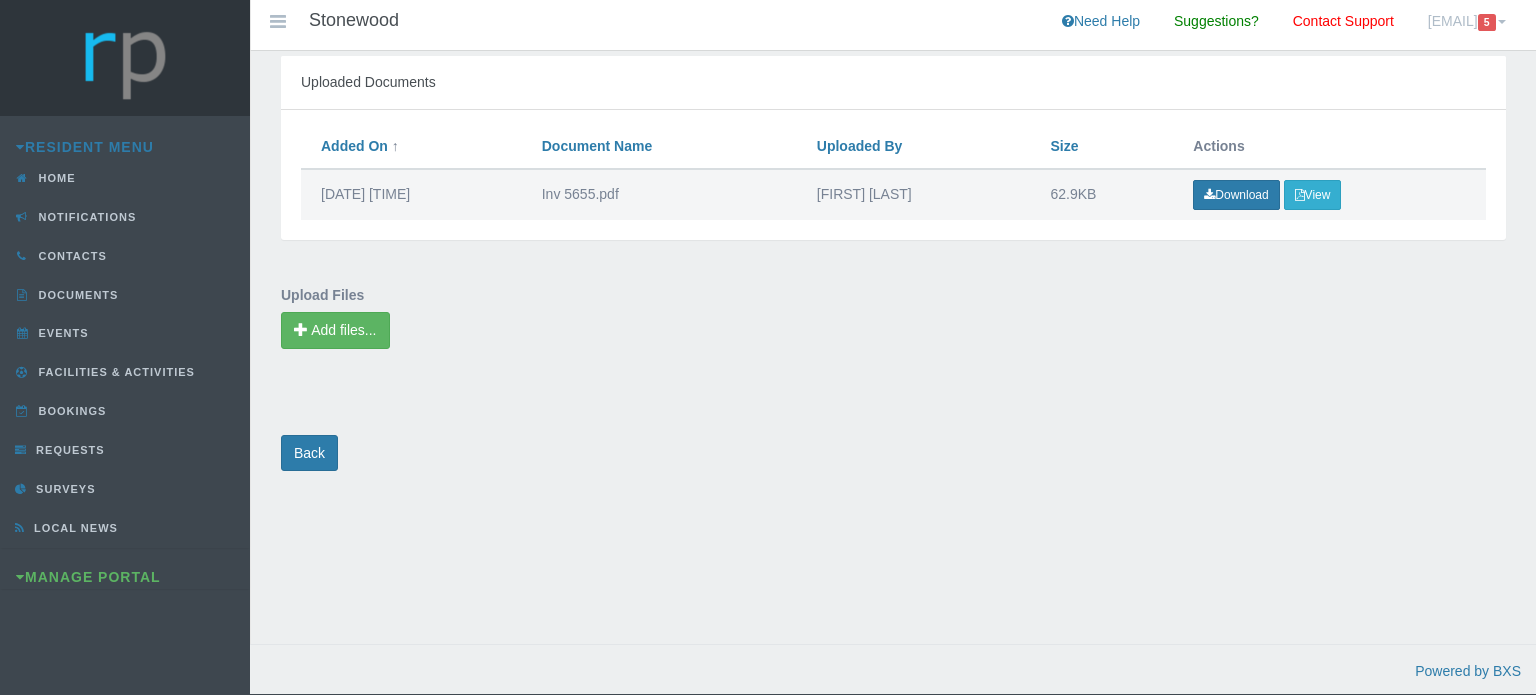 scroll, scrollTop: 0, scrollLeft: 0, axis: both 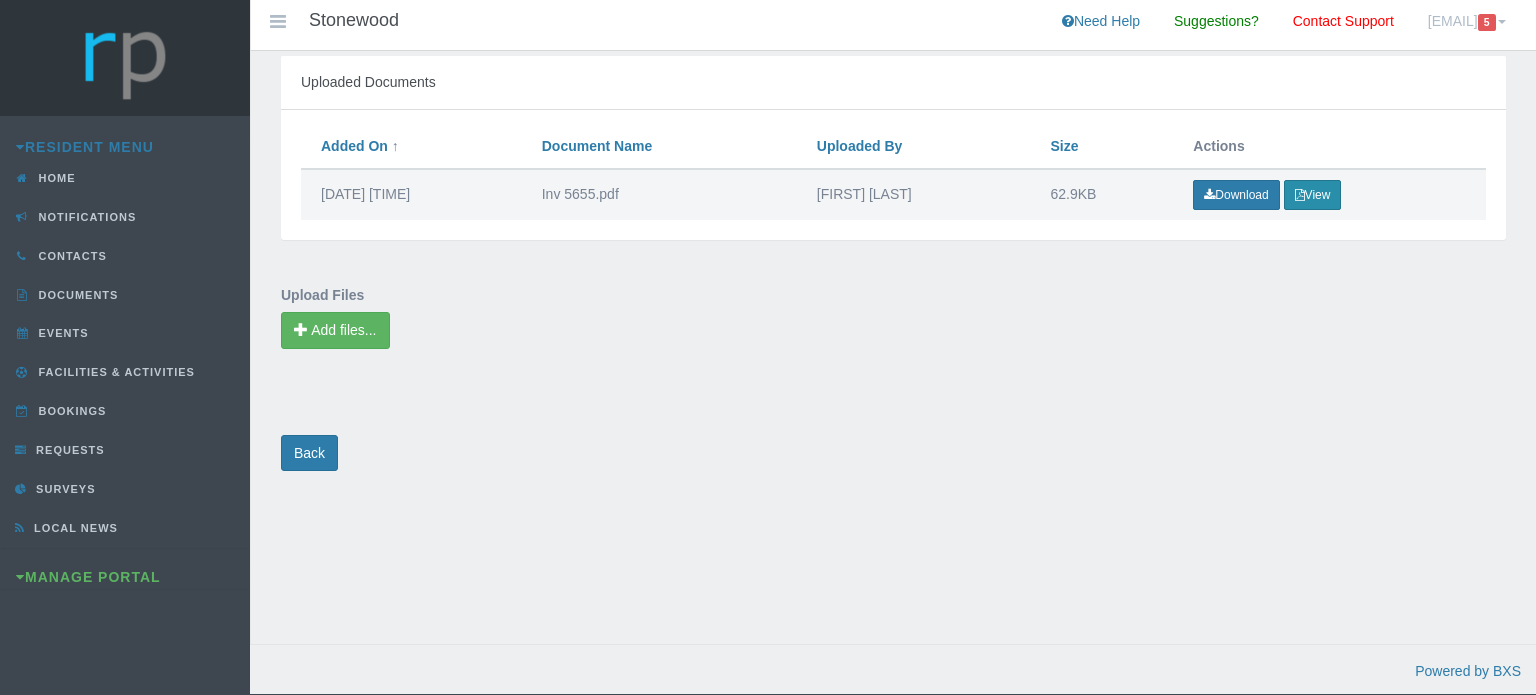 click on "View" at bounding box center [1313, 195] 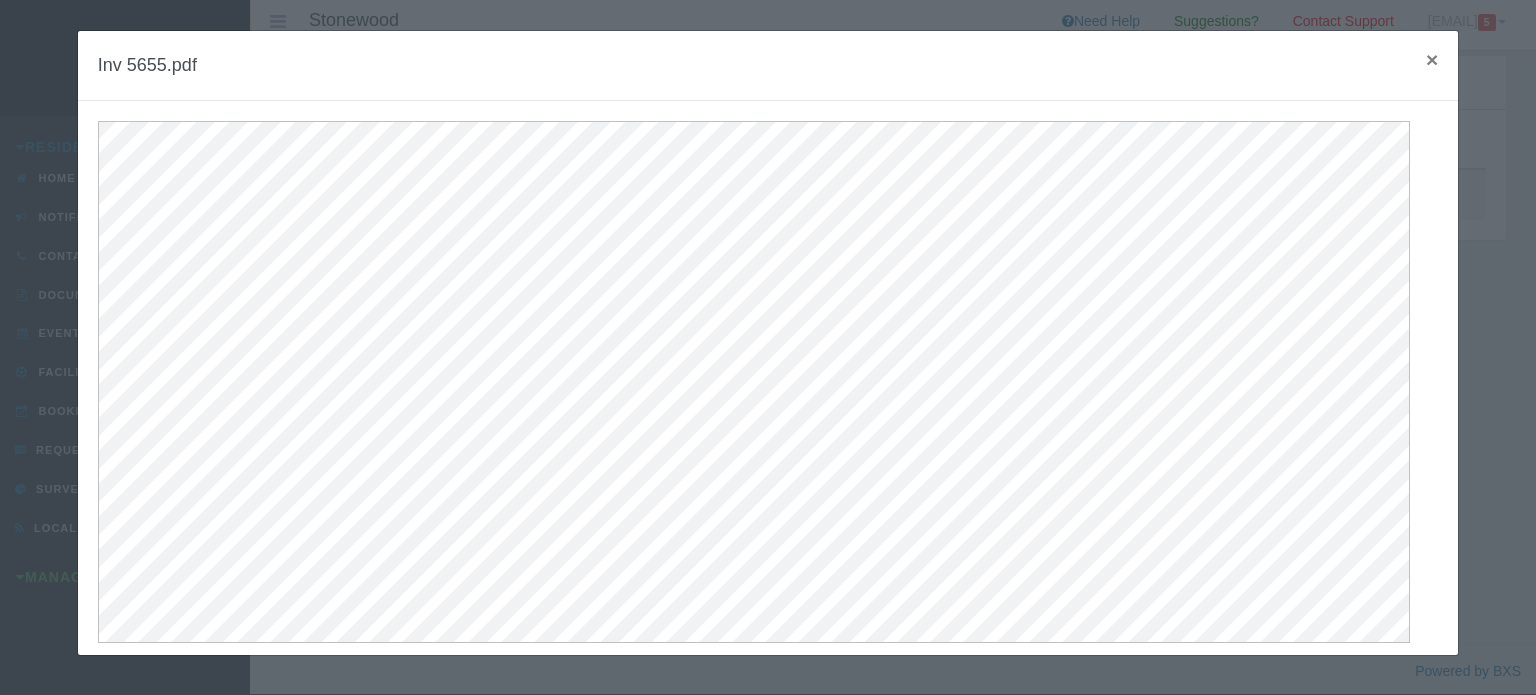 click on "×" at bounding box center (1432, 59) 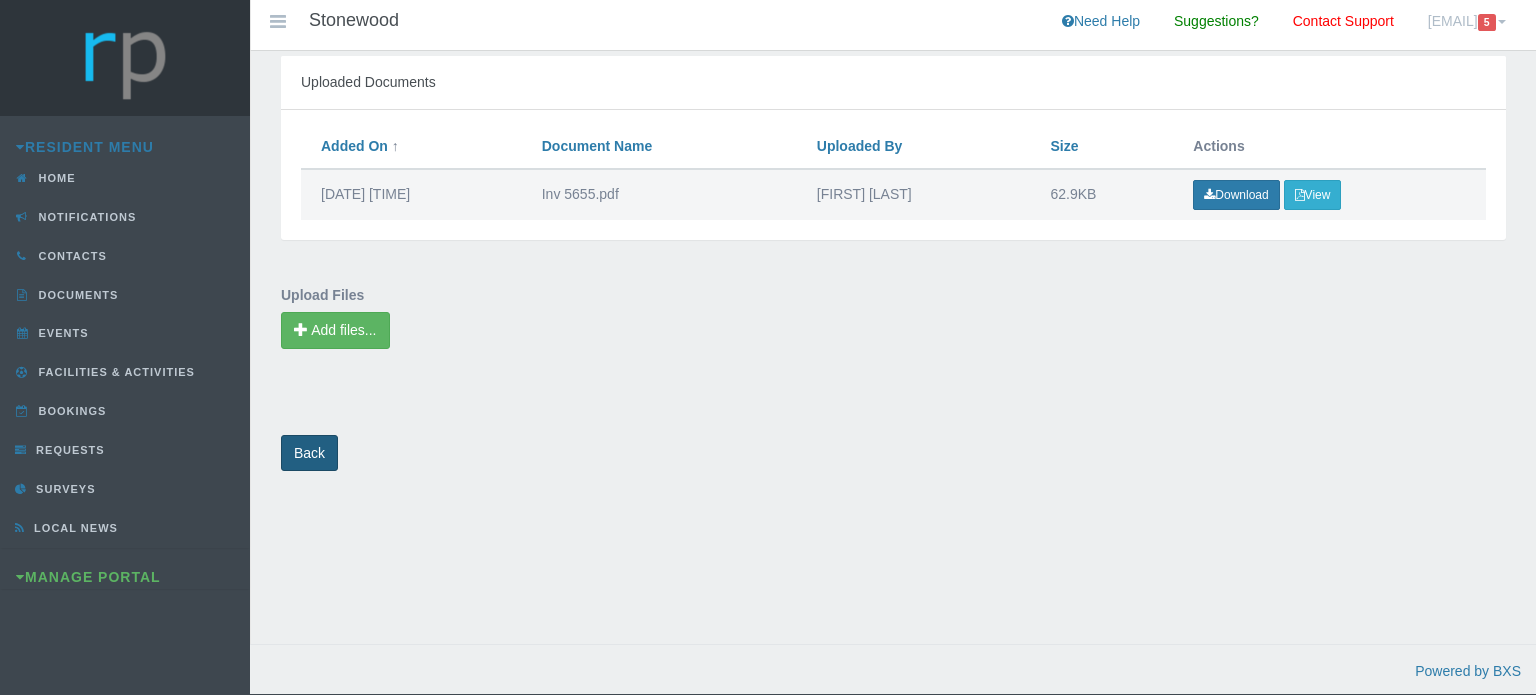 click on "Back" at bounding box center (309, 453) 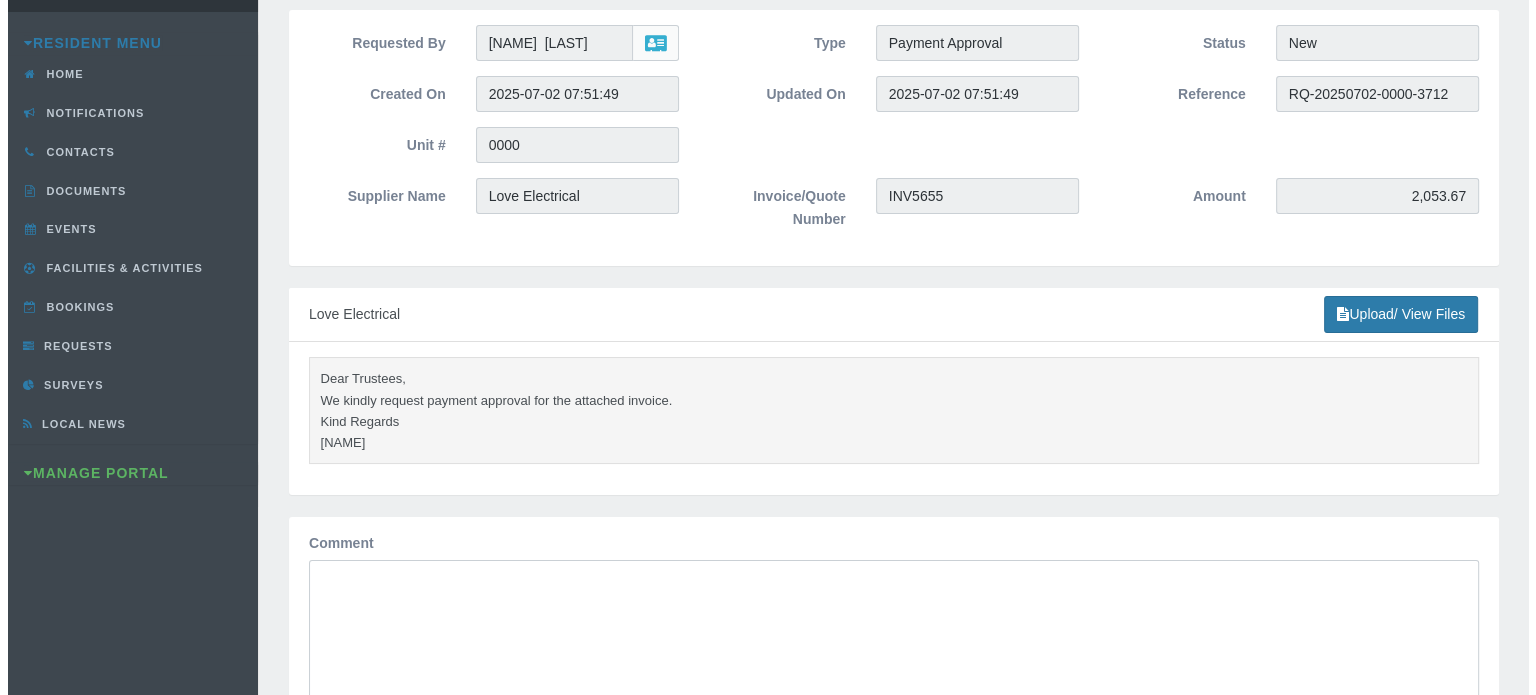 scroll, scrollTop: 300, scrollLeft: 0, axis: vertical 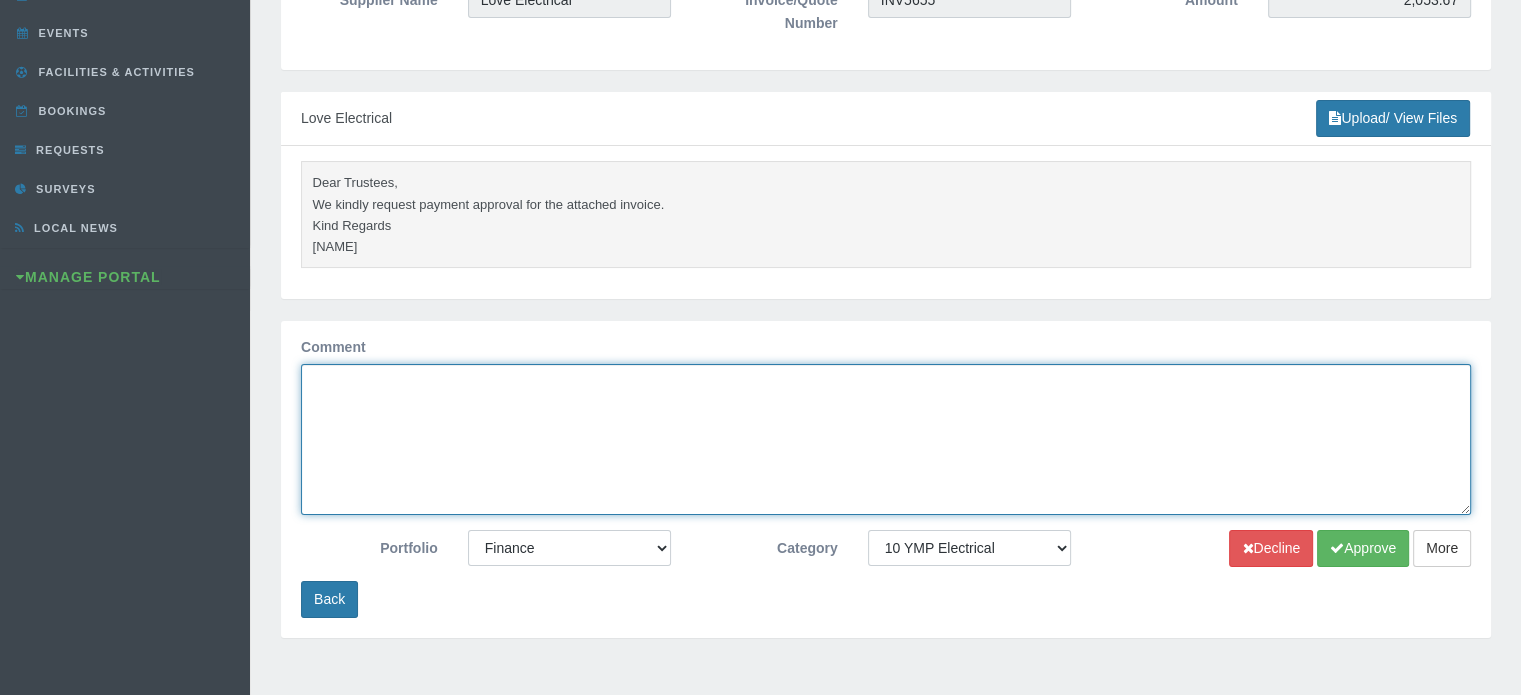 click on "Comment" at bounding box center [886, 439] 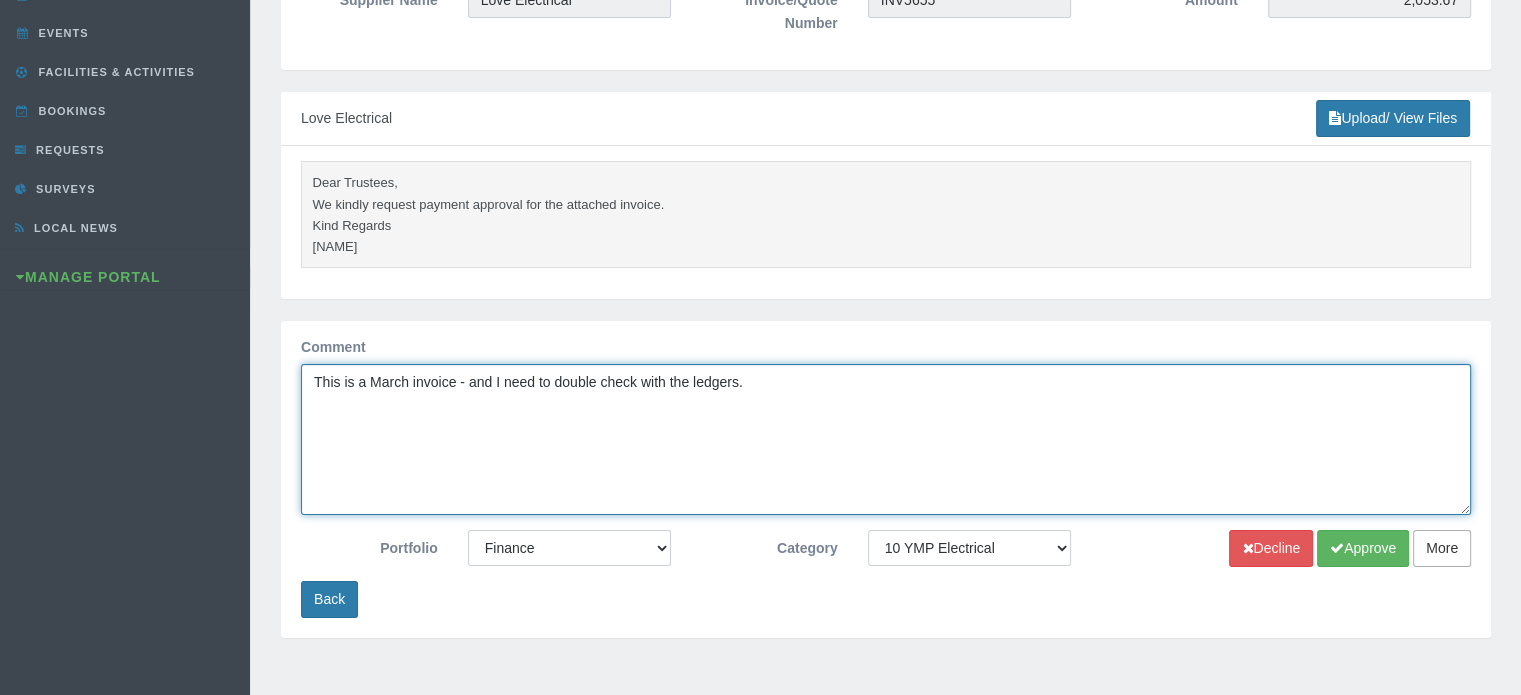 type on "This is a March invoice - and I need to double check with the ledgers." 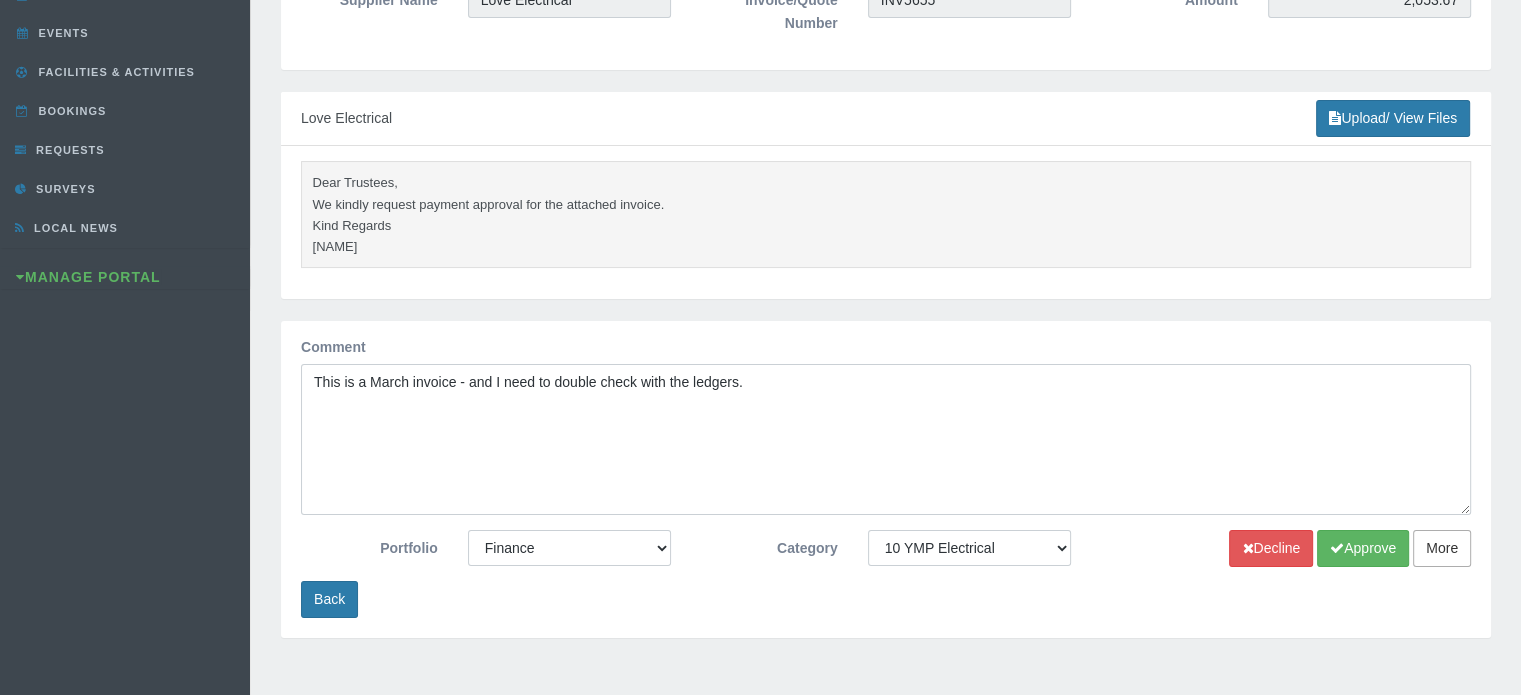click on "More" at bounding box center [1442, 548] 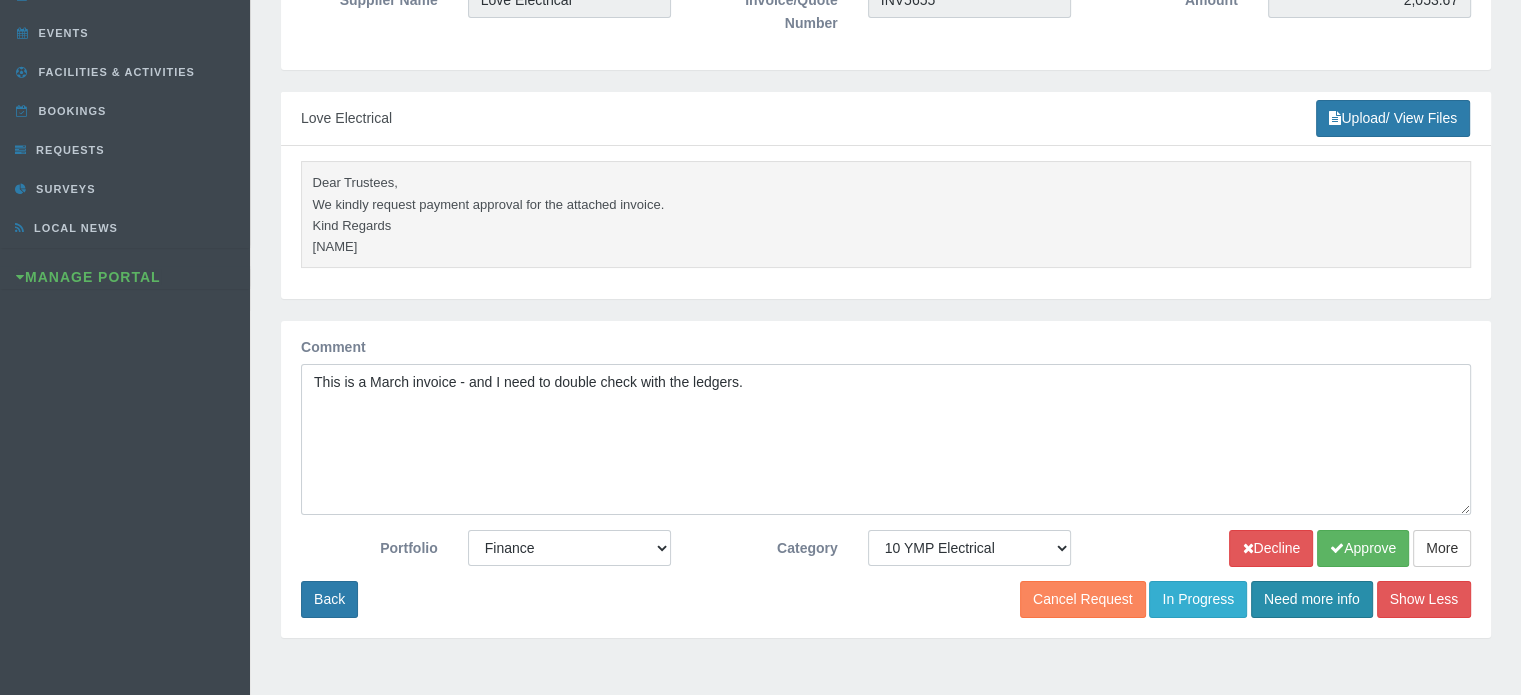 click on "Need more info" at bounding box center (1312, 599) 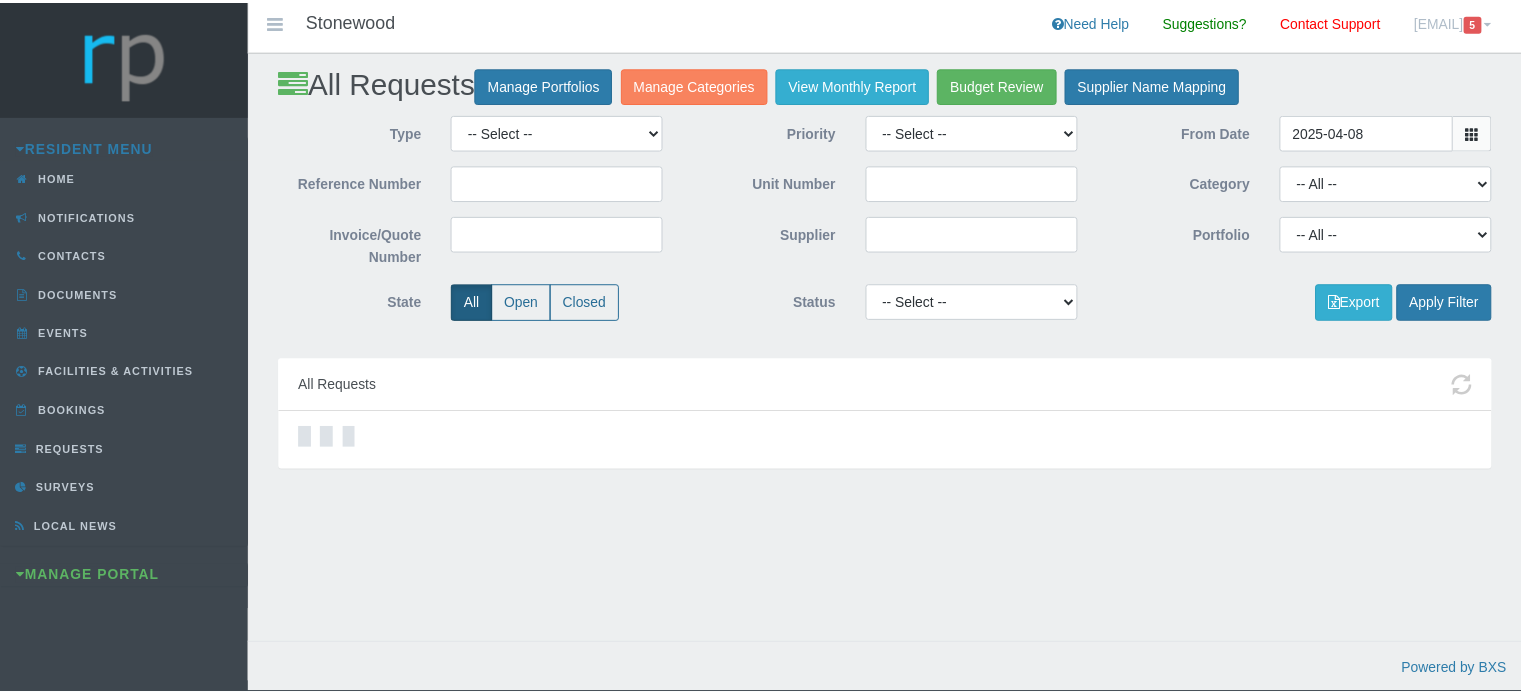 scroll, scrollTop: 0, scrollLeft: 0, axis: both 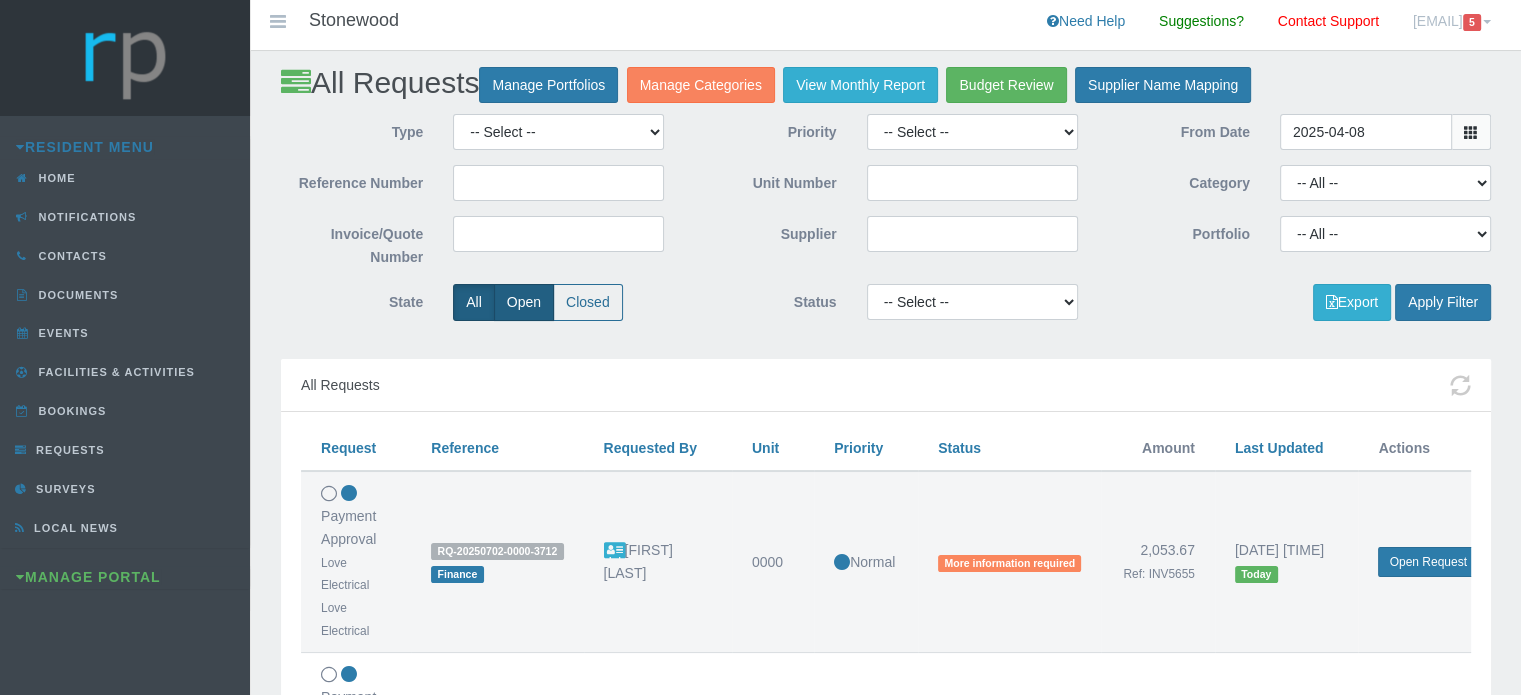 click on "Open" at bounding box center (524, 302) 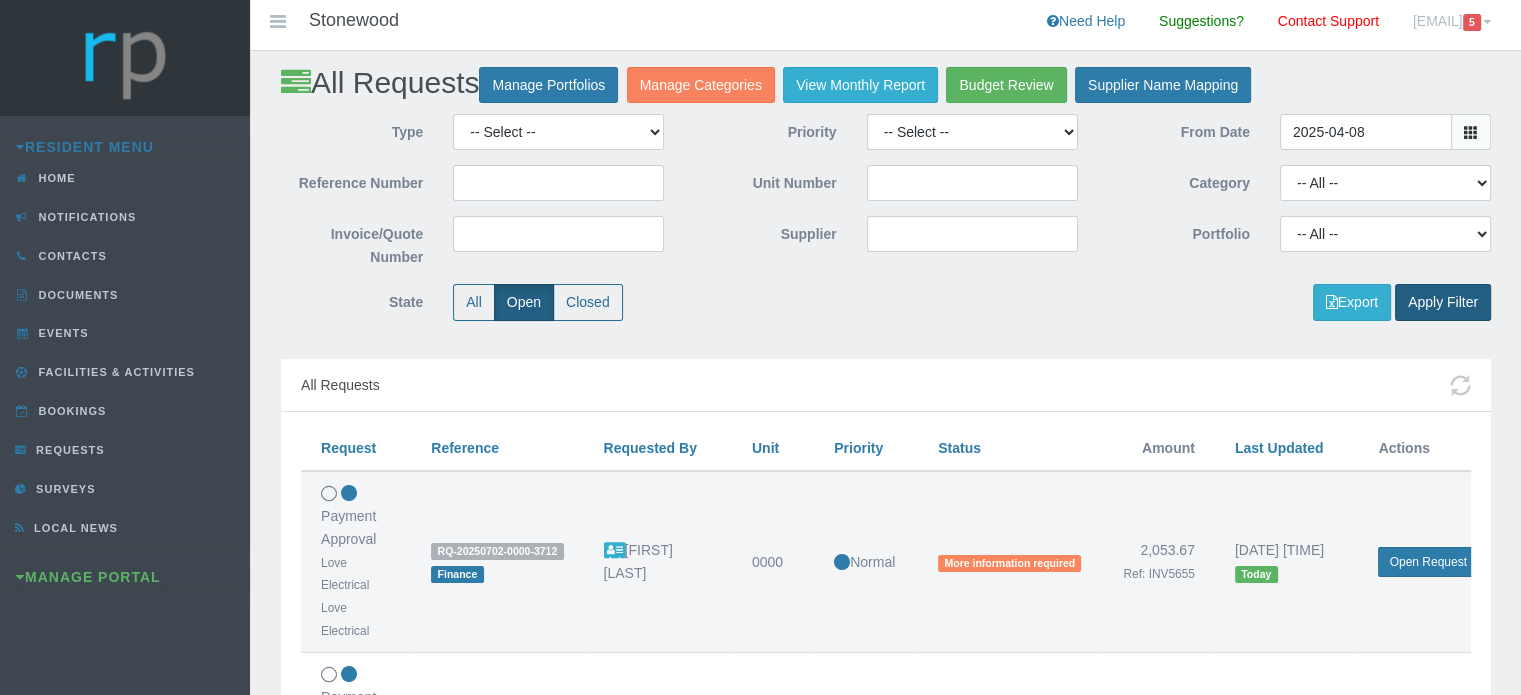 click on "Apply Filter" at bounding box center [1443, 302] 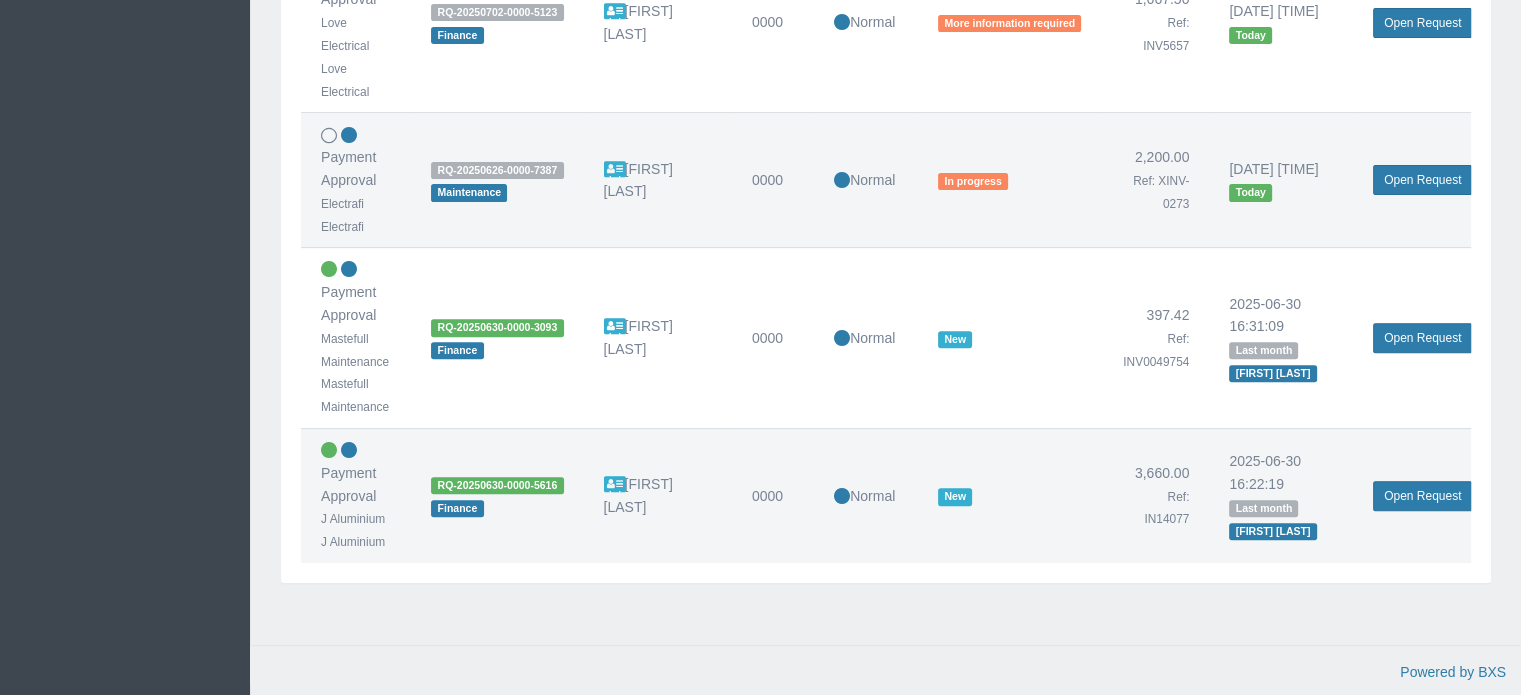 scroll, scrollTop: 732, scrollLeft: 0, axis: vertical 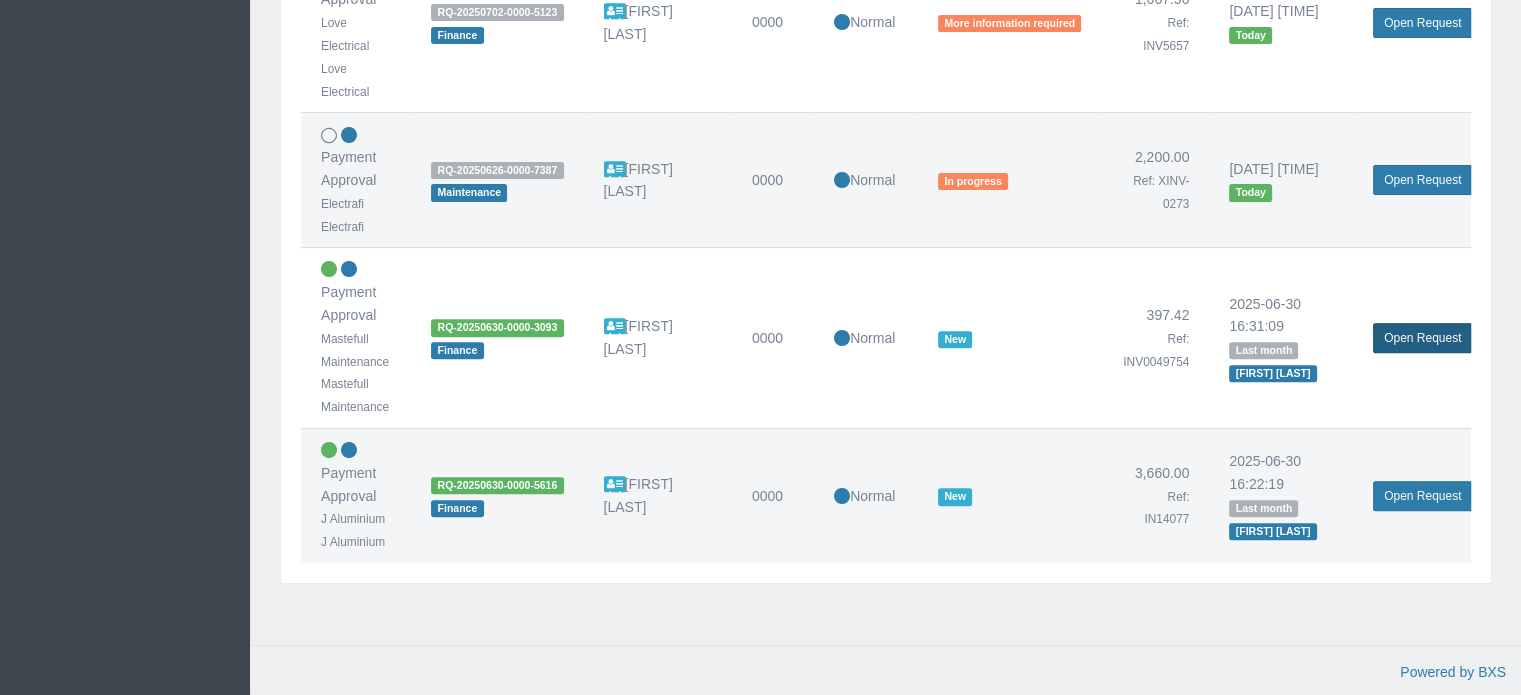 click on "Open Request" at bounding box center (1422, 338) 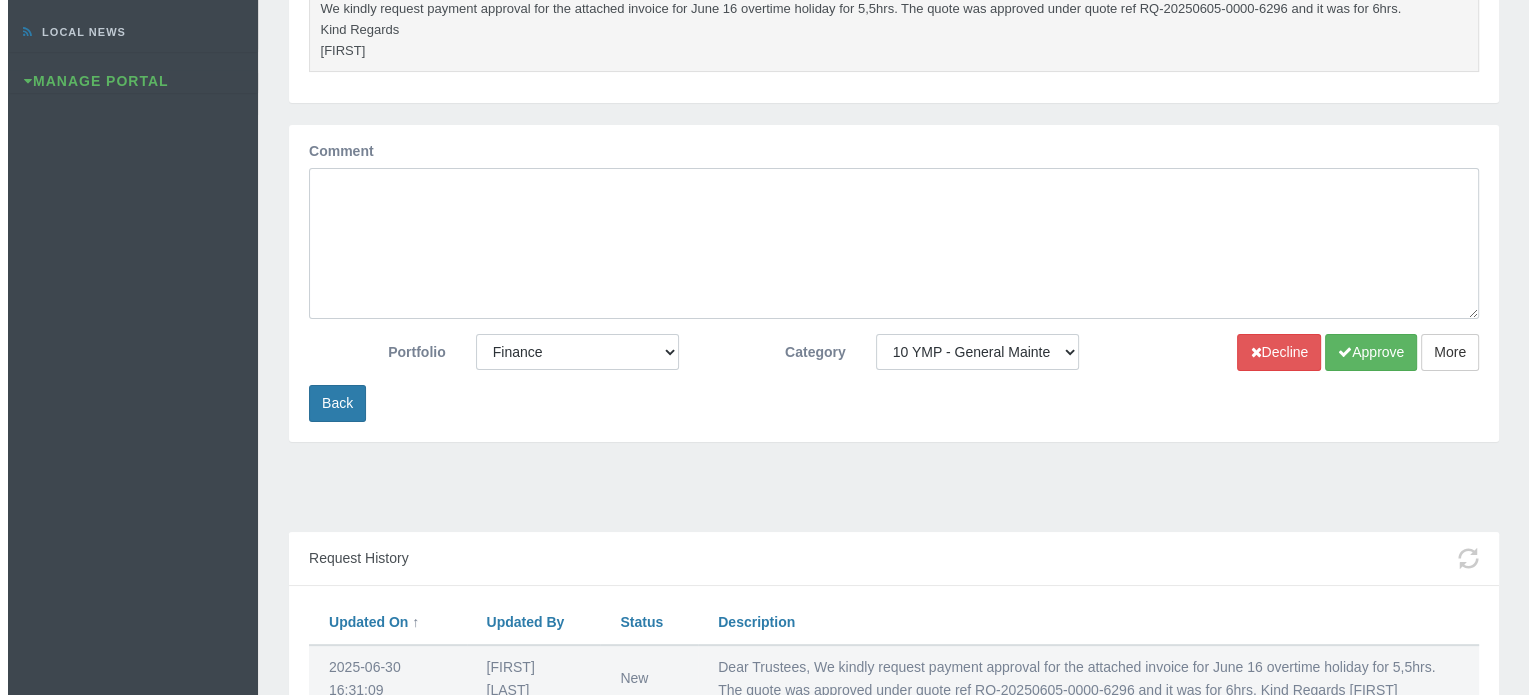 scroll, scrollTop: 500, scrollLeft: 0, axis: vertical 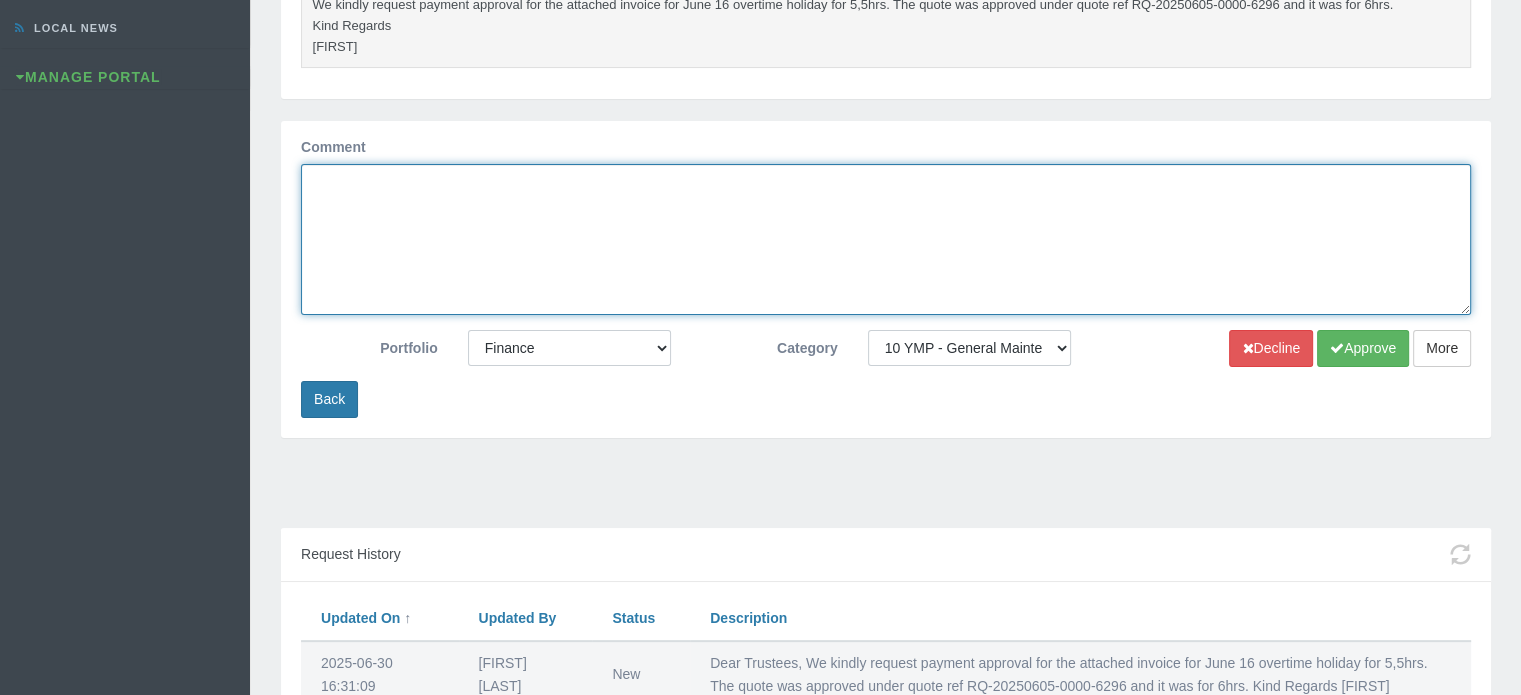 click on "Comment" at bounding box center [886, 239] 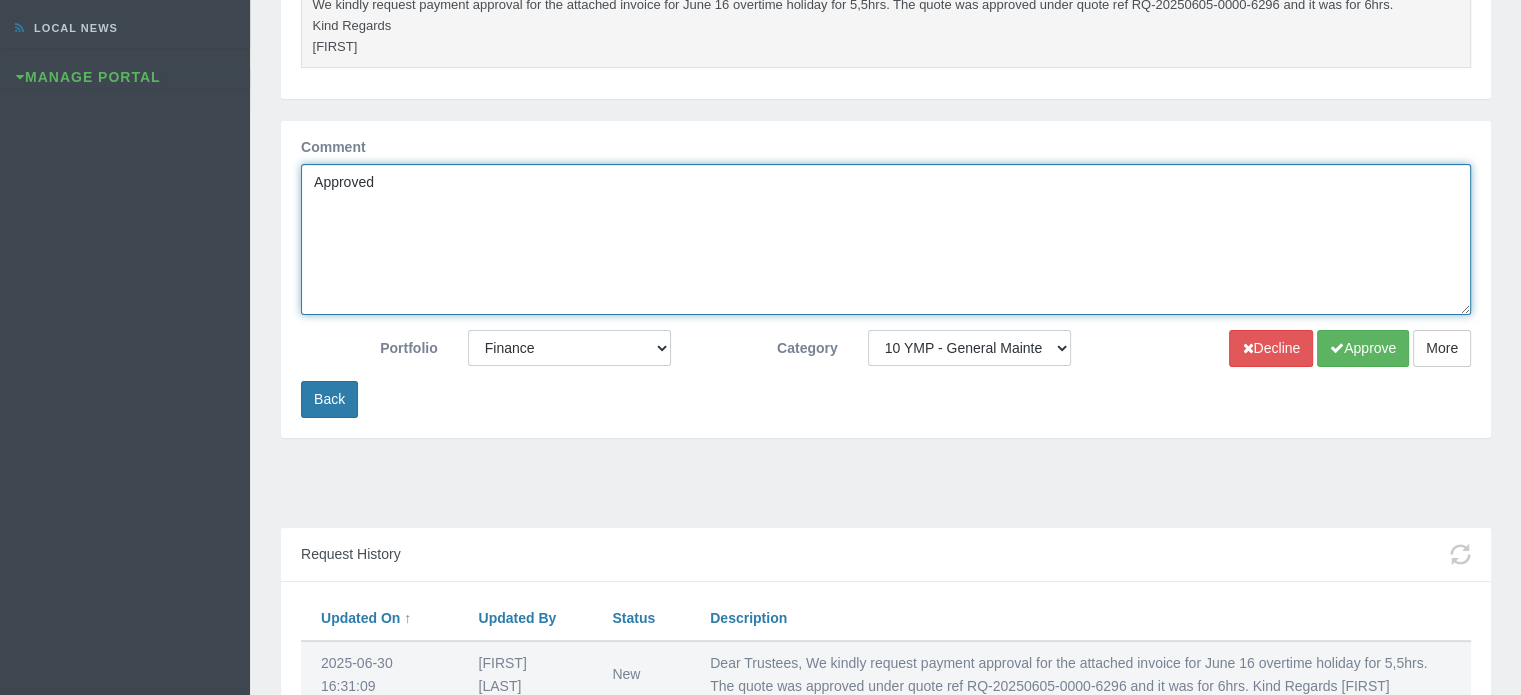 type on "Approved" 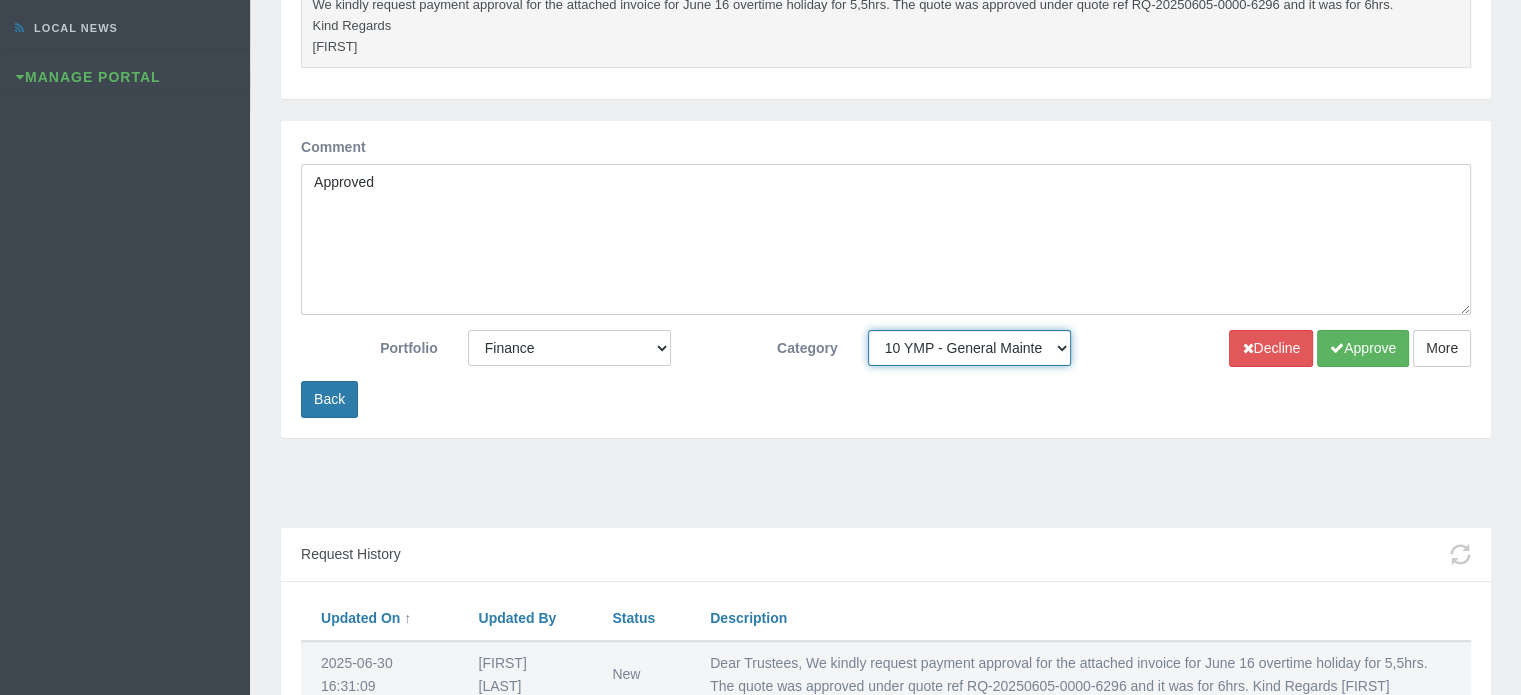 click on "-- None --
10 YMP - Borehole
10 YMP - Fire Equipment
10 YMP - Garden upgrades
10 YMP - General Maintenance, DSTV Repairs, Paving & Other
10 YMP - Plumbing day to day
10 YMP - Roofing
10 YMP - Security - Intercom
10 YMP - Windows
10 YMP Building Repairs - Clubhouse Windows
10 YMP Building Repairs - Garden & Geyser Gates
10 YMP Building Repairs - Painting
10 YMP Building Repairs - Pool
10 YMP Electrical
10 YMP Electrical - Solar Project
10 YMP Security - Callouts
10 YMP Security - Fence COC & repairs
Admin Levy Consumables
Admin Levy Landscaping & Rubble Removal" at bounding box center [969, 348] 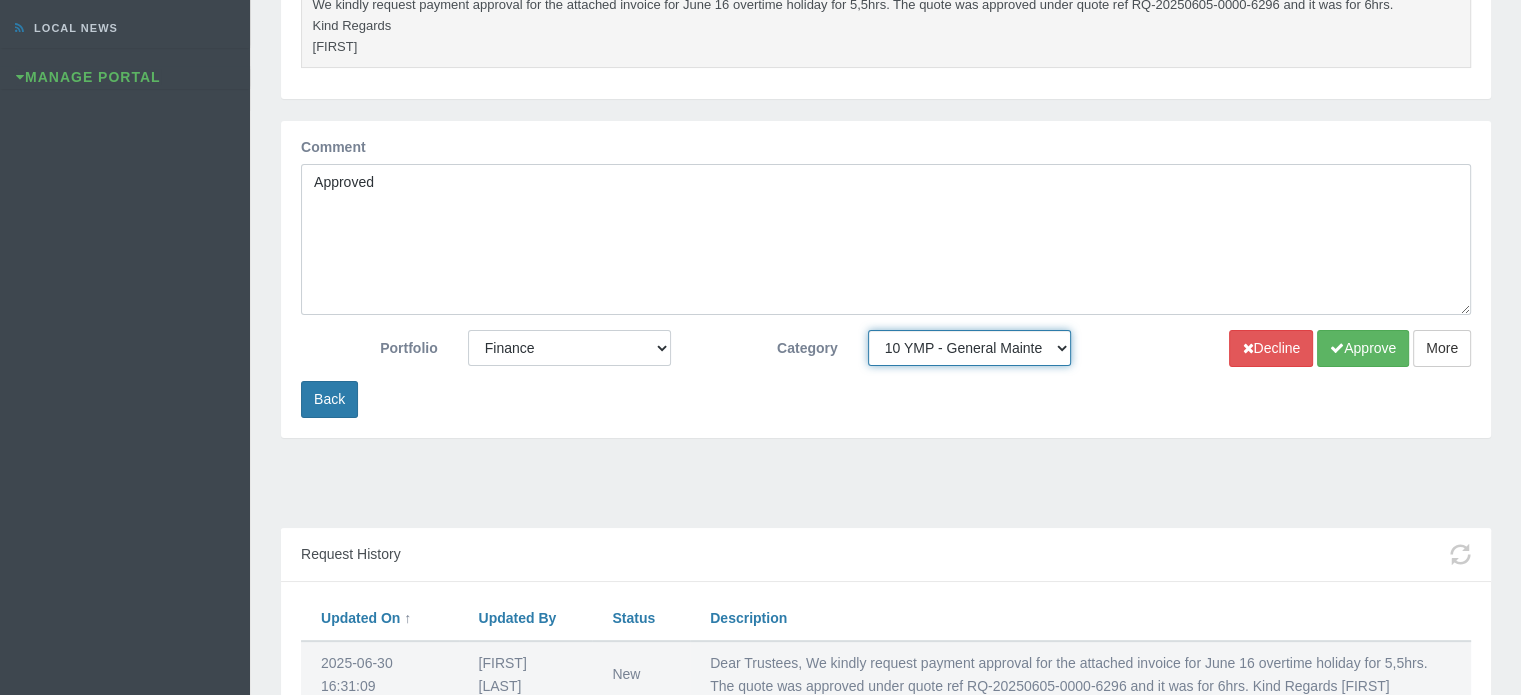 select on "23042164-3dc8-4b33-8822-a0cf0f74d399" 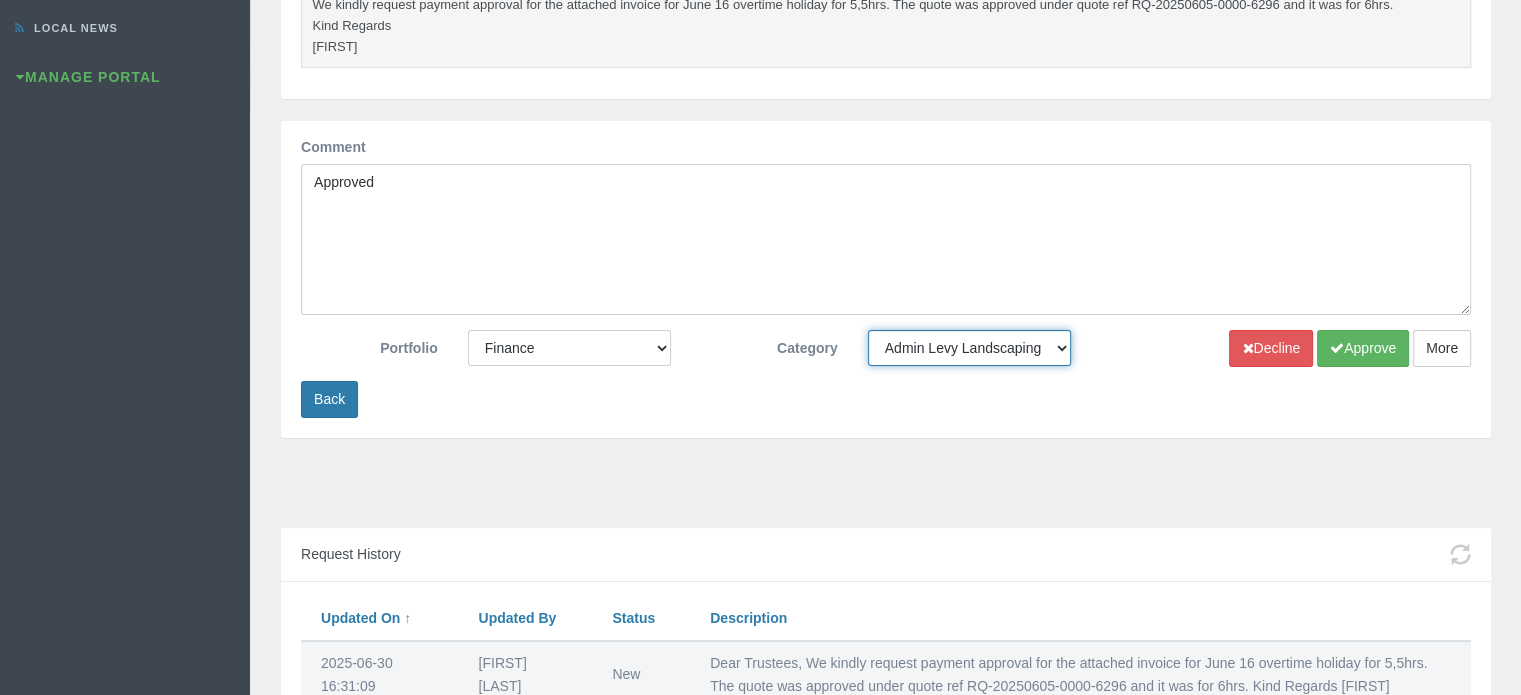 click on "-- None --
10 YMP - Borehole
10 YMP - Fire Equipment
10 YMP - Garden upgrades
10 YMP - General Maintenance, DSTV Repairs, Paving & Other
10 YMP - Plumbing day to day
10 YMP - Roofing
10 YMP - Security - Intercom
10 YMP - Windows
10 YMP Building Repairs - Clubhouse Windows
10 YMP Building Repairs - Garden & Geyser Gates
10 YMP Building Repairs - Painting
10 YMP Building Repairs - Pool
10 YMP Electrical
10 YMP Electrical - Solar Project
10 YMP Security - Callouts
10 YMP Security - Fence COC & repairs
Admin Levy Consumables
Admin Levy Landscaping & Rubble Removal" at bounding box center (969, 348) 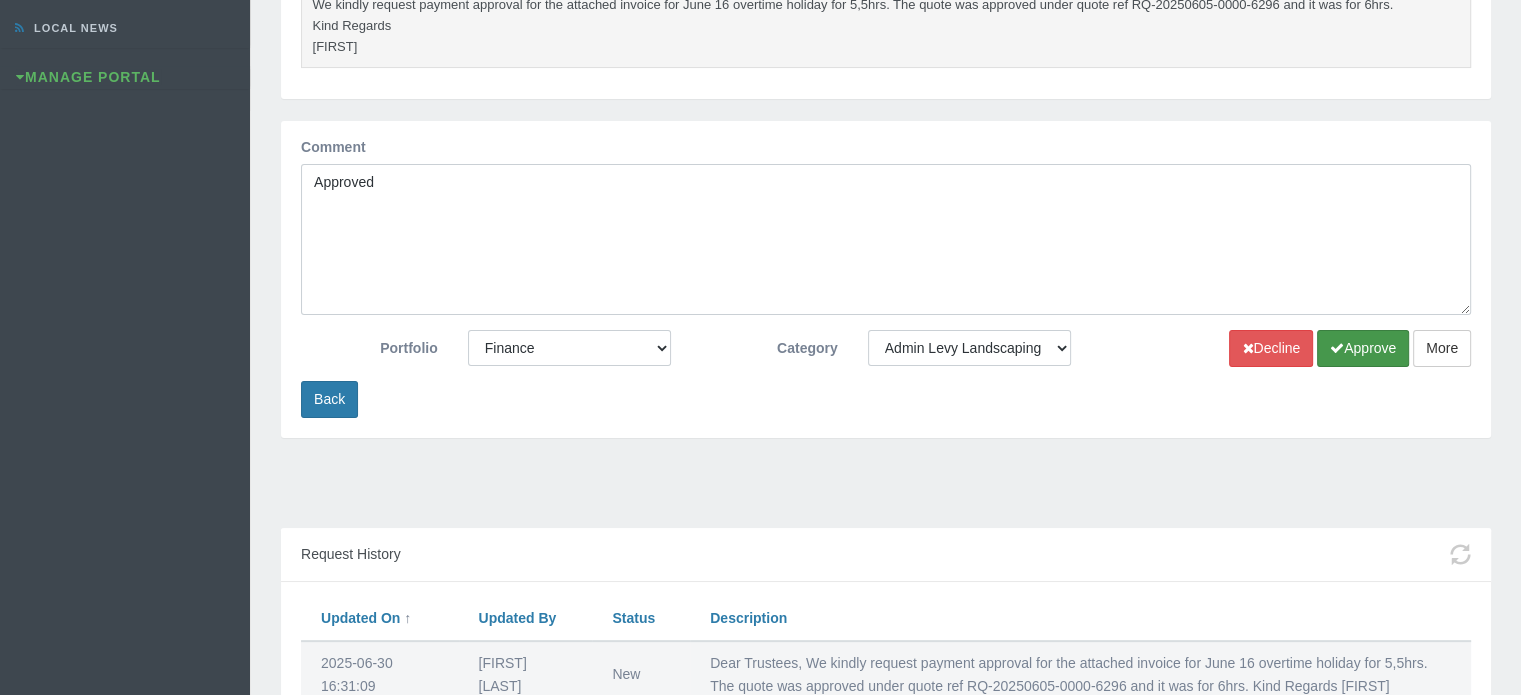 click on "Approve" at bounding box center (1363, 348) 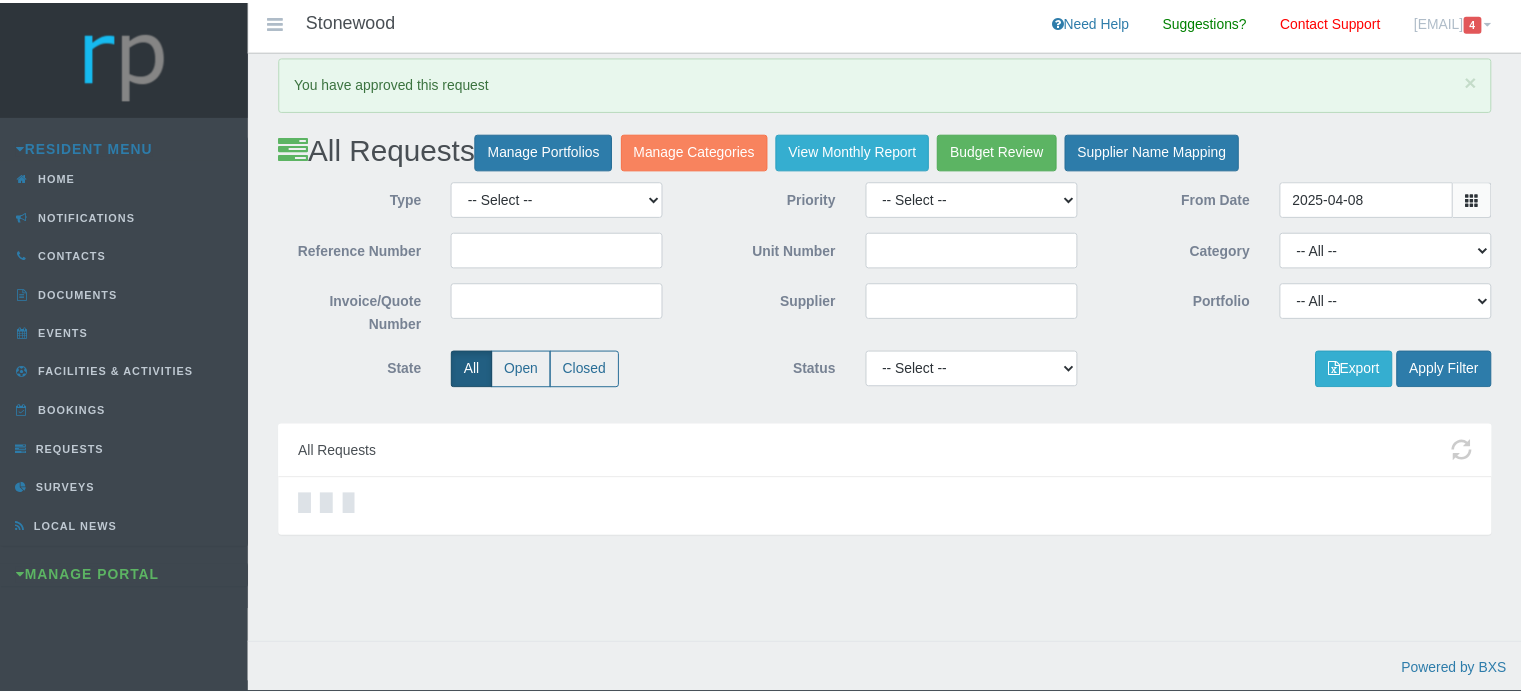 scroll, scrollTop: 0, scrollLeft: 0, axis: both 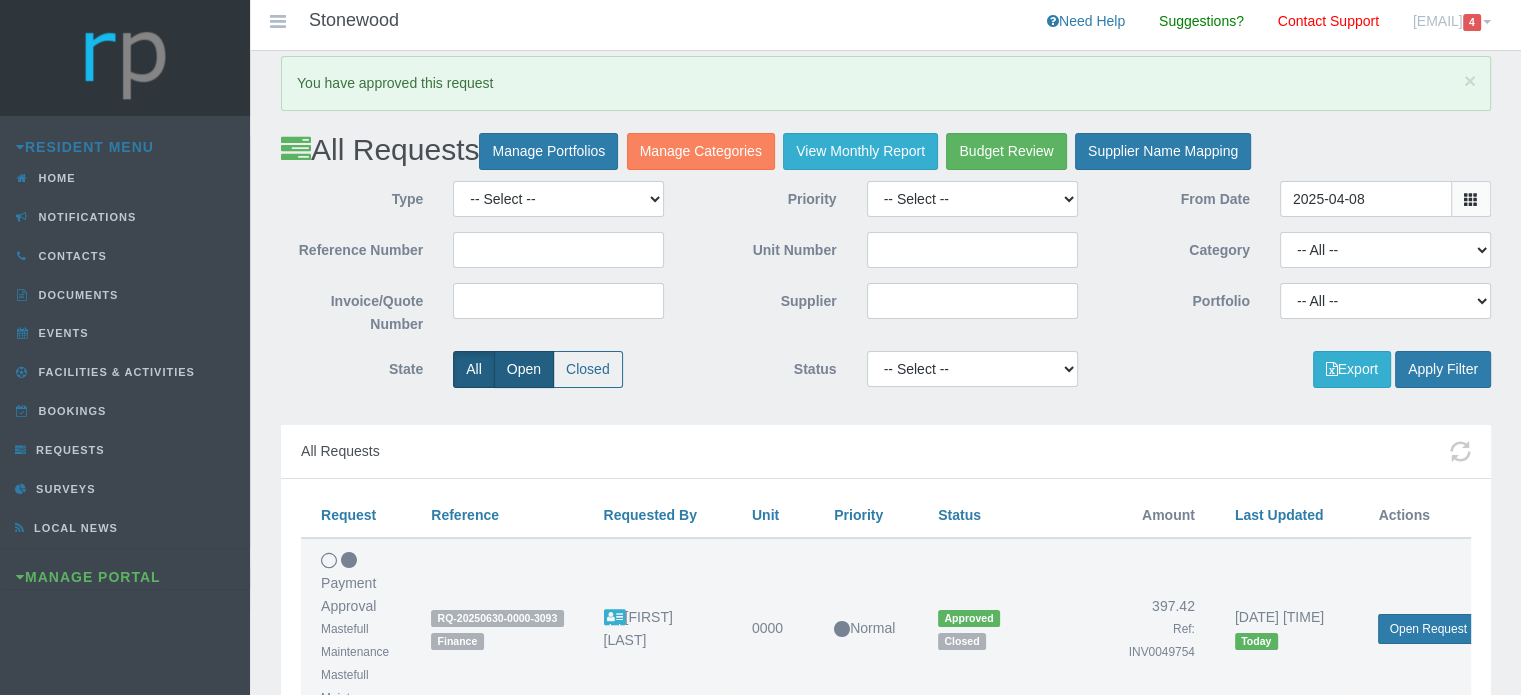 click on "Open" at bounding box center (524, 369) 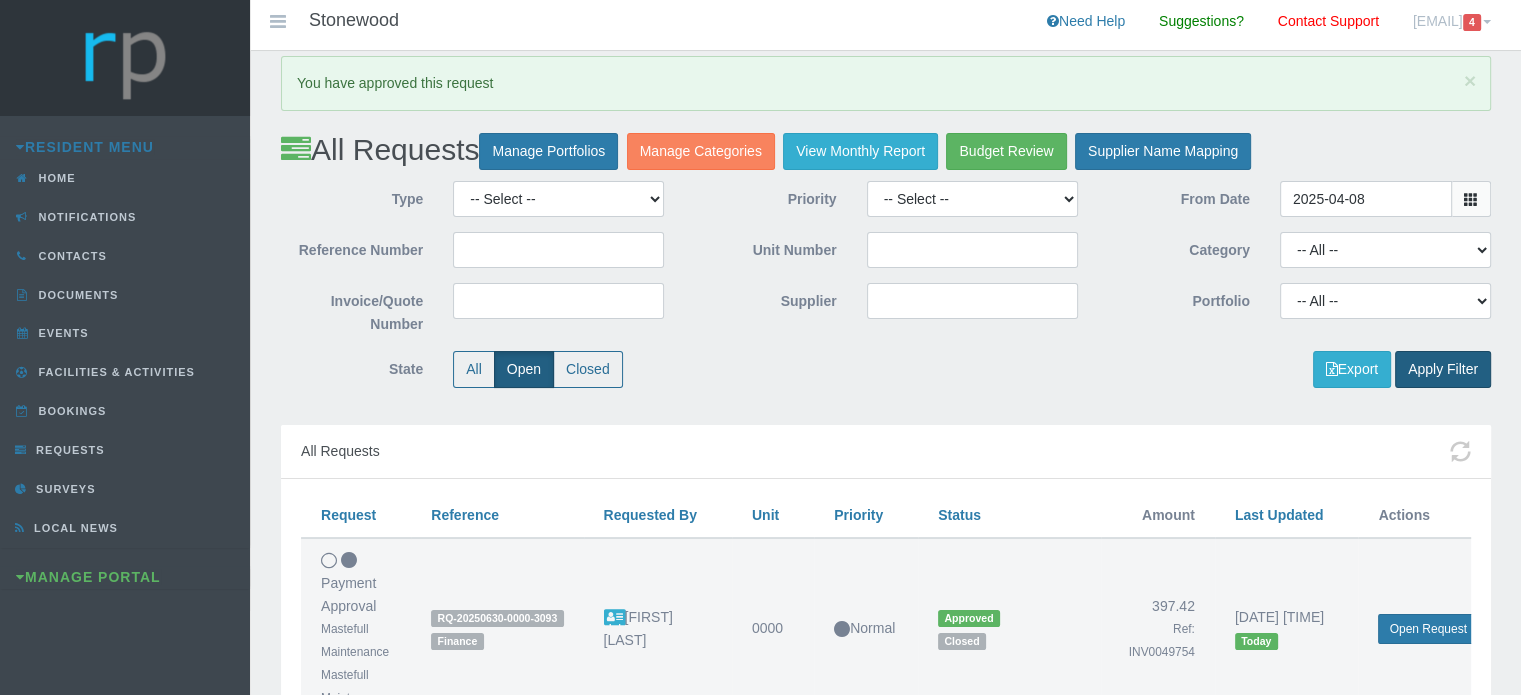 click on "Apply Filter" at bounding box center [1443, 369] 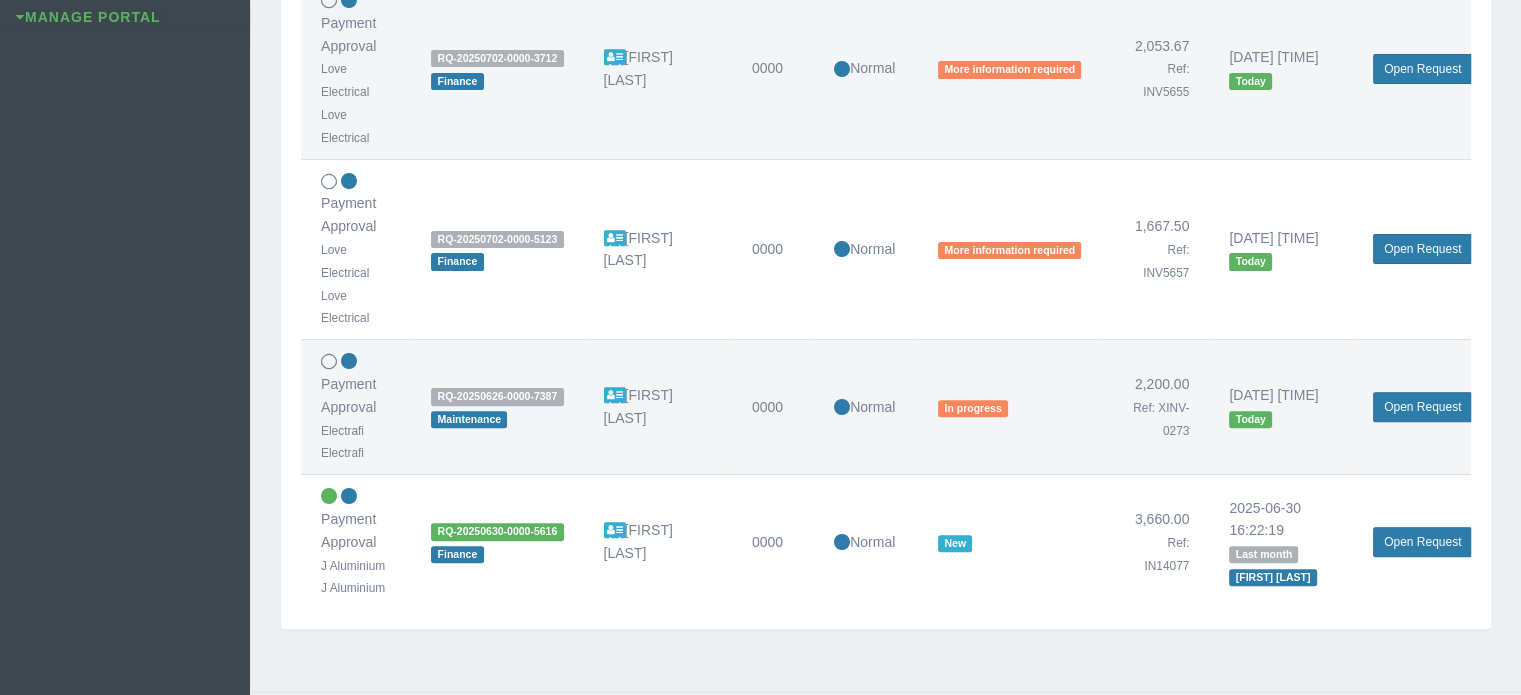 scroll, scrollTop: 618, scrollLeft: 0, axis: vertical 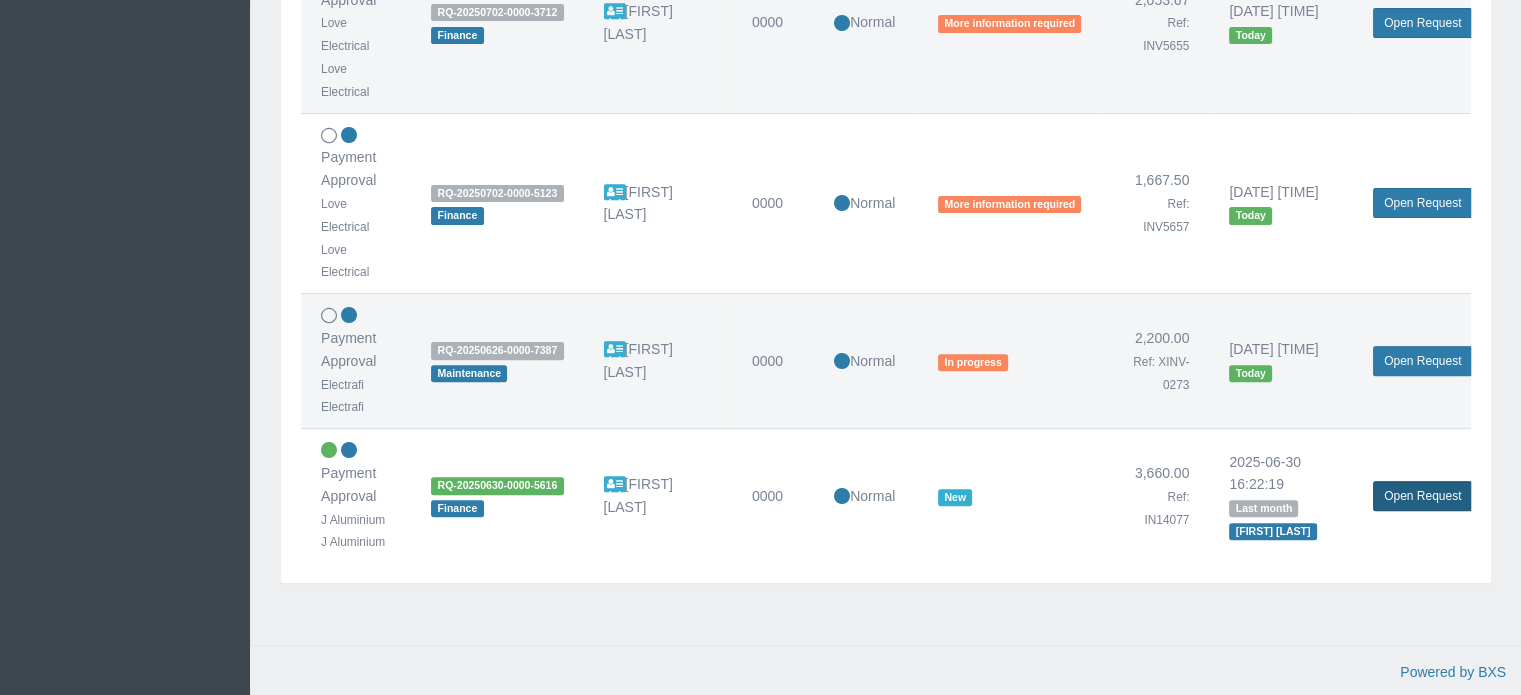 click on "Open Request" at bounding box center [1422, 496] 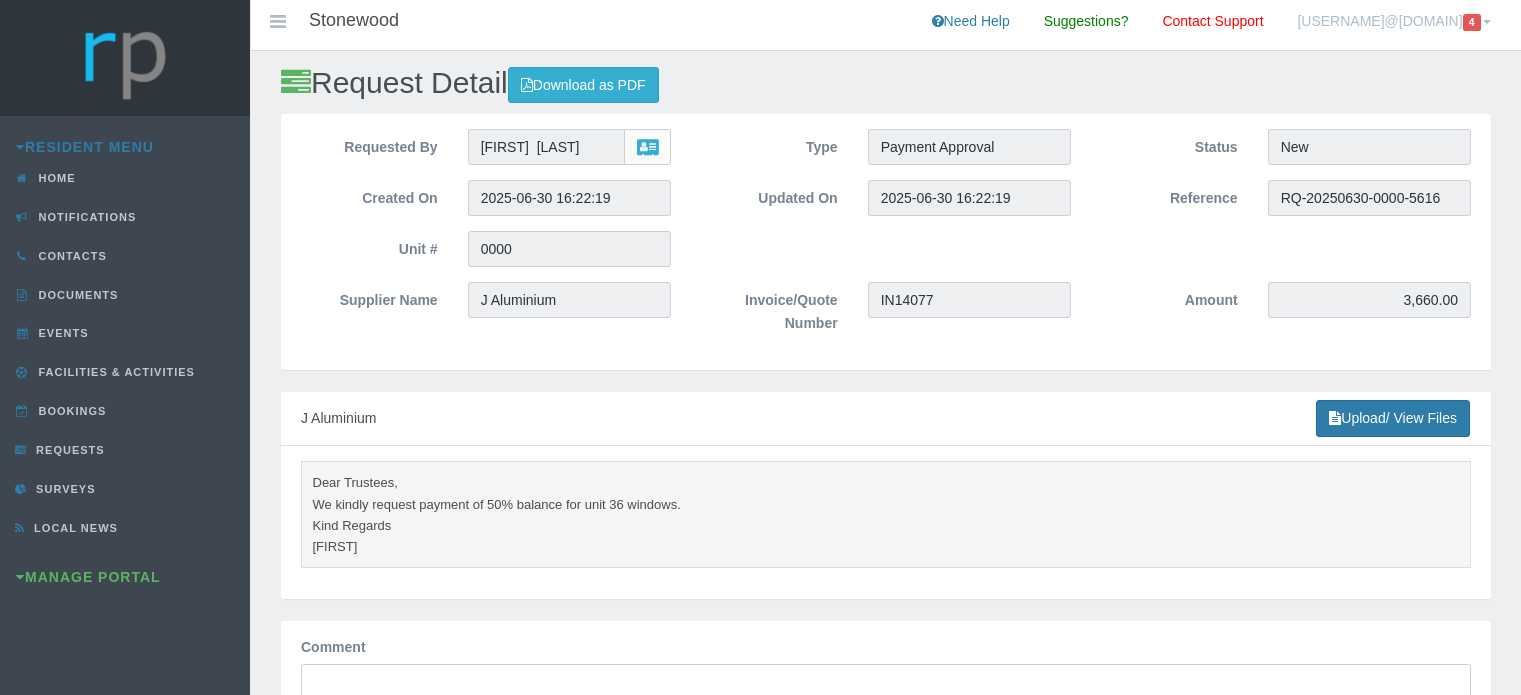 scroll, scrollTop: 0, scrollLeft: 0, axis: both 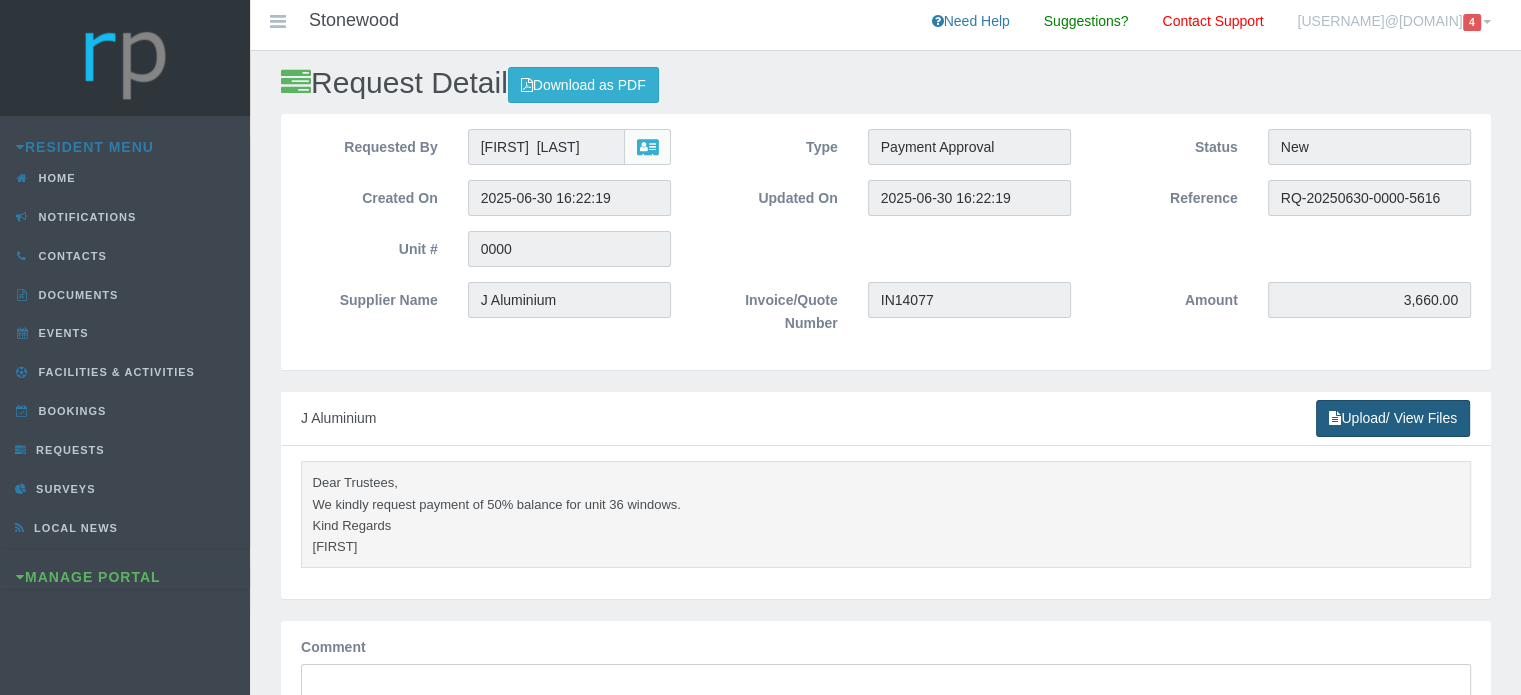 click on "Upload/ View Files" at bounding box center (1393, 418) 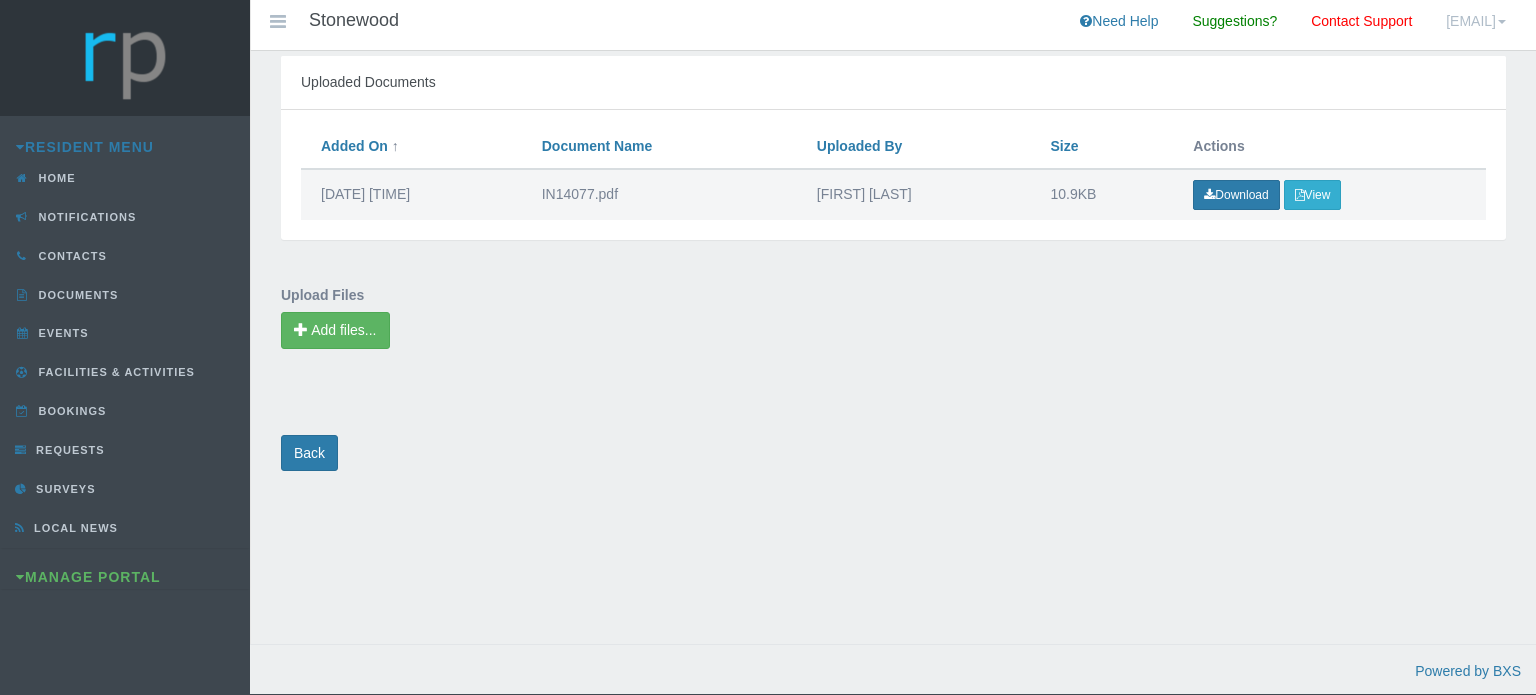 scroll, scrollTop: 0, scrollLeft: 0, axis: both 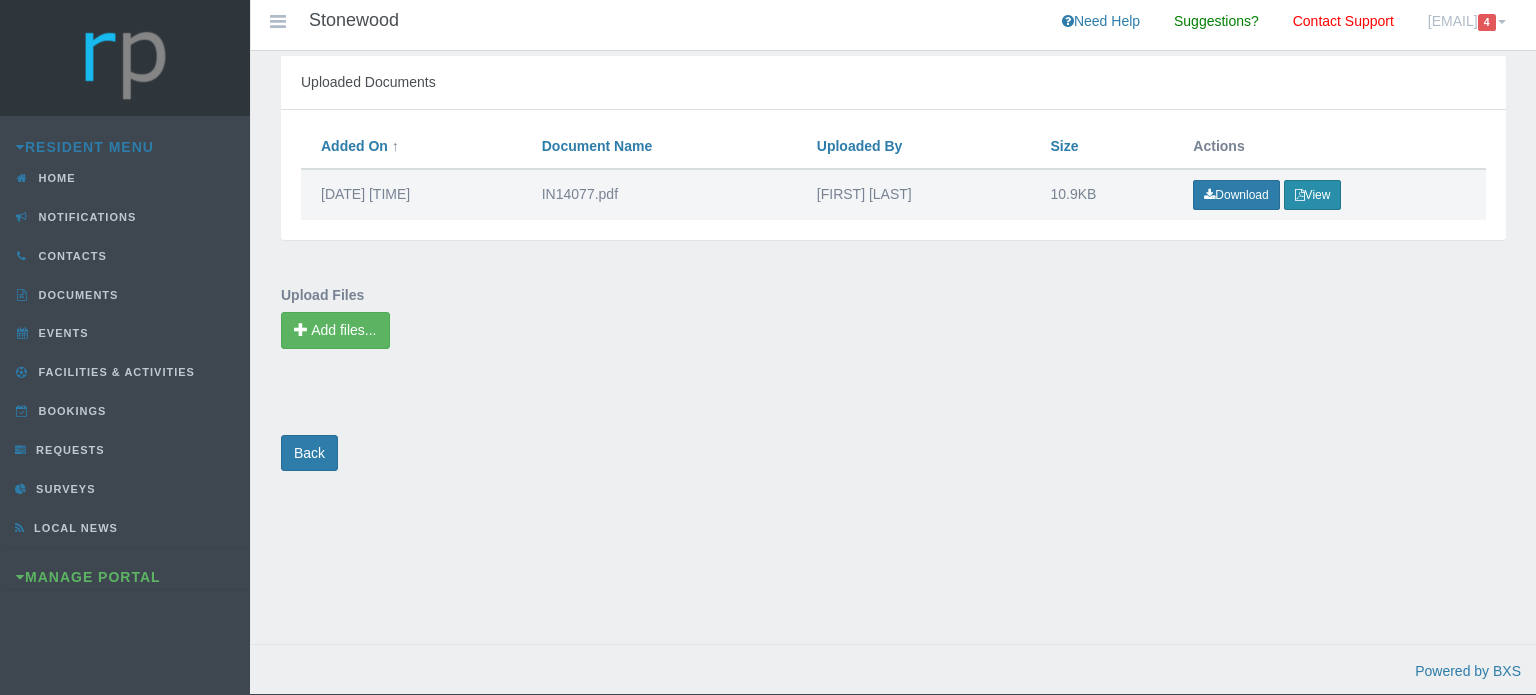 click on "View" at bounding box center (1313, 195) 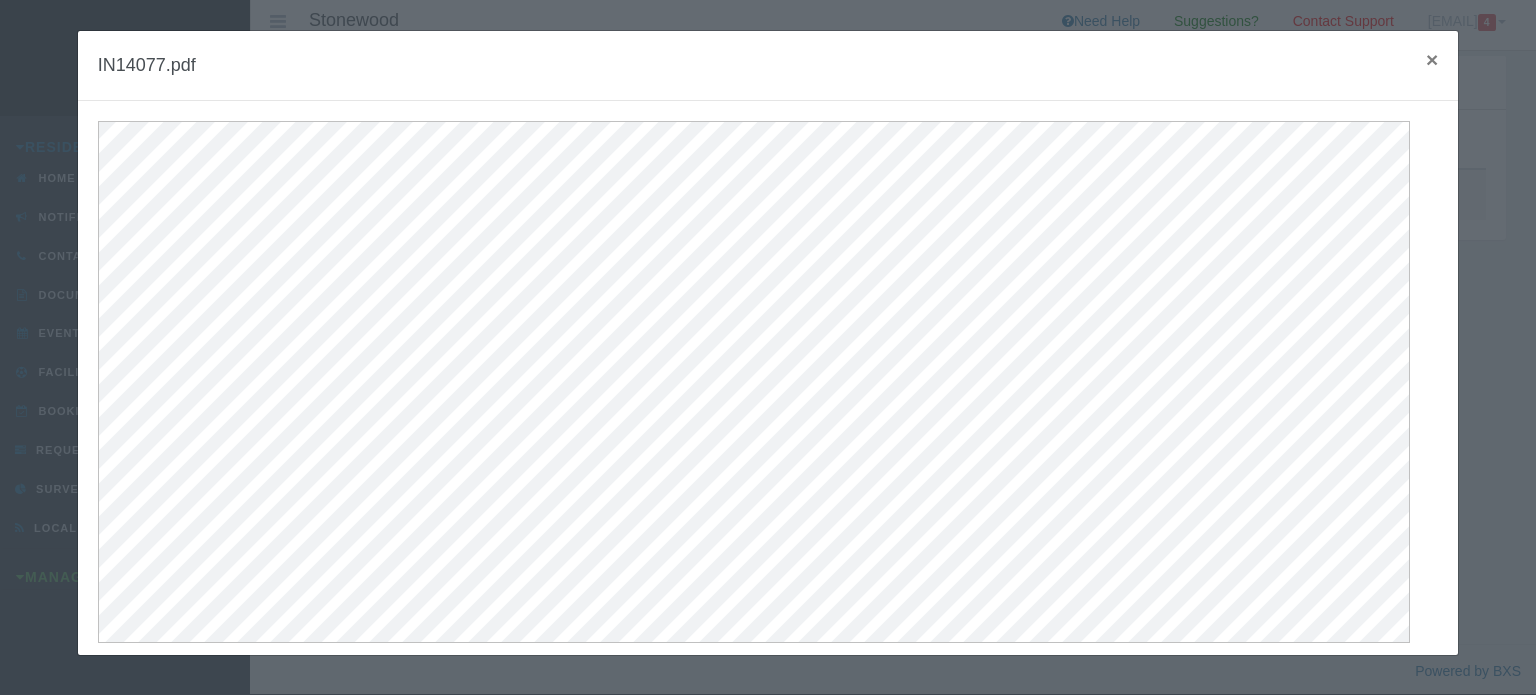 click on "×" at bounding box center (1432, 59) 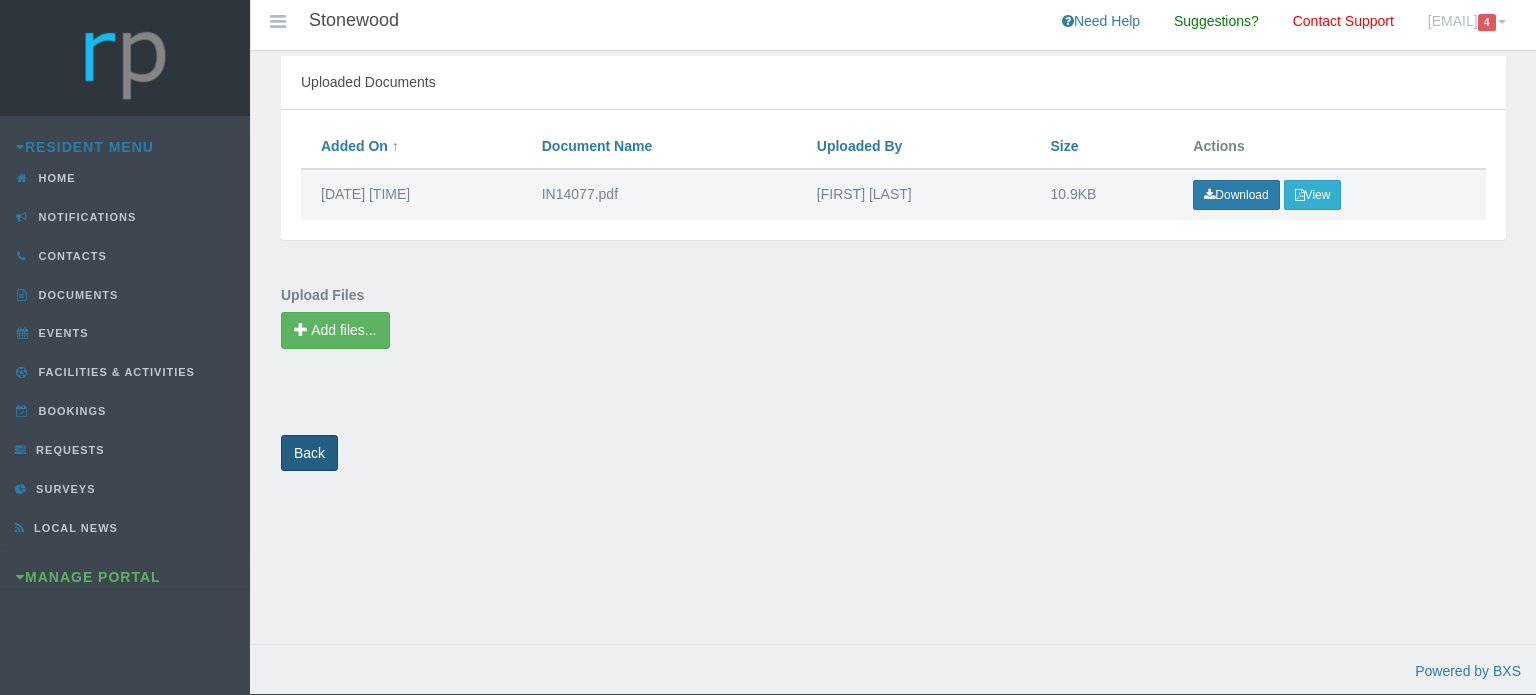 click on "Back" at bounding box center [309, 453] 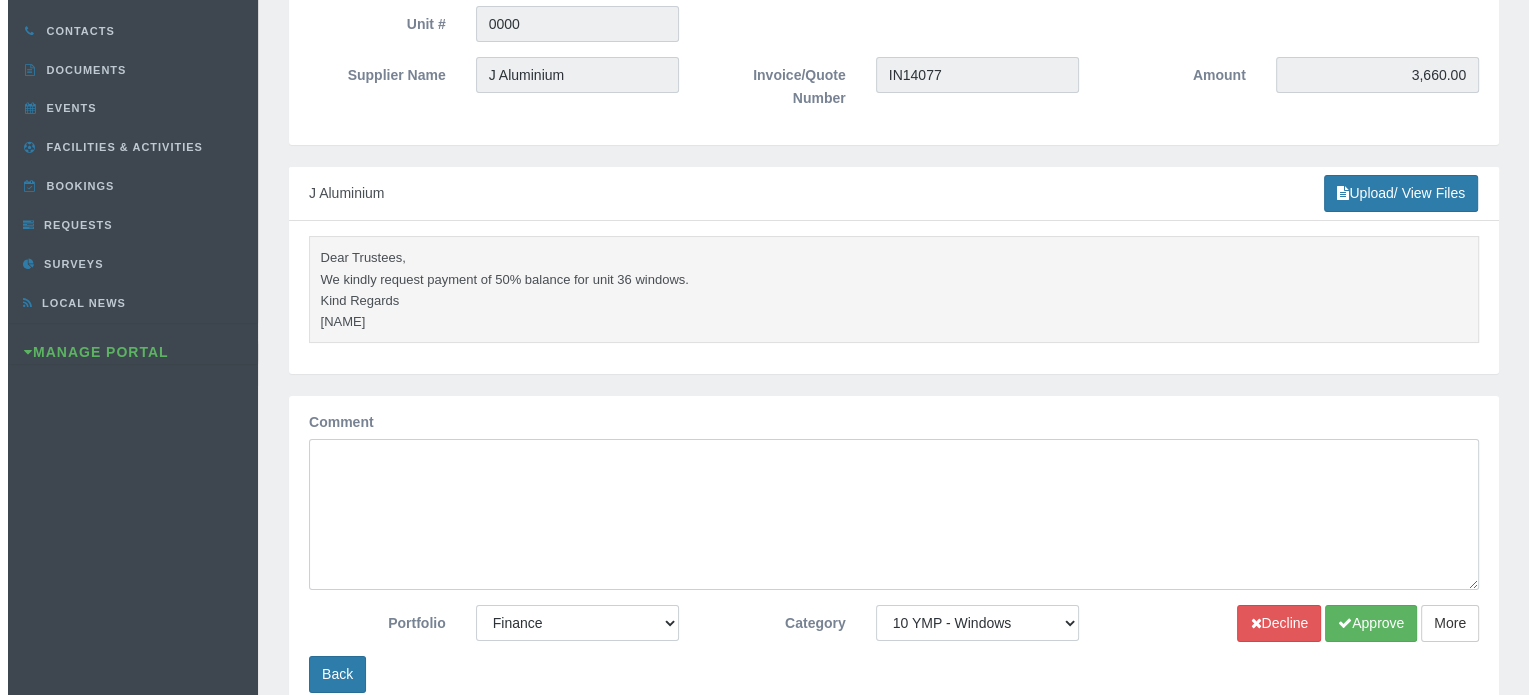 scroll, scrollTop: 400, scrollLeft: 0, axis: vertical 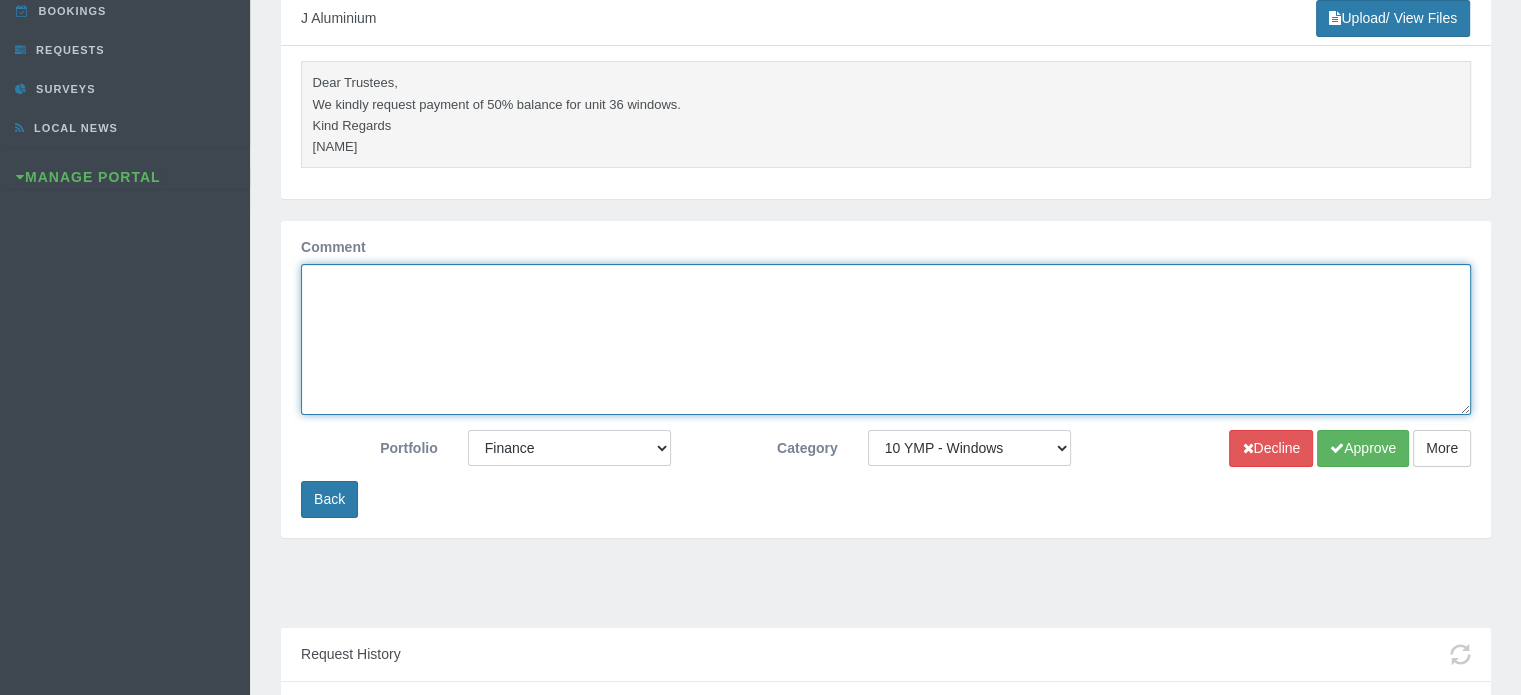 click on "Comment" at bounding box center (886, 339) 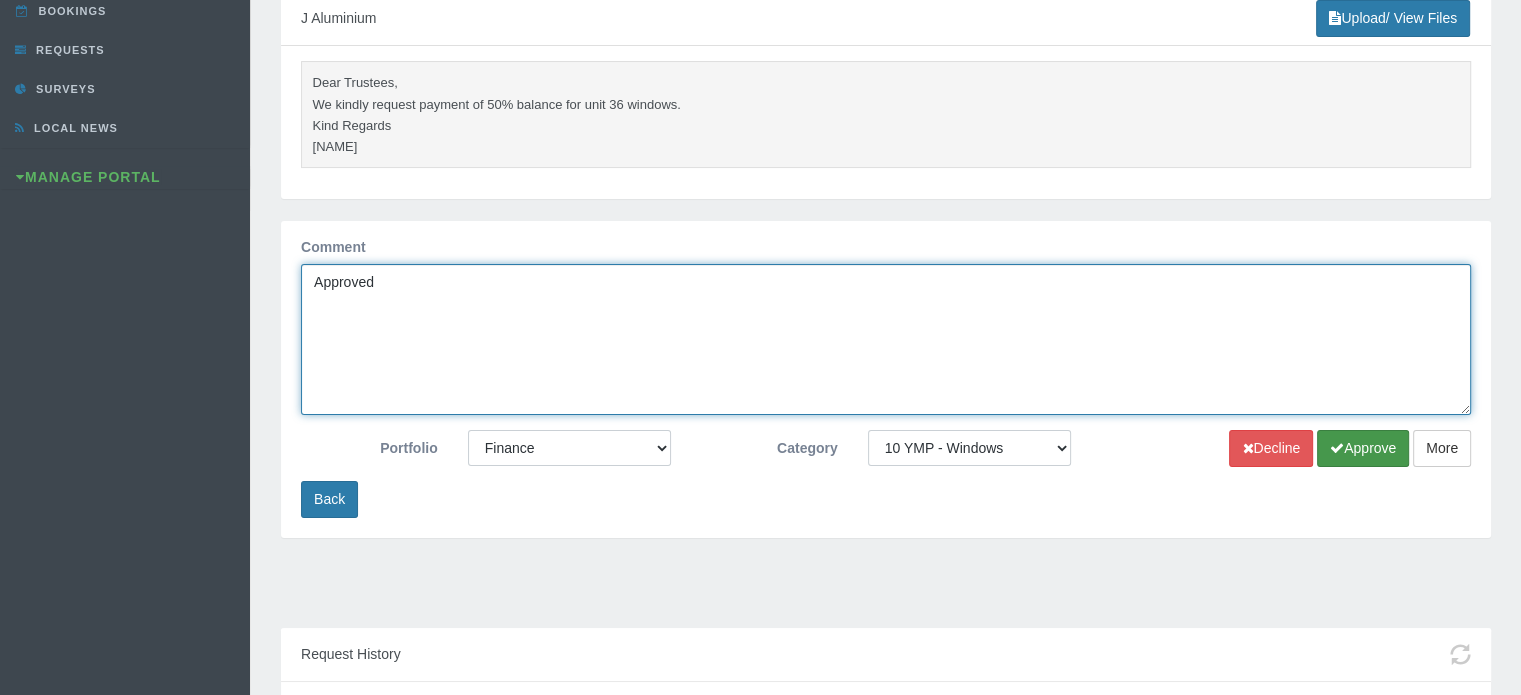 type on "Approved" 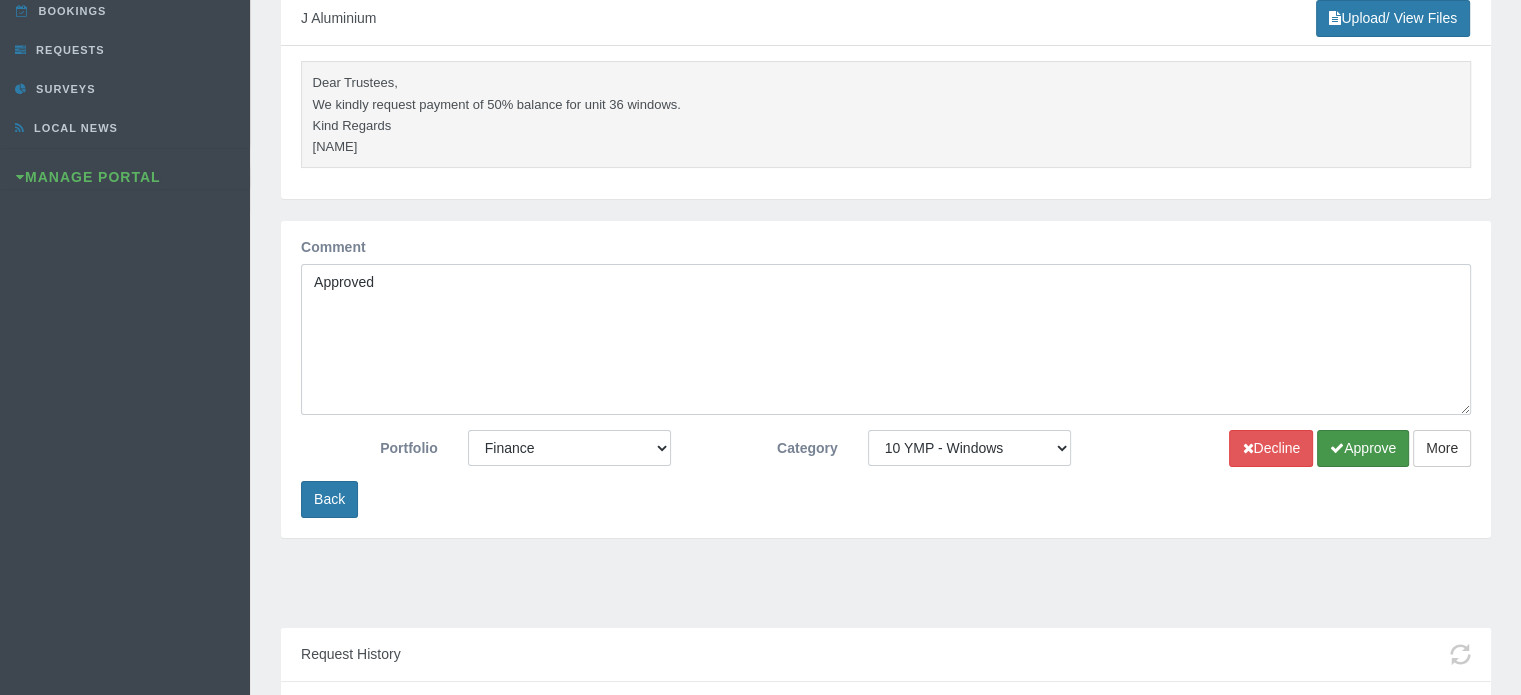 click at bounding box center (1337, 448) 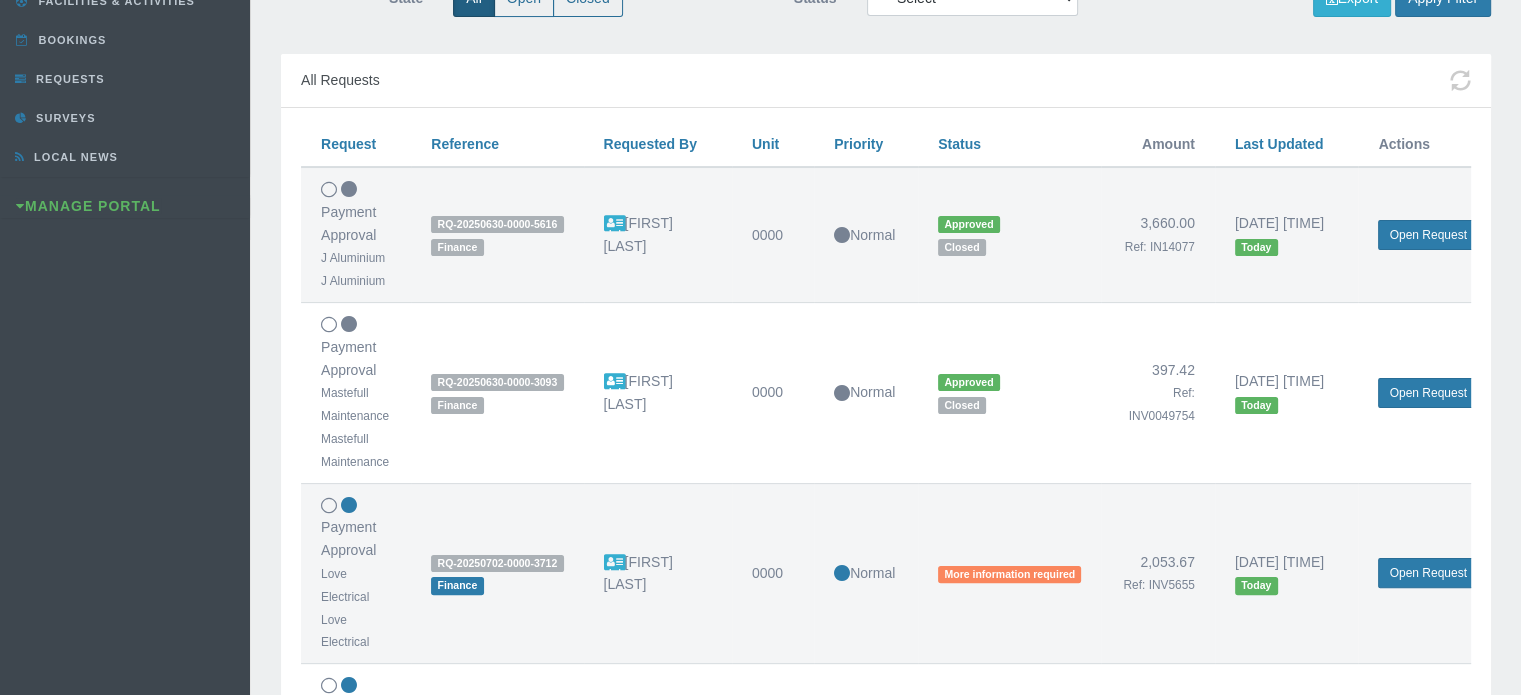 scroll, scrollTop: 0, scrollLeft: 0, axis: both 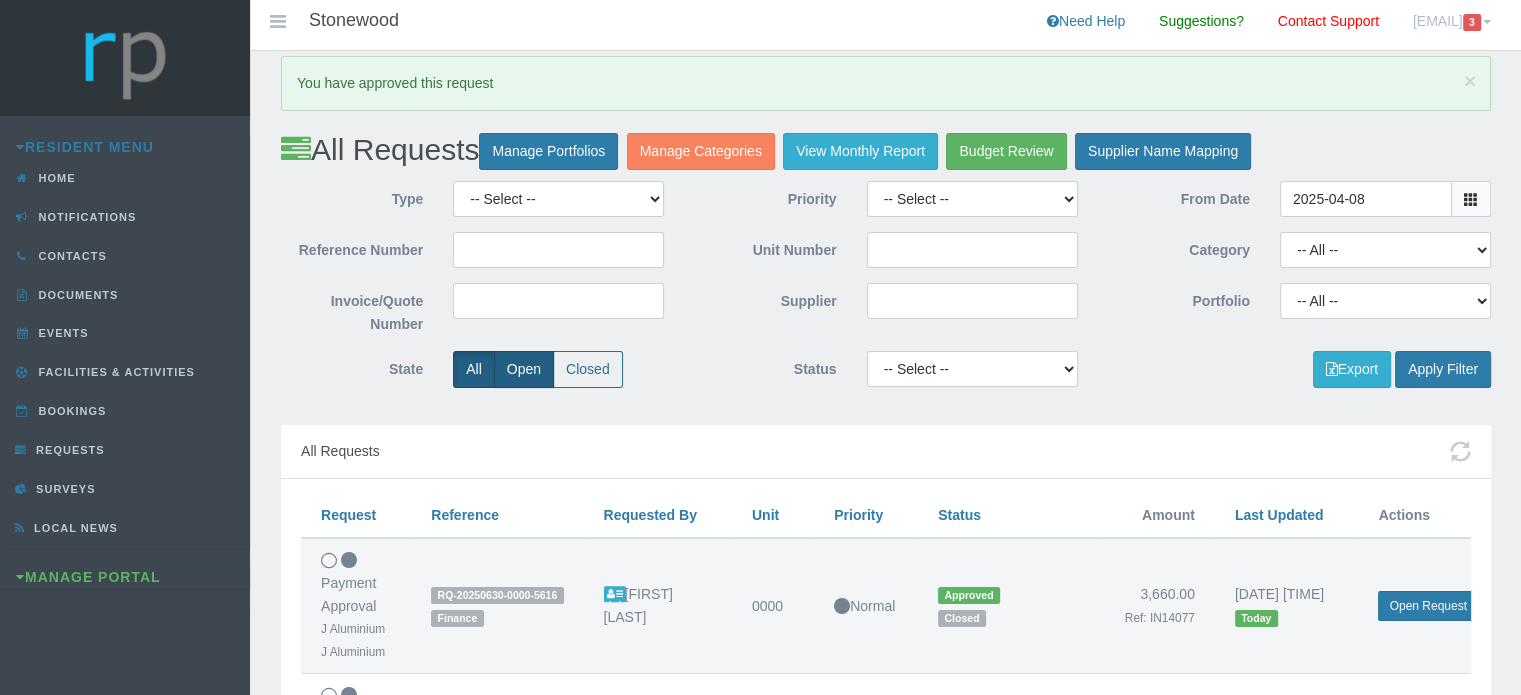 click on "Open" at bounding box center (524, 369) 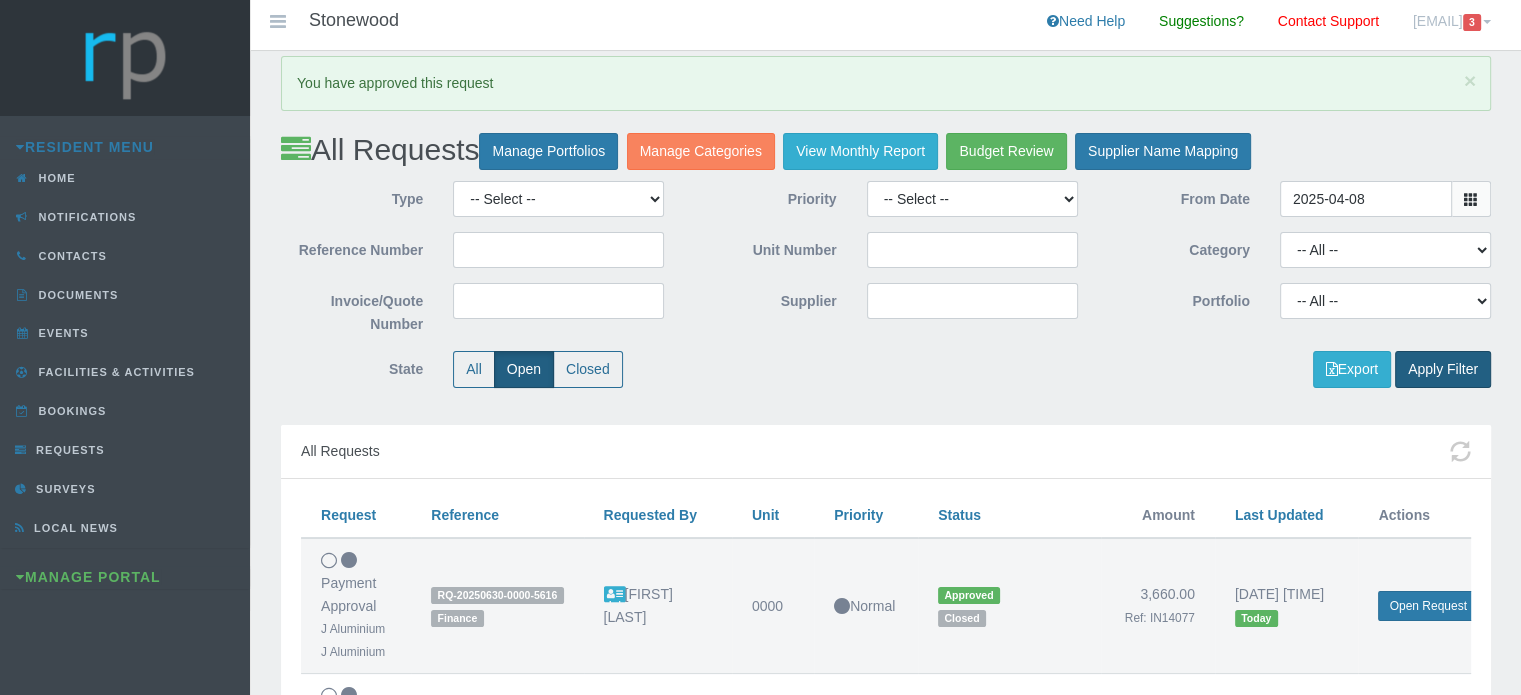 click on "Apply Filter" at bounding box center (1443, 369) 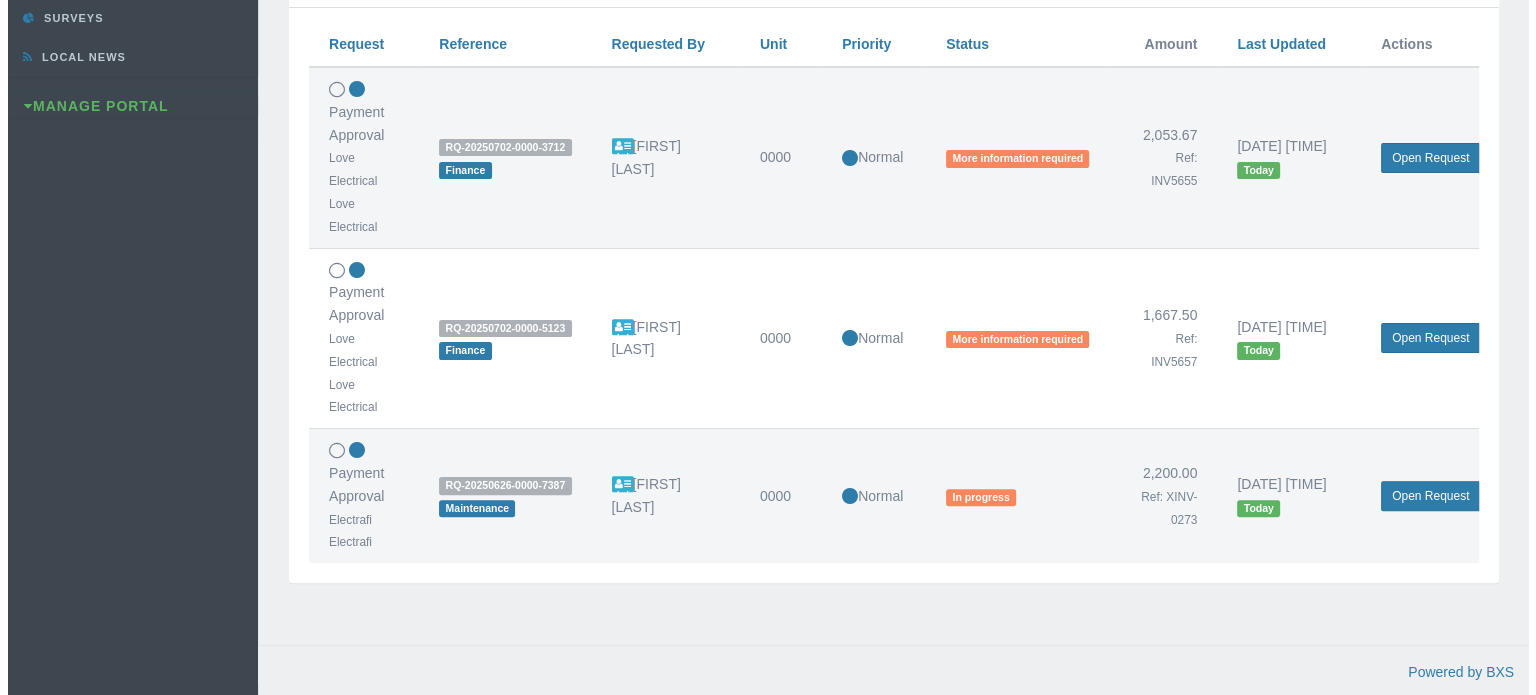 scroll, scrollTop: 0, scrollLeft: 0, axis: both 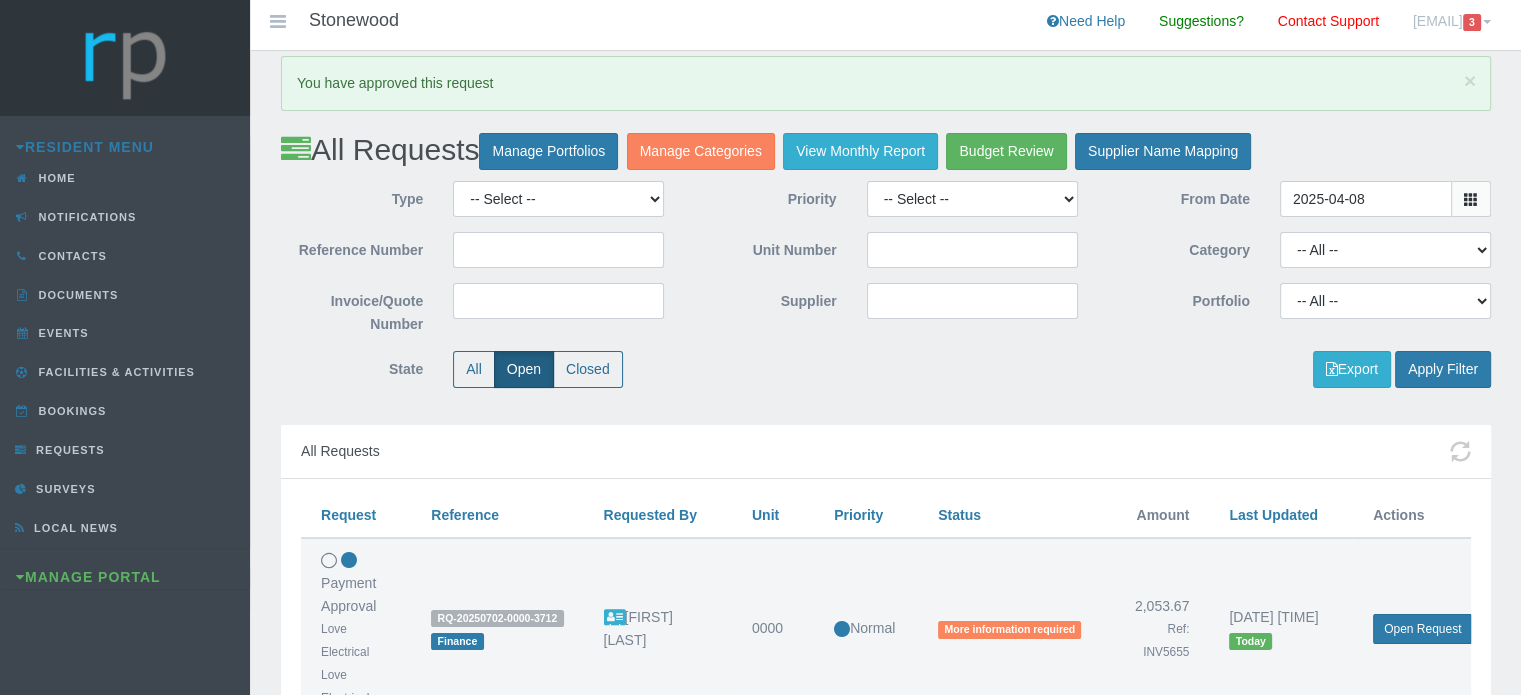 click on "[EMAIL]  3" at bounding box center [1452, 25] 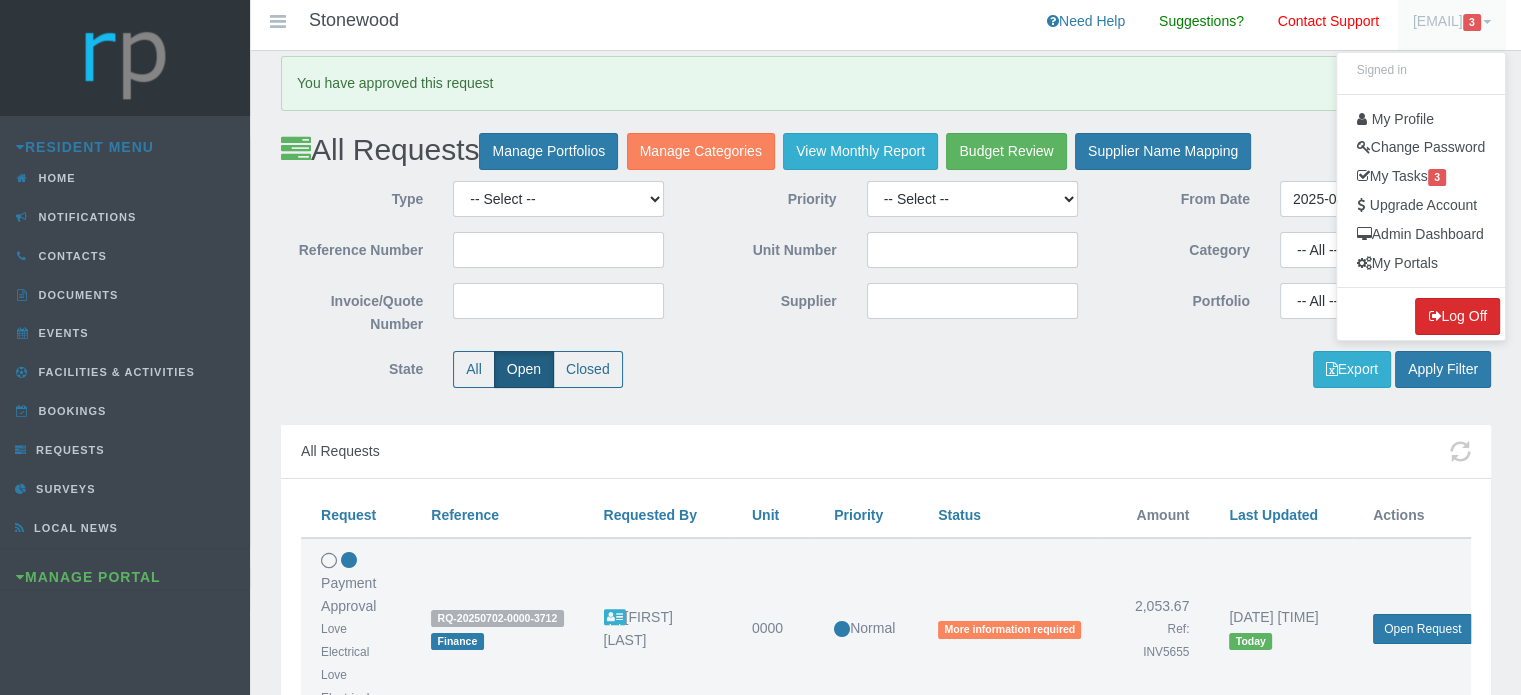 click on "Log Off" at bounding box center (1457, 316) 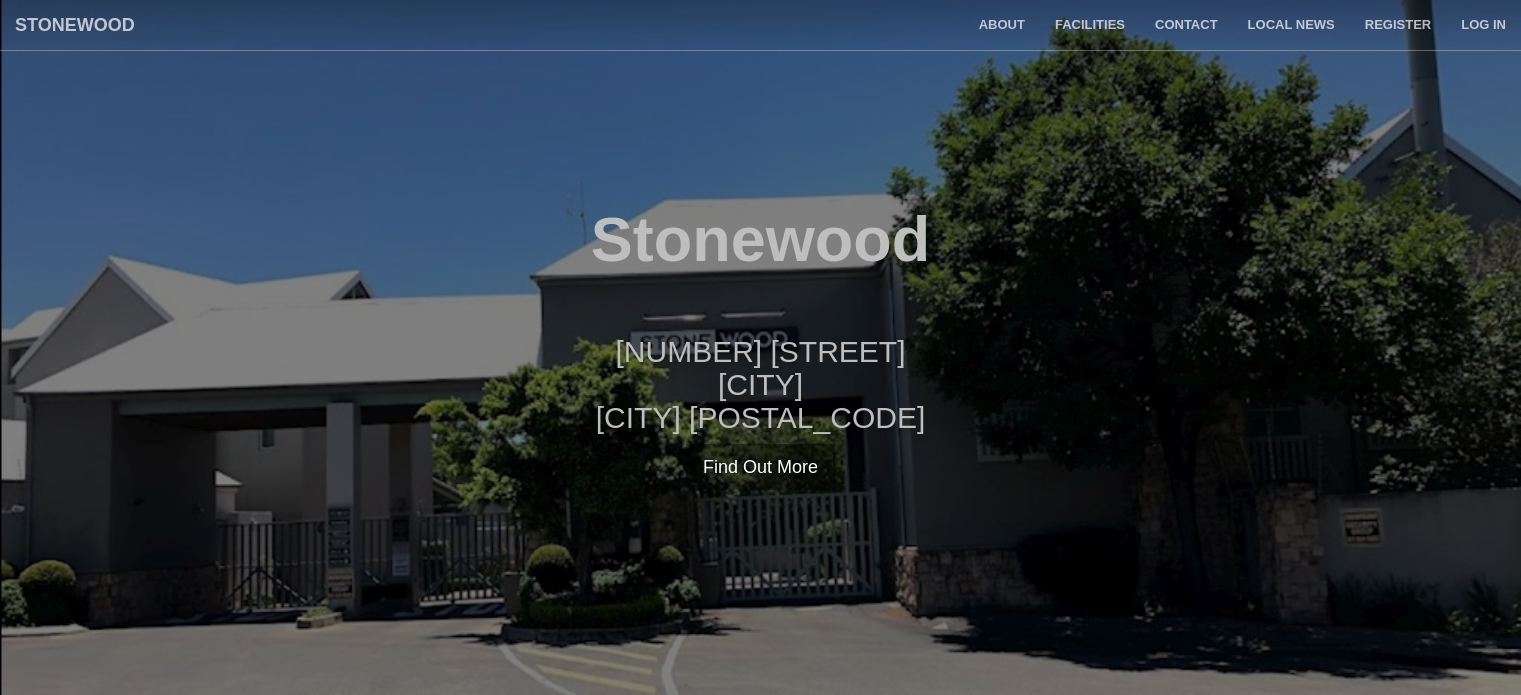 scroll, scrollTop: 0, scrollLeft: 0, axis: both 